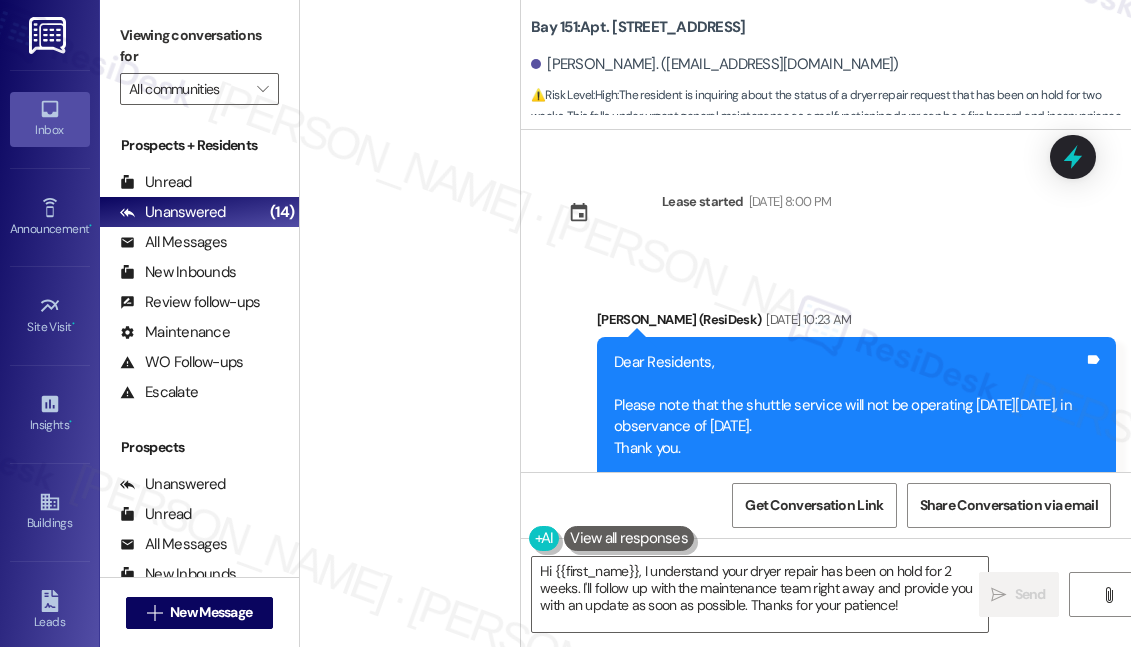scroll, scrollTop: 0, scrollLeft: 0, axis: both 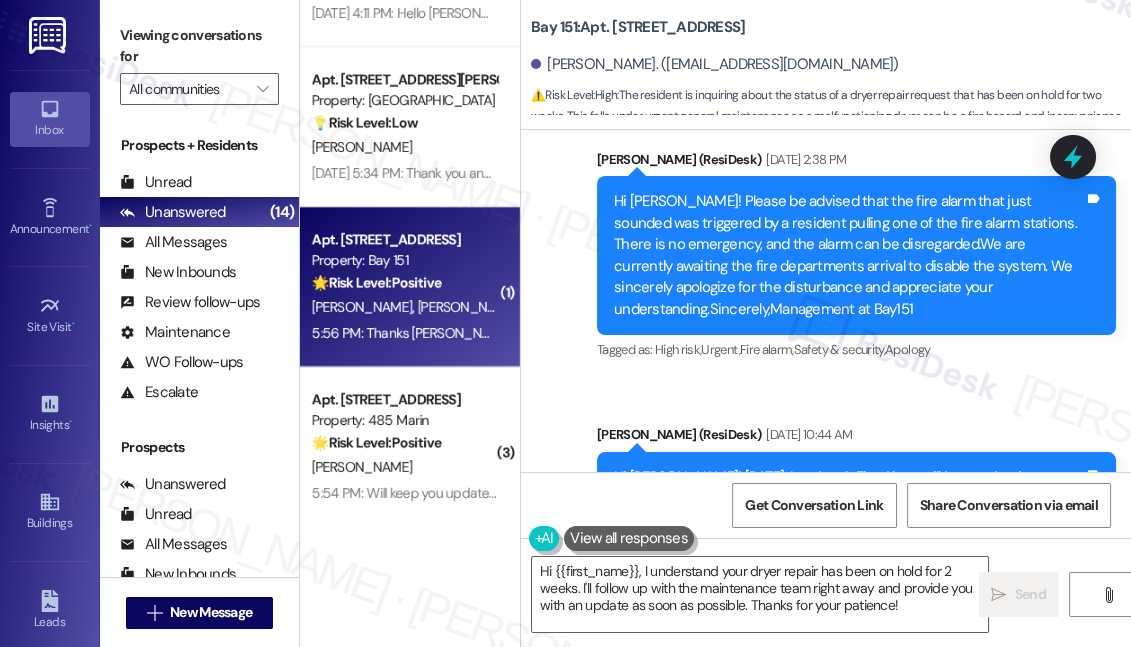 click on "Property: Bay 151" at bounding box center (404, 260) 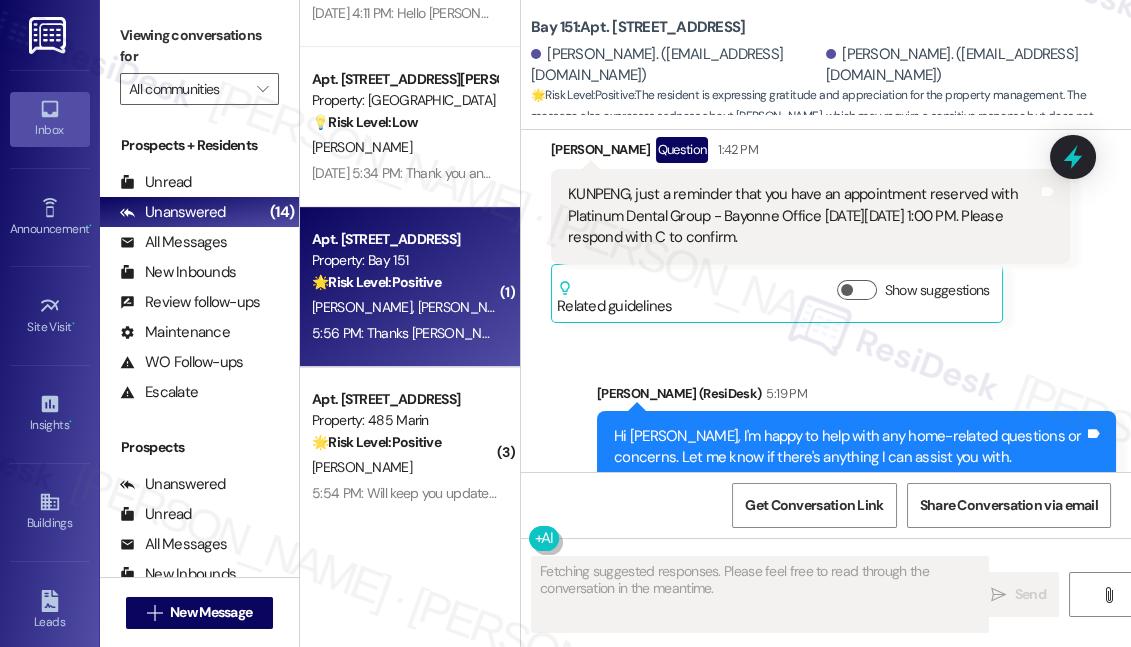 scroll, scrollTop: 73677, scrollLeft: 0, axis: vertical 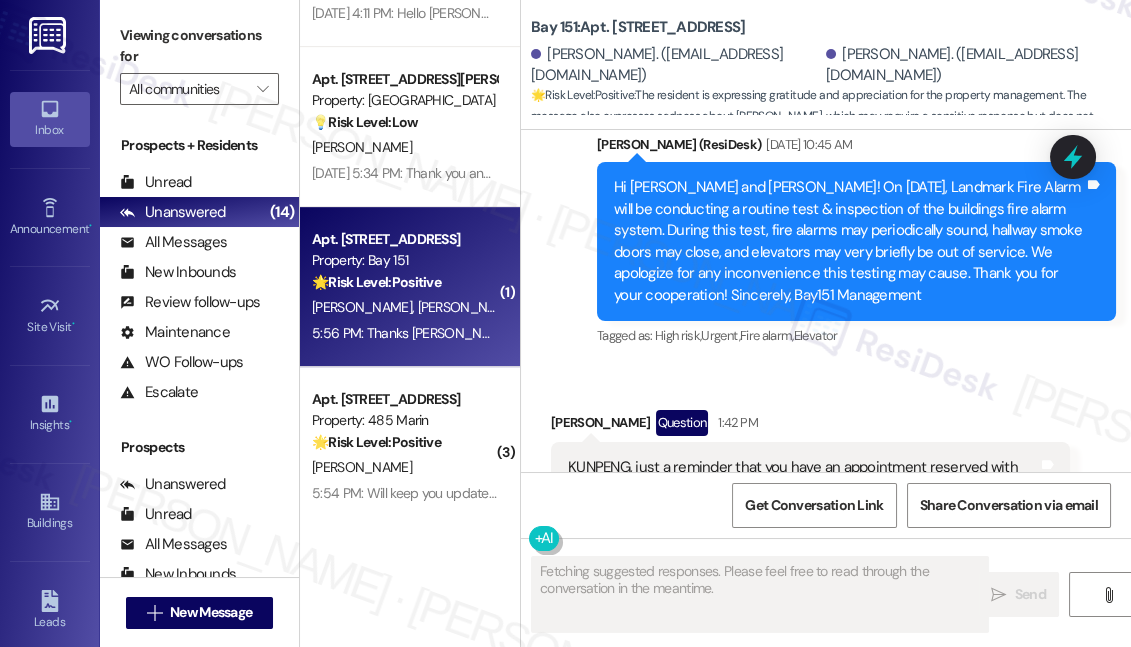 click on "Thanks [PERSON_NAME] for checking in with me! You are the best! Every thing is perfect due to your great mangement. I just feel very sad about [PERSON_NAME]. Tags and notes" at bounding box center (810, 921) 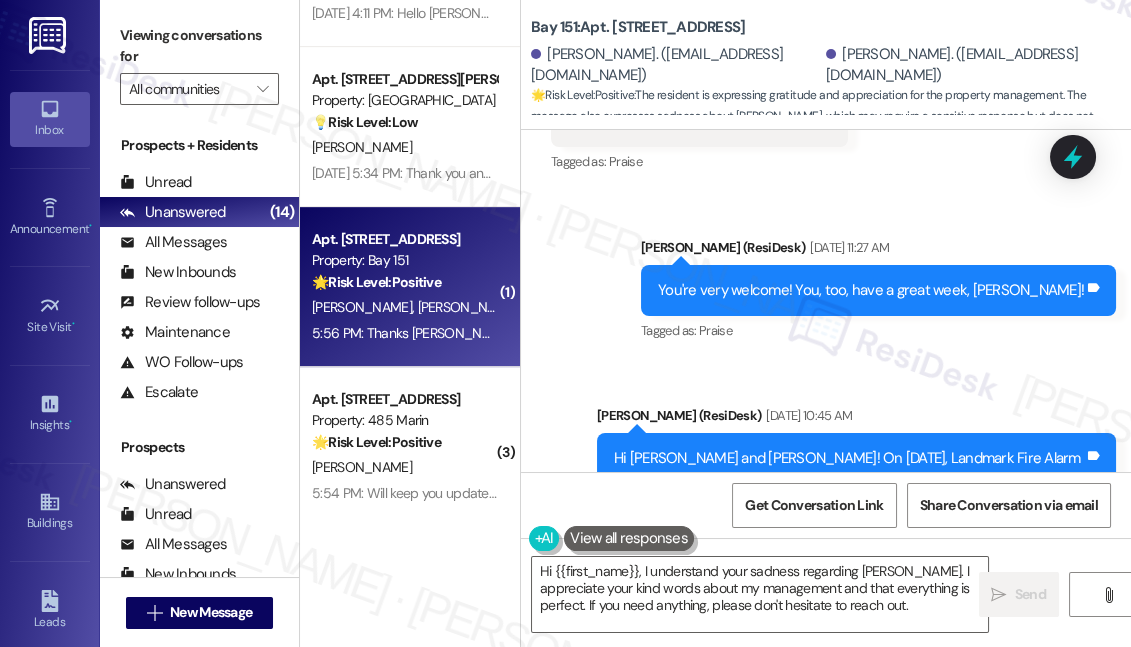 scroll, scrollTop: 73496, scrollLeft: 0, axis: vertical 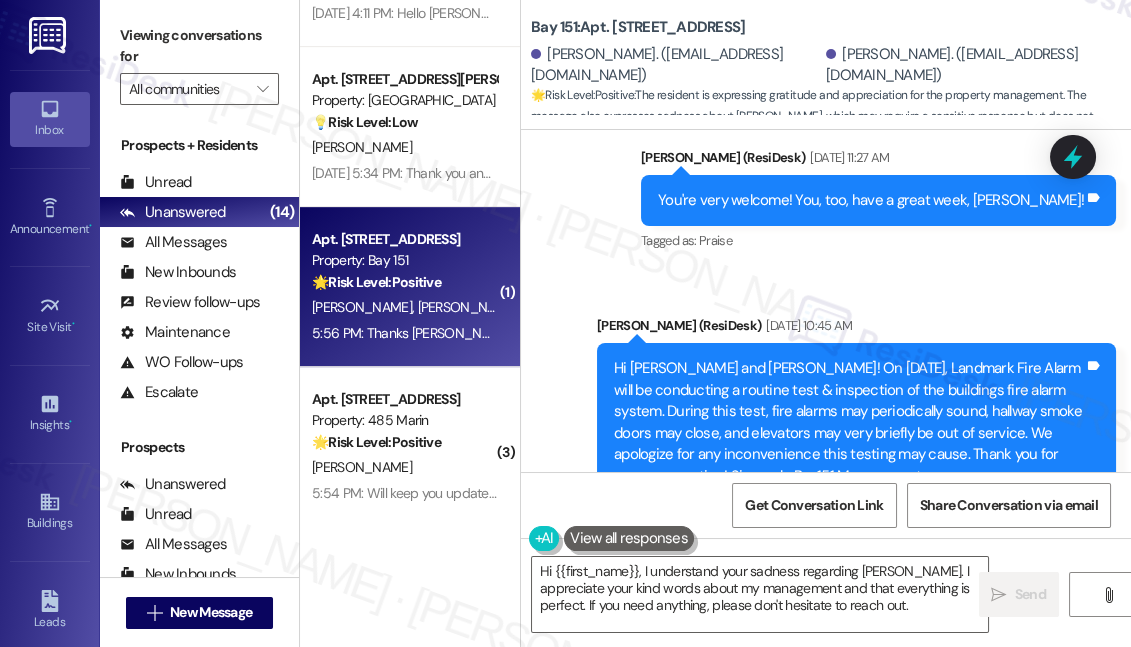 click on "Hi [PERSON_NAME], I'm happy to help with any home-related questions or concerns. Let me know if there's anything I can assist you with." at bounding box center [849, 901] 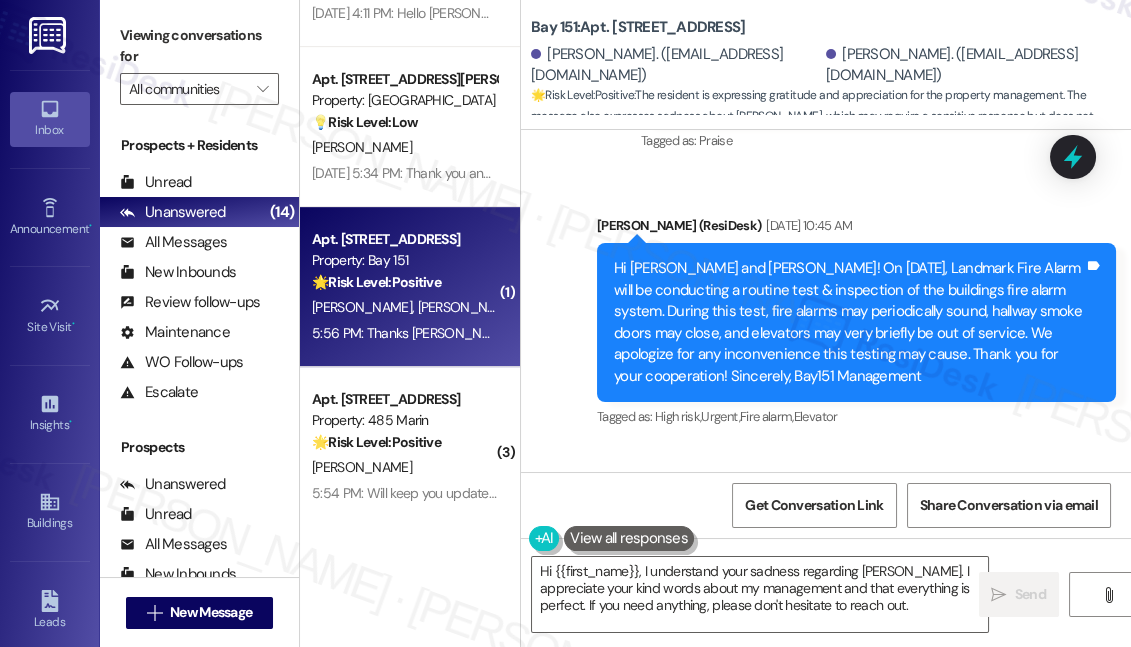 scroll, scrollTop: 73859, scrollLeft: 0, axis: vertical 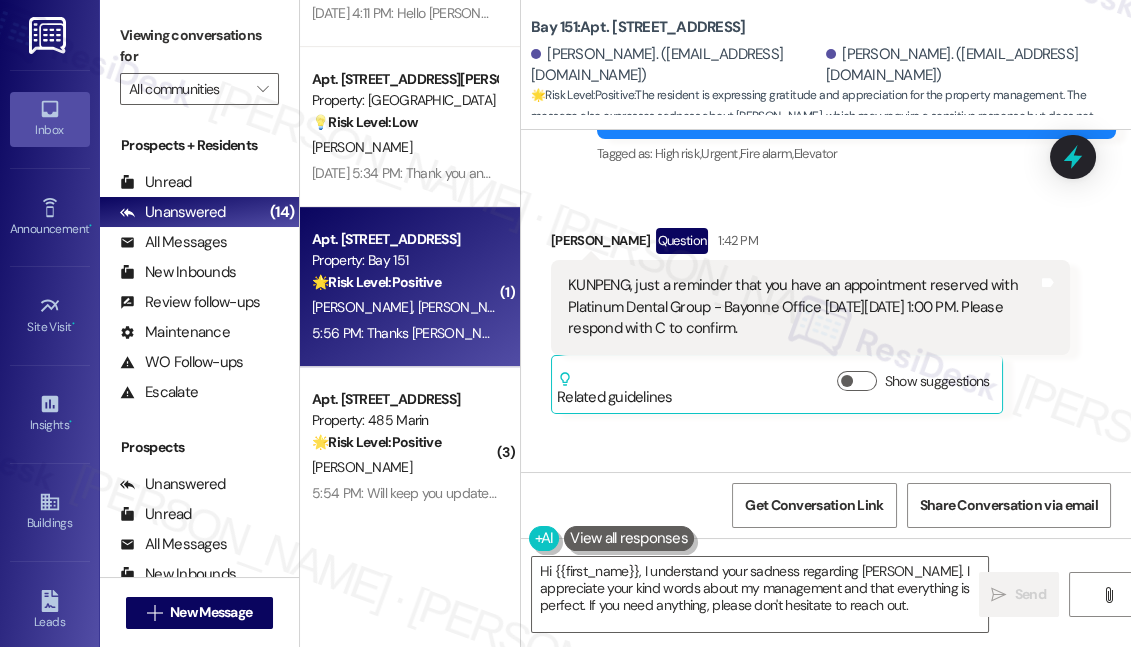 click on "Hide Suggestions" at bounding box center [861, 842] 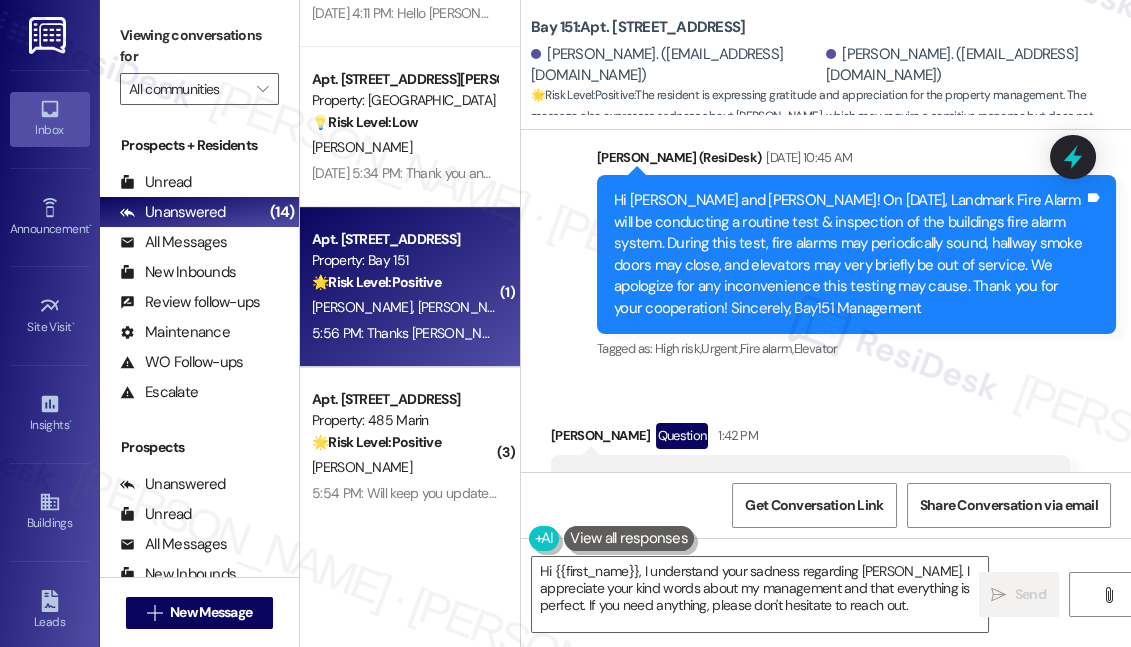 scroll, scrollTop: 73692, scrollLeft: 0, axis: vertical 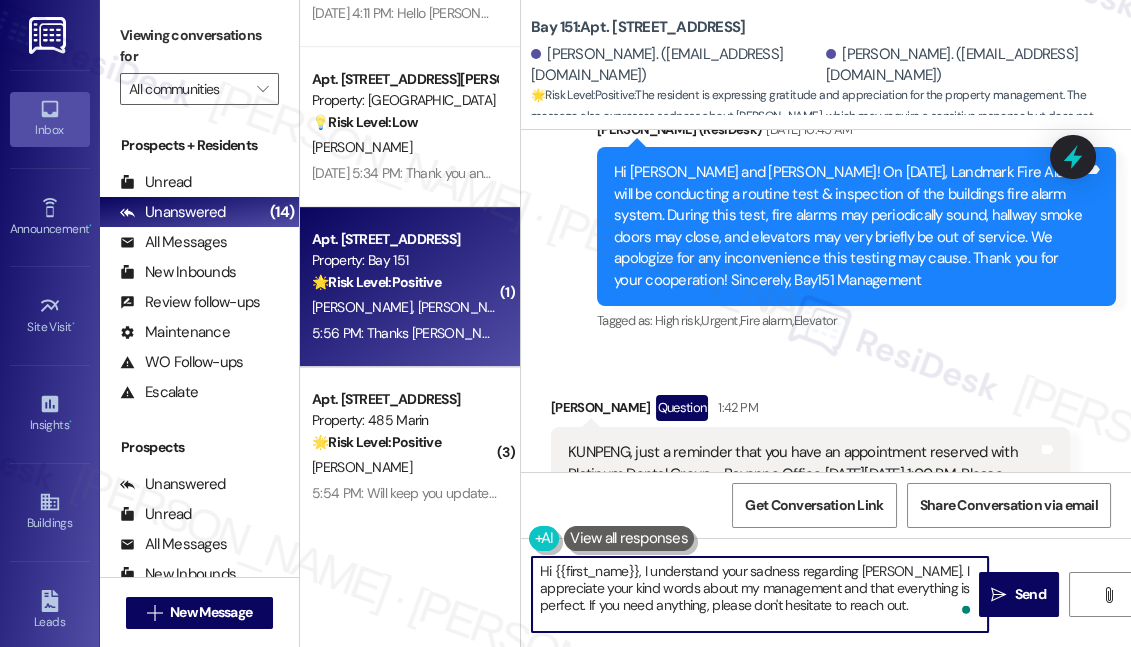 drag, startPoint x: 723, startPoint y: 584, endPoint x: 886, endPoint y: 584, distance: 163 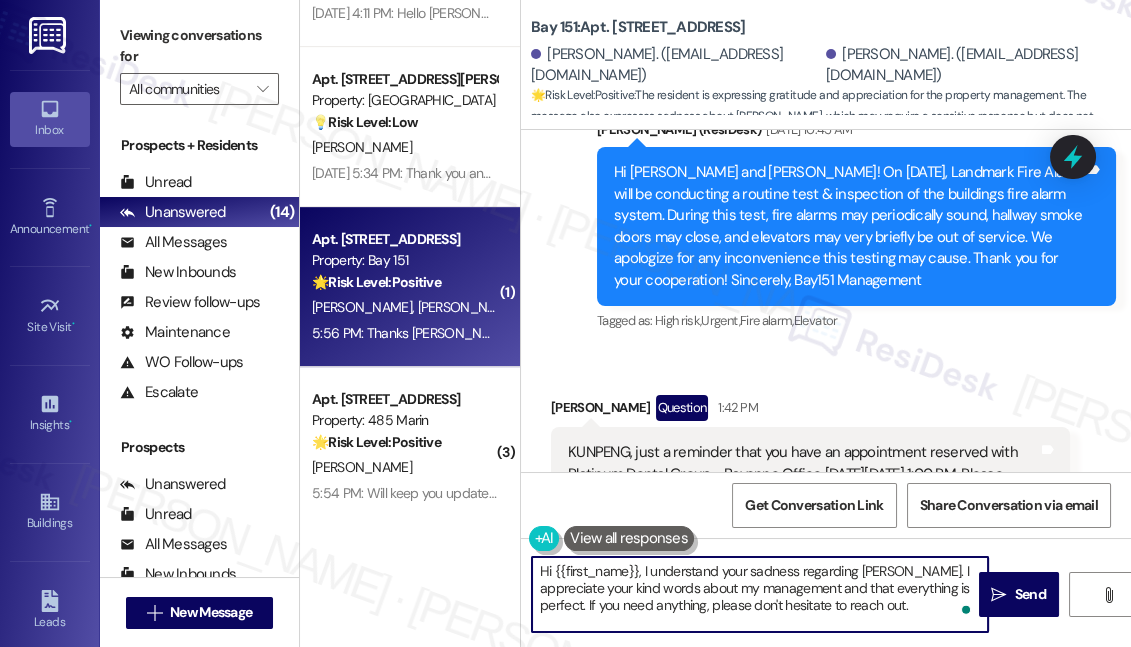 click on "Hi {{first_name}}, I understand your sadness regarding [PERSON_NAME]. I appreciate your kind words about my management and that everything is perfect. If you need anything, please don't hesitate to reach out." at bounding box center [760, 594] 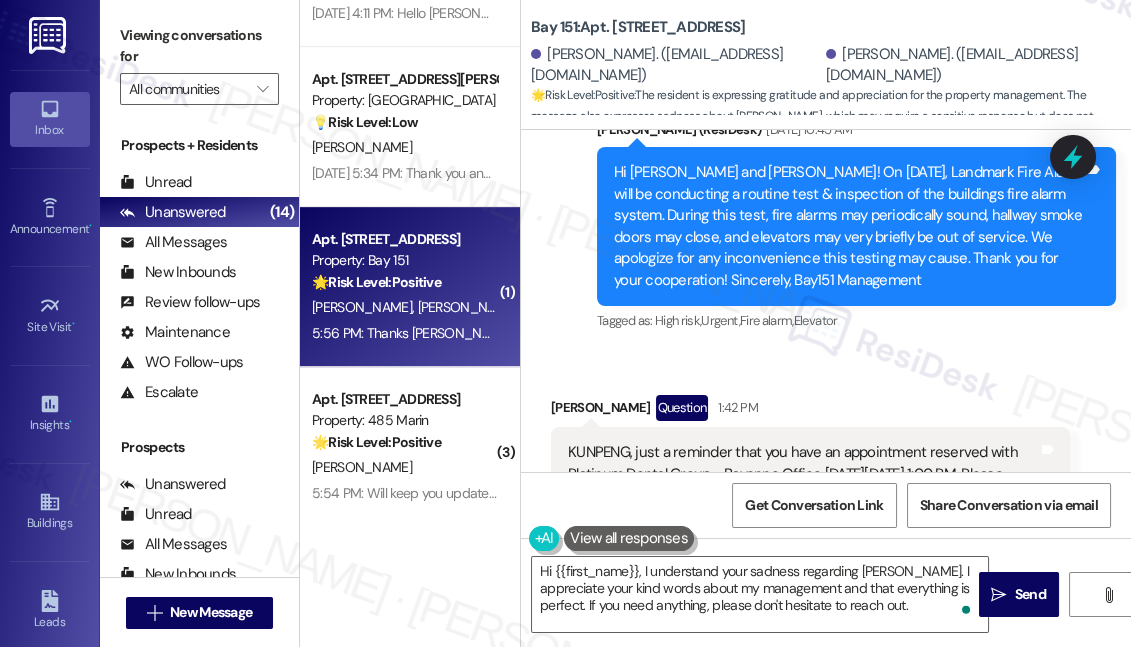 click on "Thanks [PERSON_NAME] for checking in with me! You are the best! Every thing is perfect due to your great mangement. I just feel very sad about [PERSON_NAME]." at bounding box center (803, 906) 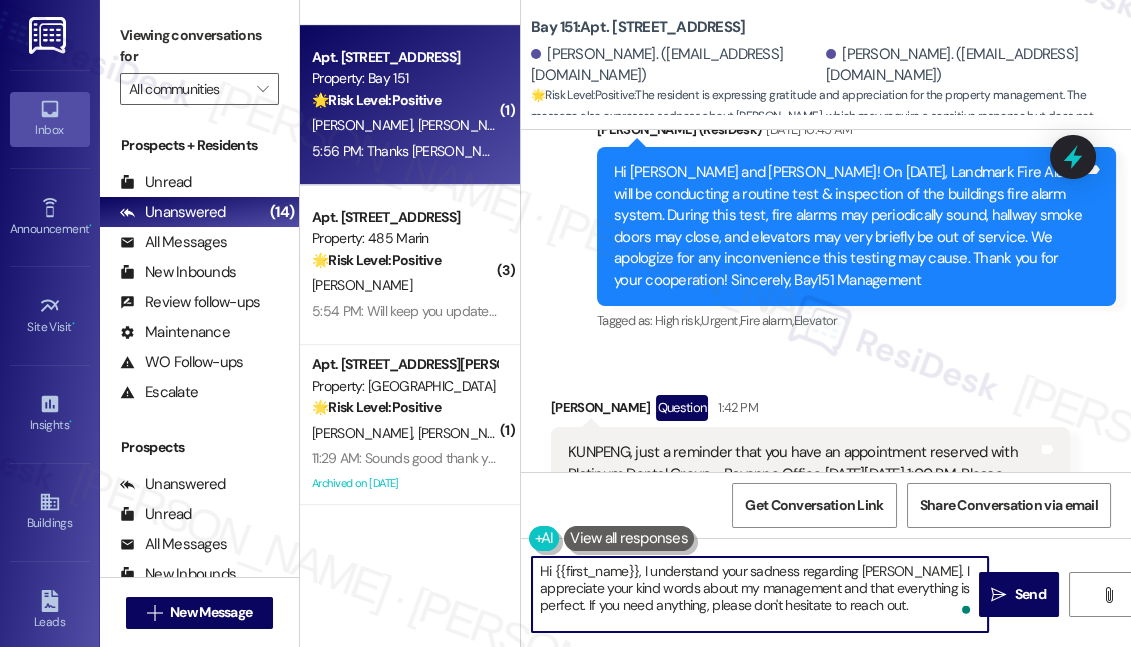 click on "Hi {{first_name}}, I understand your sadness regarding [PERSON_NAME]. I appreciate your kind words about my management and that everything is perfect. If you need anything, please don't hesitate to reach out." at bounding box center (760, 594) 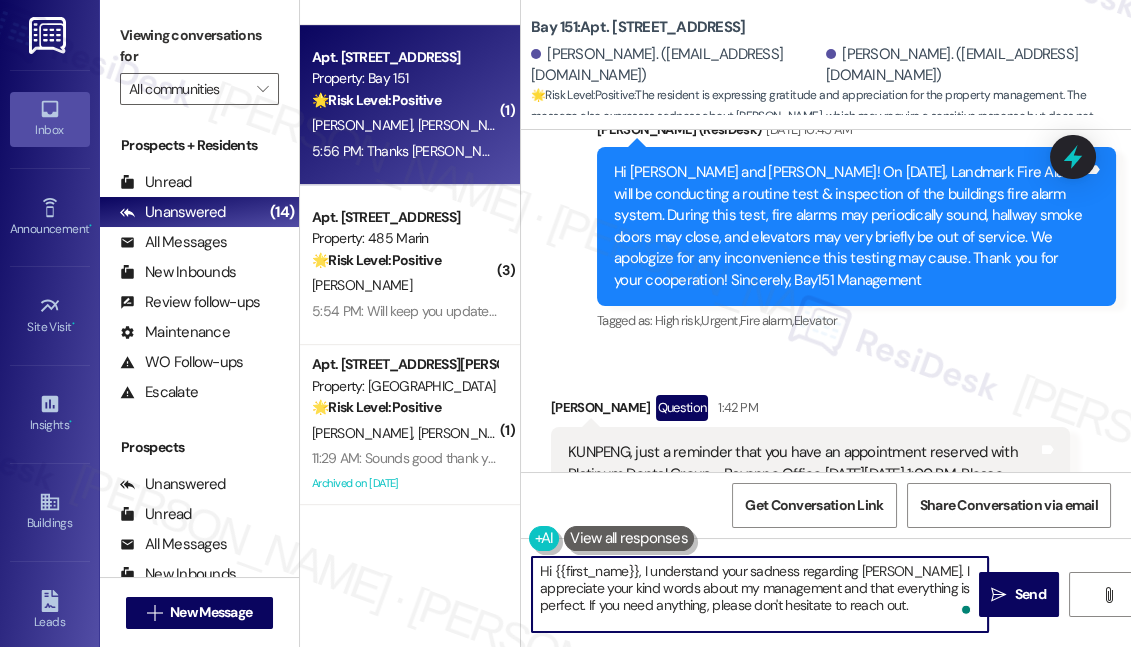 drag, startPoint x: 895, startPoint y: 568, endPoint x: 901, endPoint y: 579, distance: 12.529964 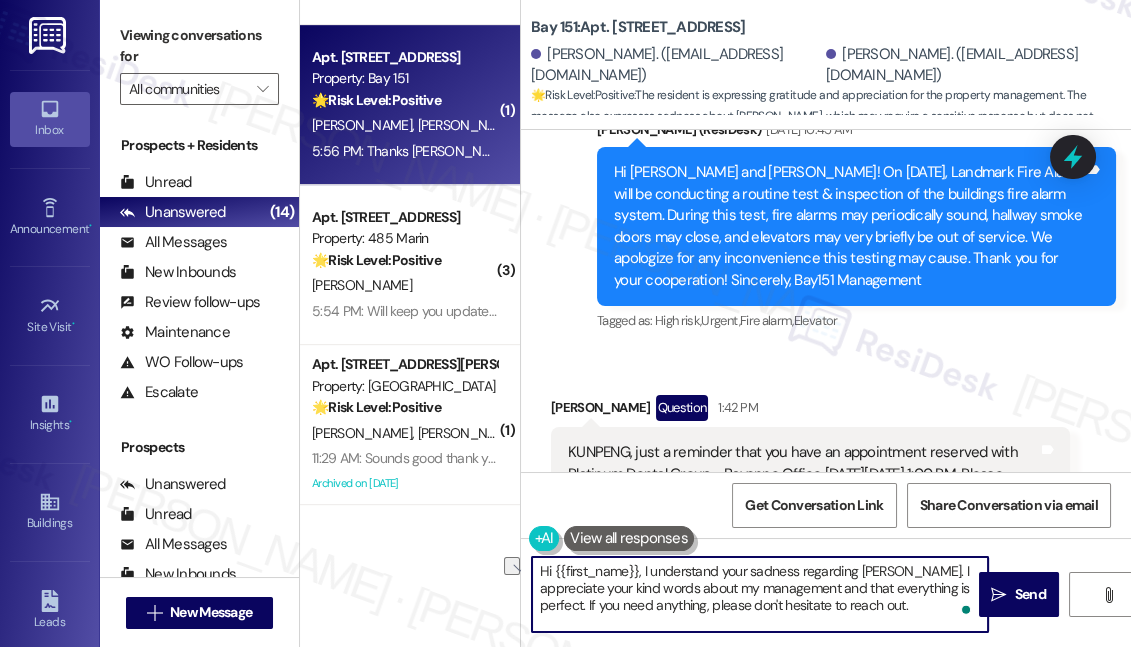 drag, startPoint x: 860, startPoint y: 569, endPoint x: 646, endPoint y: 568, distance: 214.00233 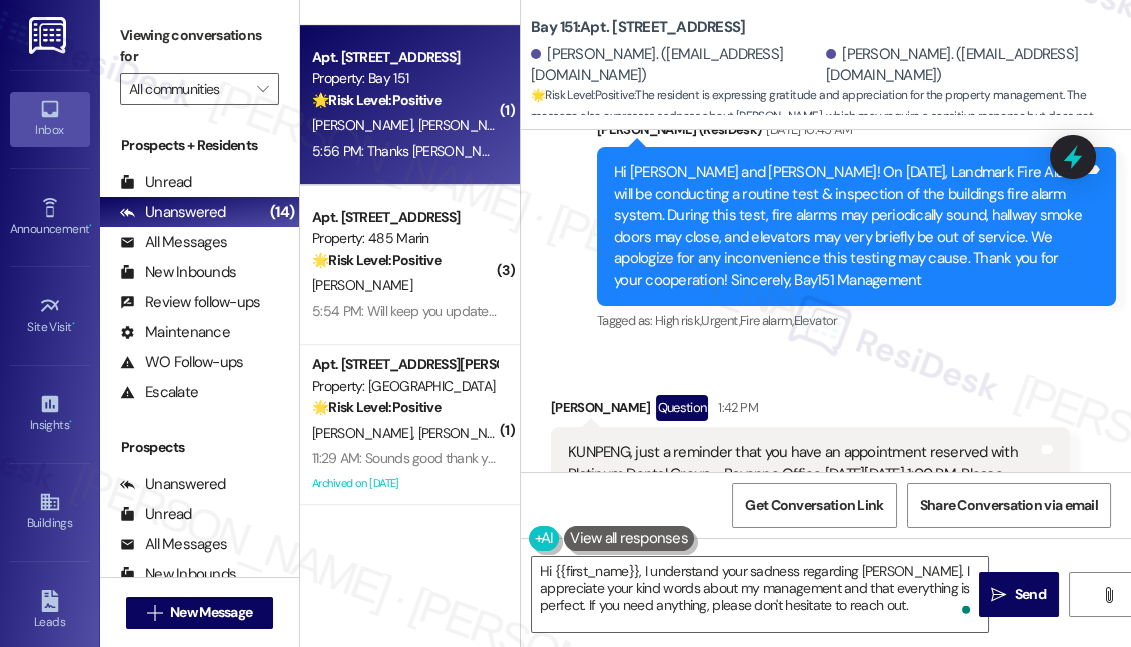 click on "[PERSON_NAME] 5:56 PM" at bounding box center (810, 845) 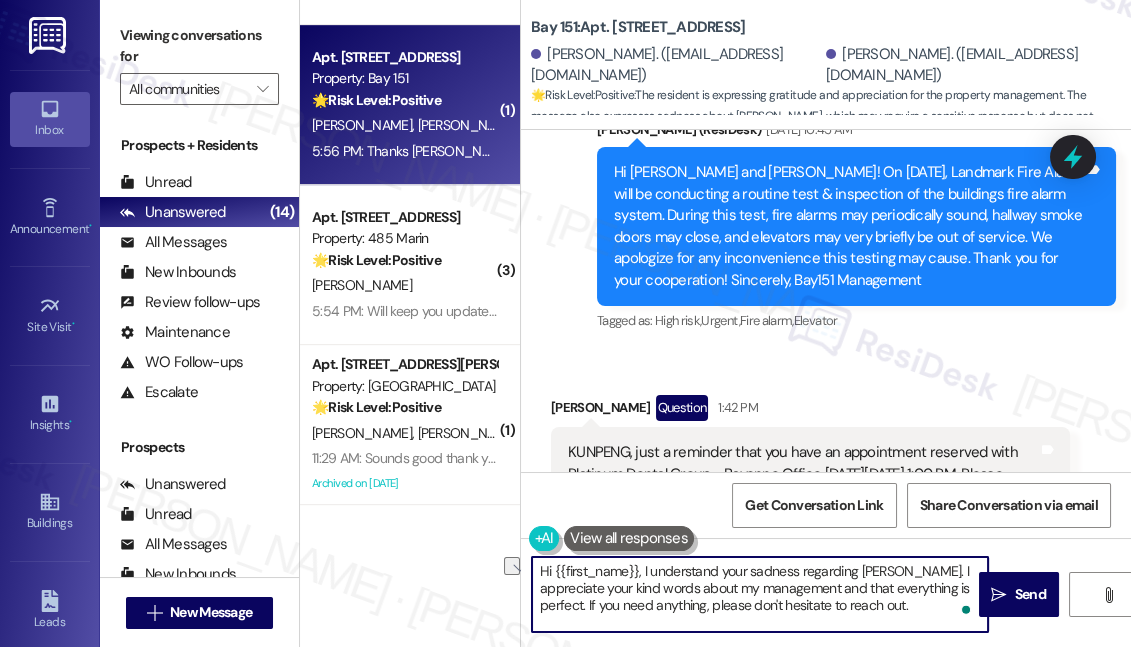 drag, startPoint x: 538, startPoint y: 568, endPoint x: 637, endPoint y: 567, distance: 99.00505 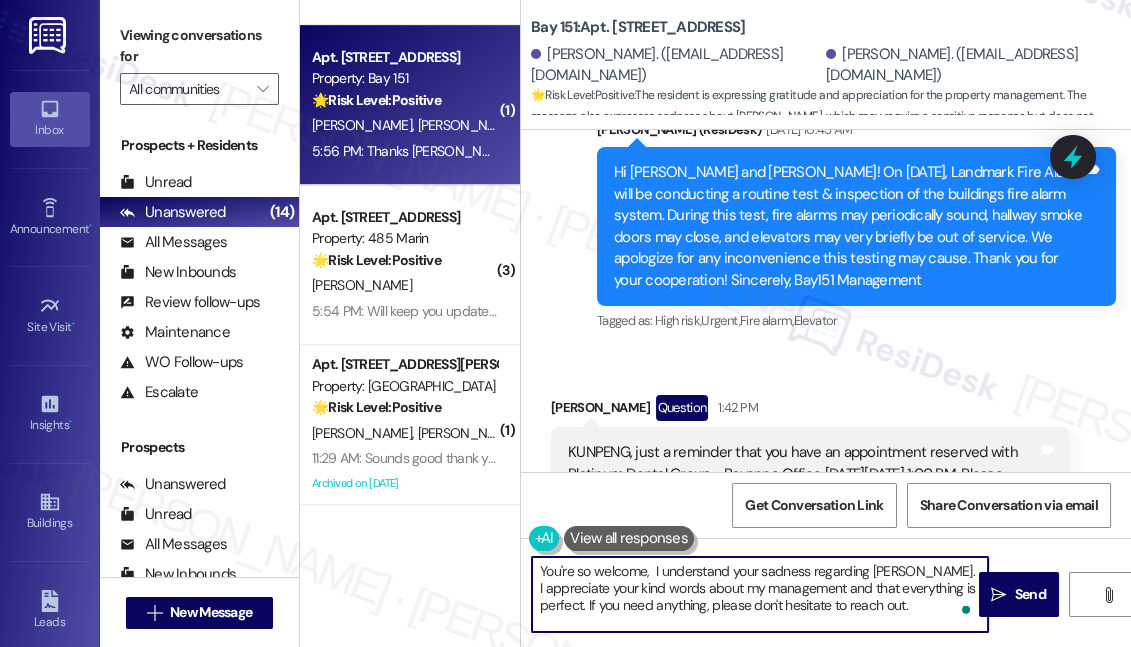 paste on "[PERSON_NAME]" 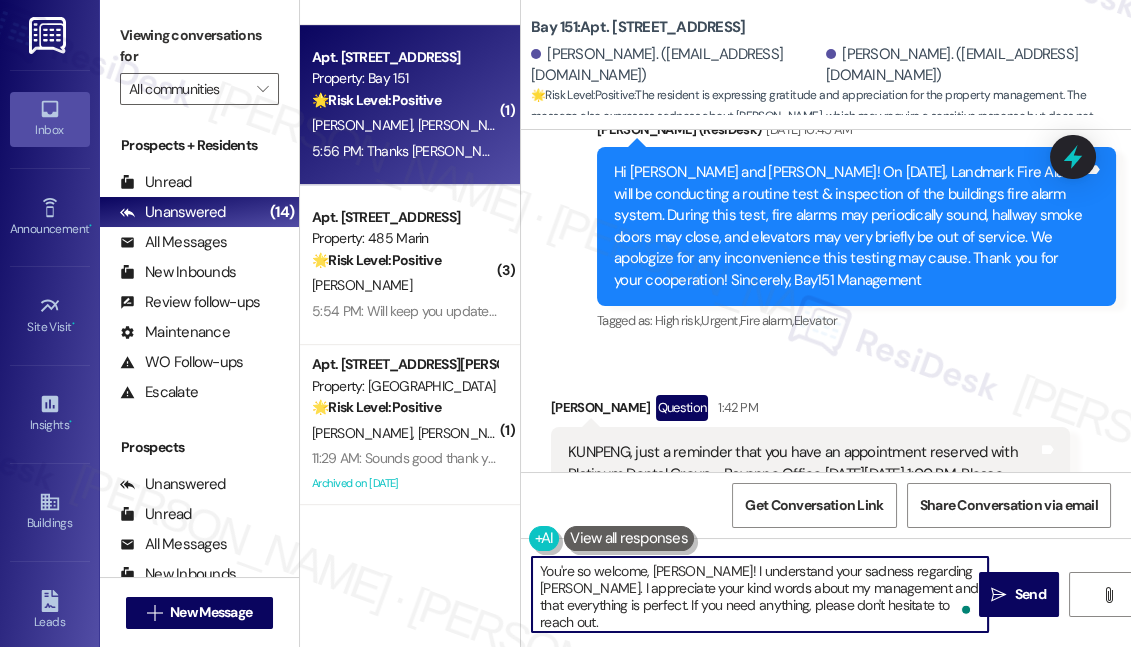 click on "You're so welcome, [PERSON_NAME]! I understand your sadness regarding [PERSON_NAME]. I appreciate your kind words about my management and that everything is perfect. If you need anything, please don't hesitate to reach out." at bounding box center (760, 594) 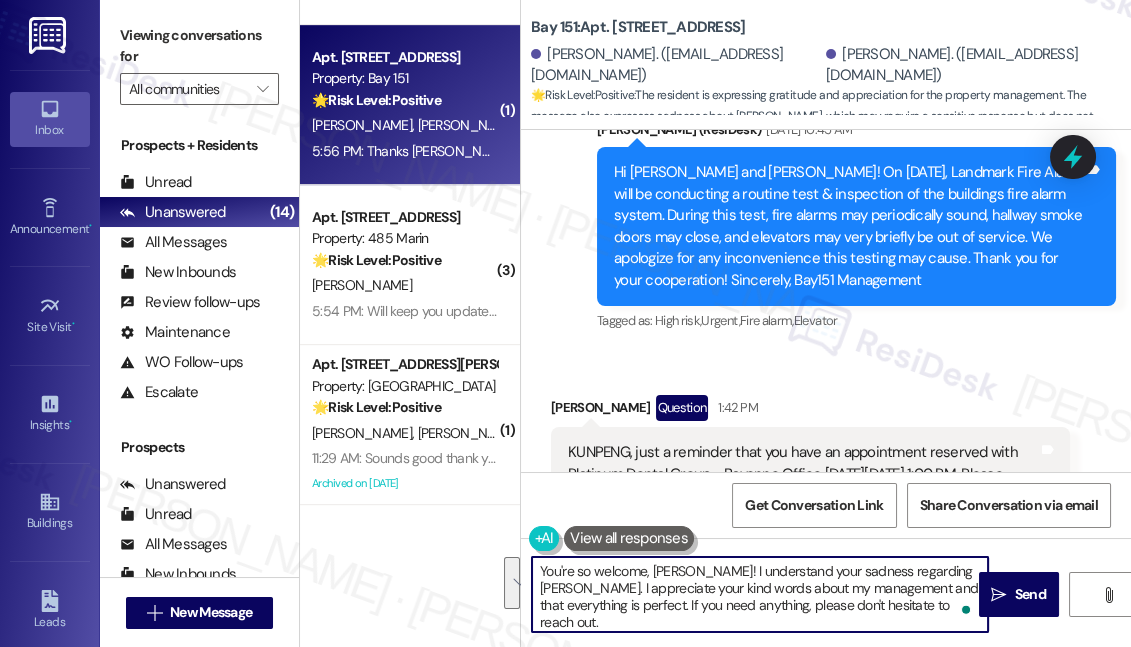 click on "Thanks [PERSON_NAME] for checking in with me! You are the best! Every thing is perfect due to your great mangement. I just feel very sad about [PERSON_NAME]." at bounding box center [803, 906] 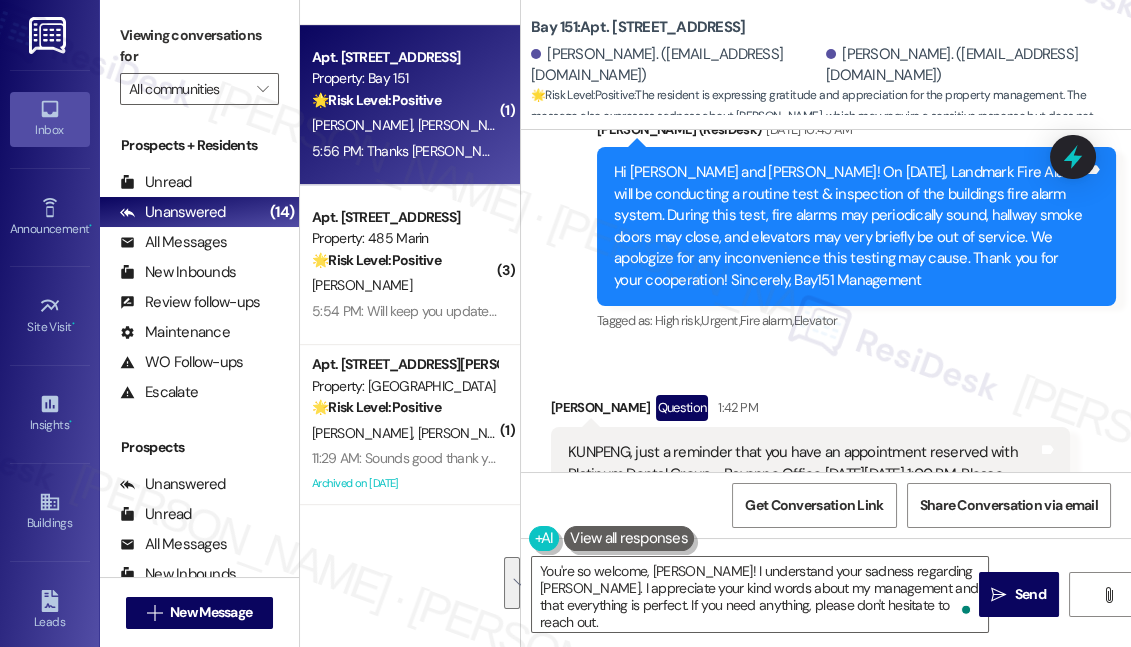 click on "Thanks [PERSON_NAME] for checking in with me! You are the best! Every thing is perfect due to your great mangement. I just feel very sad about [PERSON_NAME]." at bounding box center (803, 906) 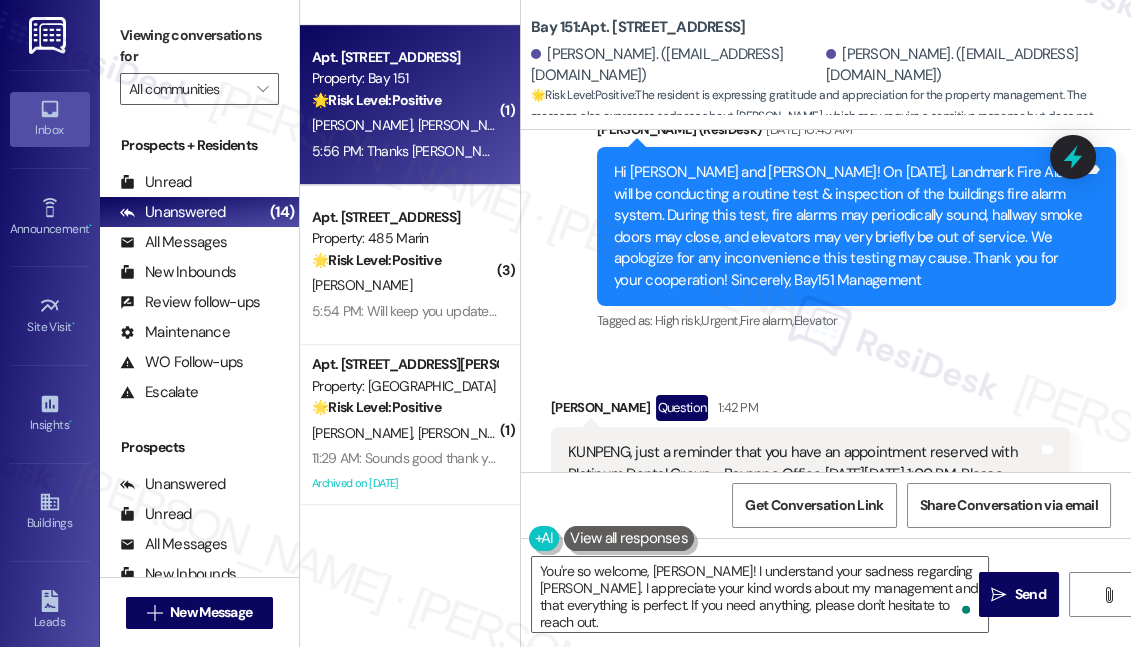 click on "Thanks [PERSON_NAME] for checking in with me! You are the best! Every thing is perfect due to your great mangement. I just feel very sad about [PERSON_NAME]." at bounding box center (803, 906) 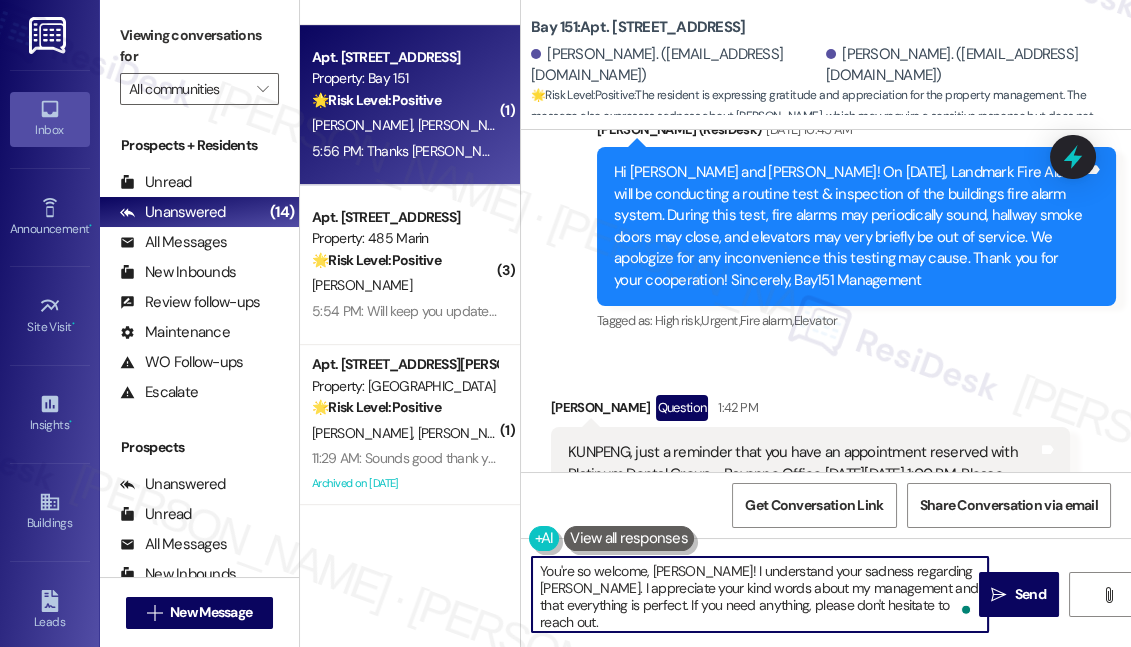 click on "You're so welcome, [PERSON_NAME]! I understand your sadness regarding [PERSON_NAME]. I appreciate your kind words about my management and that everything is perfect. If you need anything, please don't hesitate to reach out." at bounding box center [760, 594] 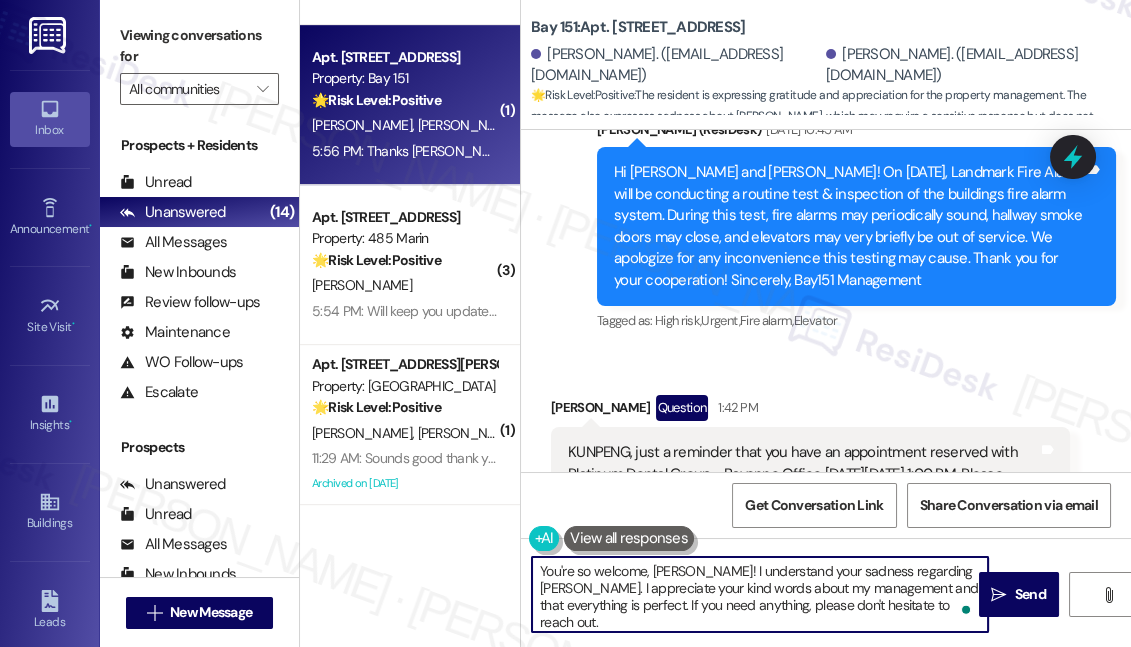 drag, startPoint x: 681, startPoint y: 570, endPoint x: 704, endPoint y: 570, distance: 23 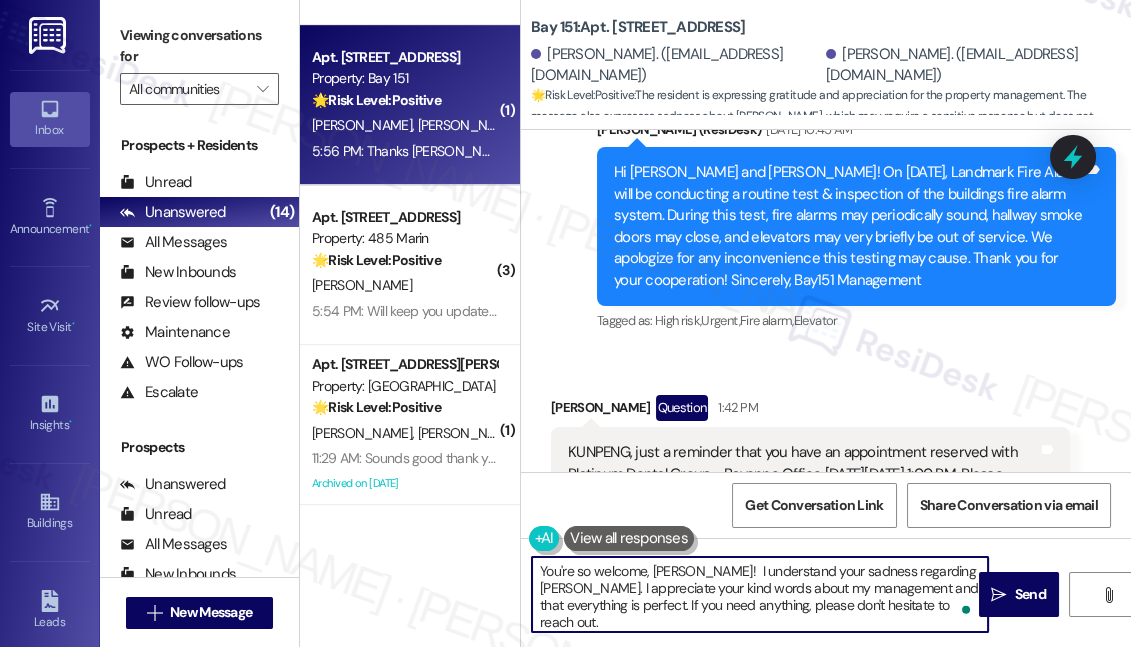paste on "thank you so much for the kind words, {{first_name}} — that really means a lot!" 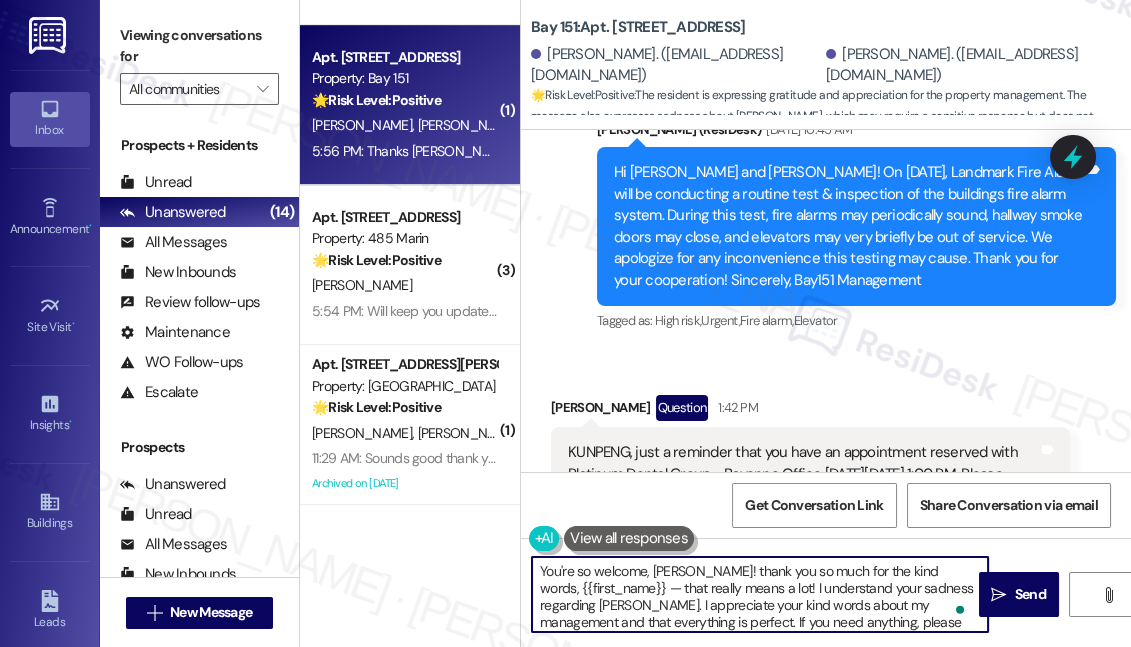click on "You're so welcome, [PERSON_NAME]! thank you so much for the kind words, {{first_name}} — that really means a lot! I understand your sadness regarding [PERSON_NAME]. I appreciate your kind words about my management and that everything is perfect. If you need anything, please don't hesitate to reach out." at bounding box center [760, 594] 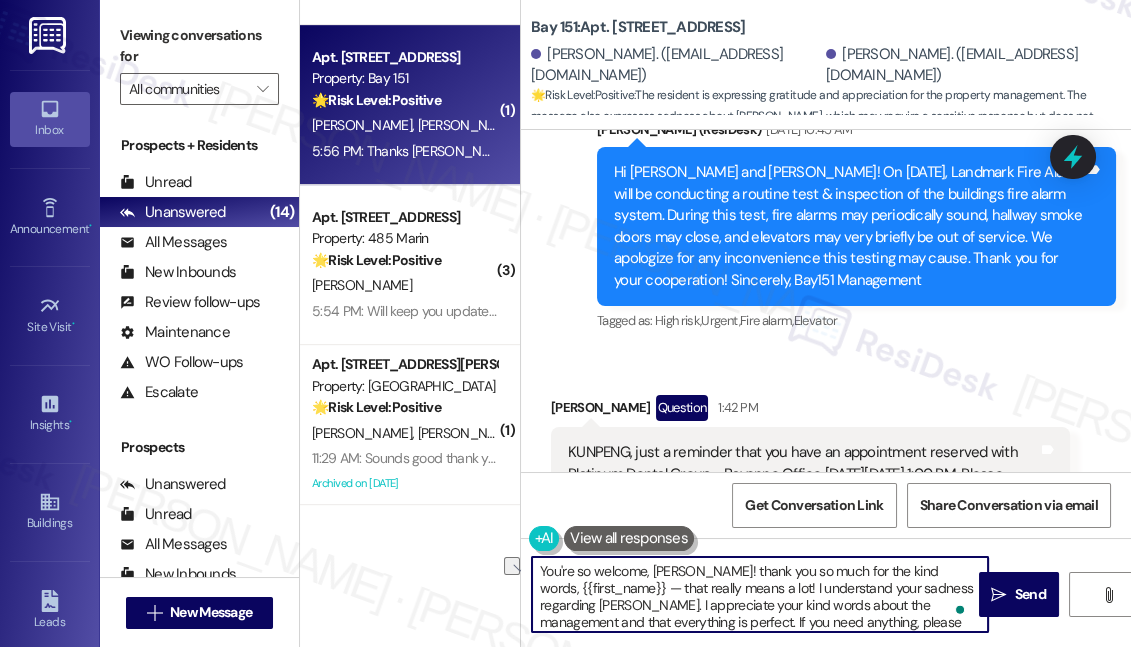 drag, startPoint x: 644, startPoint y: 592, endPoint x: 536, endPoint y: 595, distance: 108.04166 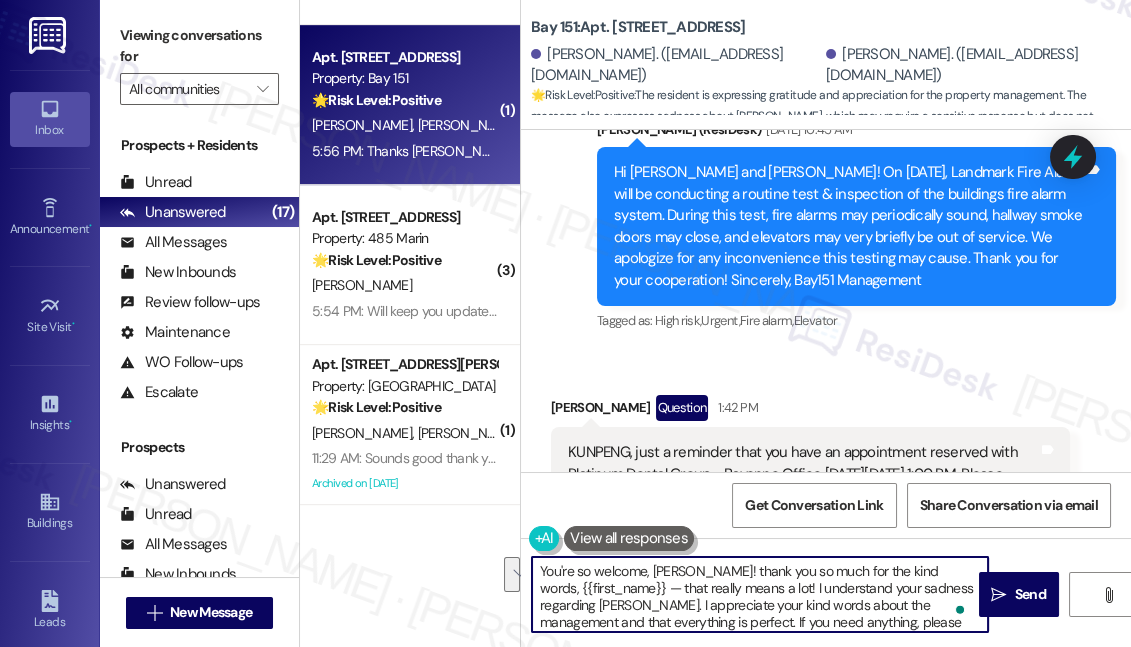 drag, startPoint x: 768, startPoint y: 590, endPoint x: 689, endPoint y: 574, distance: 80.60397 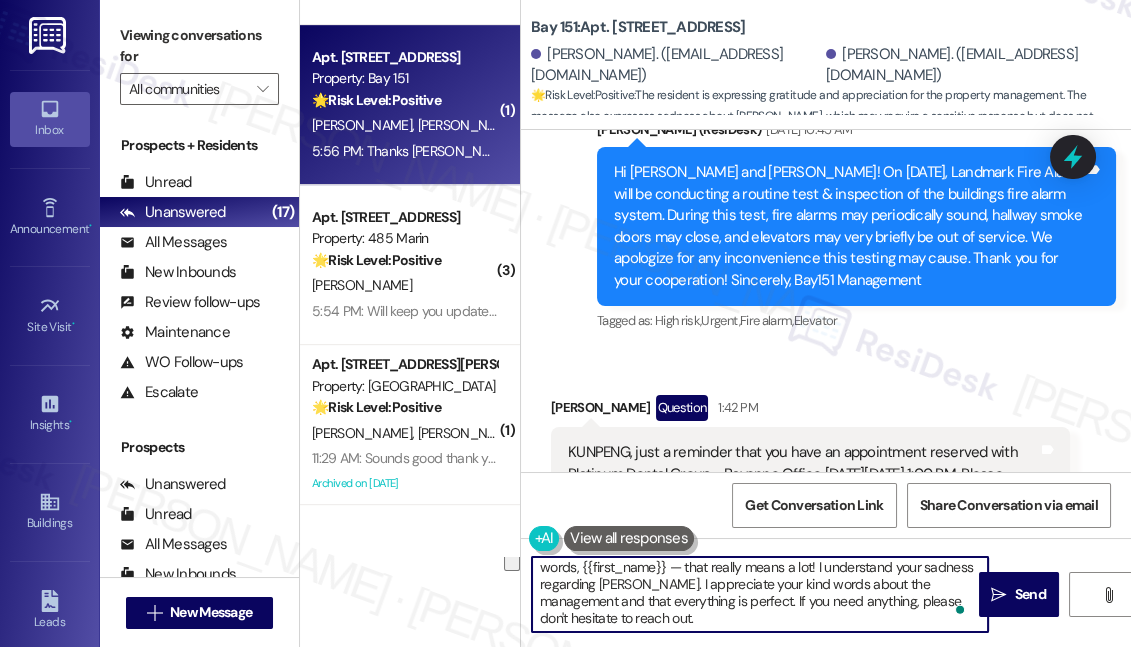 drag, startPoint x: 635, startPoint y: 583, endPoint x: 688, endPoint y: 606, distance: 57.77543 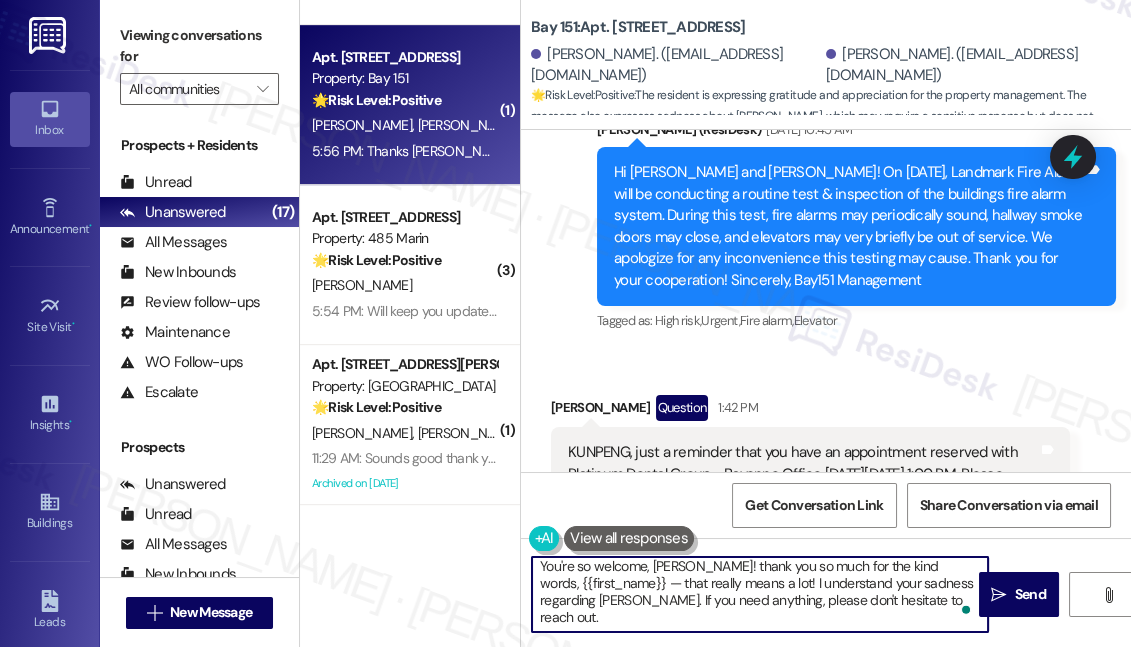 scroll, scrollTop: 0, scrollLeft: 0, axis: both 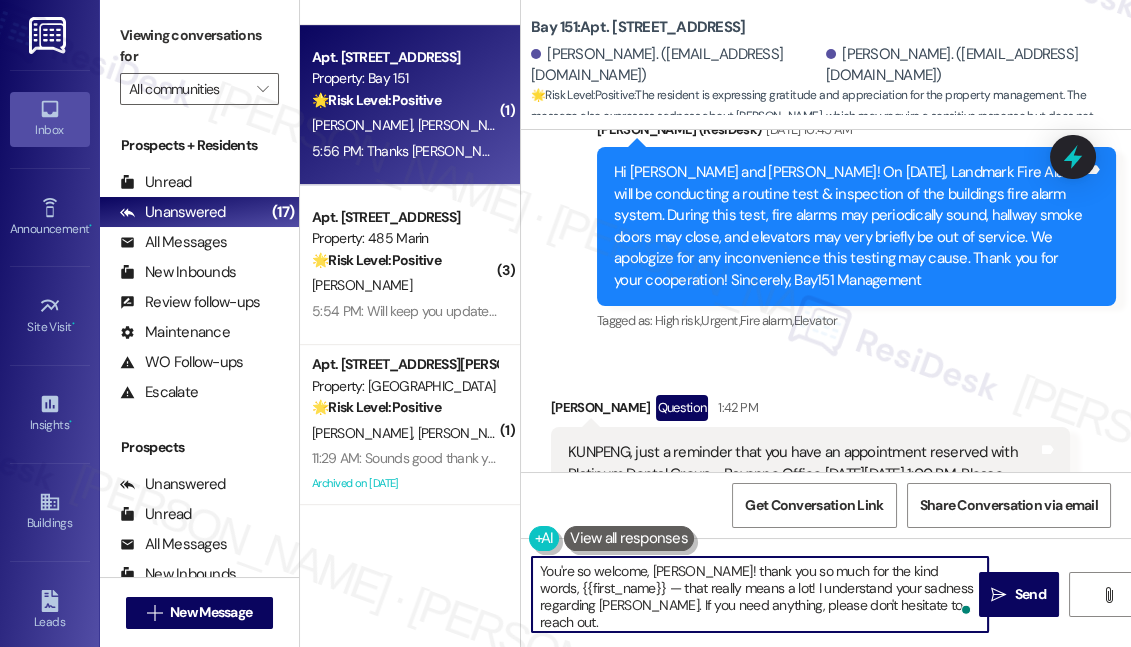click on "You're so welcome, [PERSON_NAME]! thank you so much for the kind words, {{first_name}} — that really means a lot! I understand your sadness regarding [PERSON_NAME]. If you need anything, please don't hesitate to reach out." at bounding box center [760, 594] 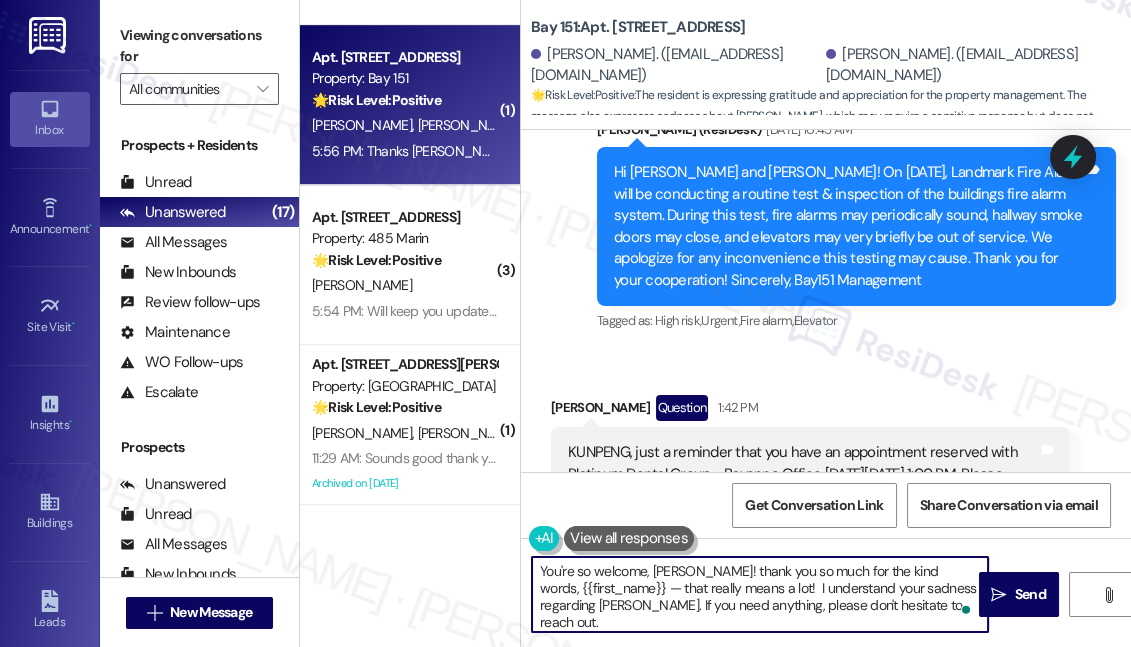 paste on "I appreciate your kind words about the management and that everything is perfect." 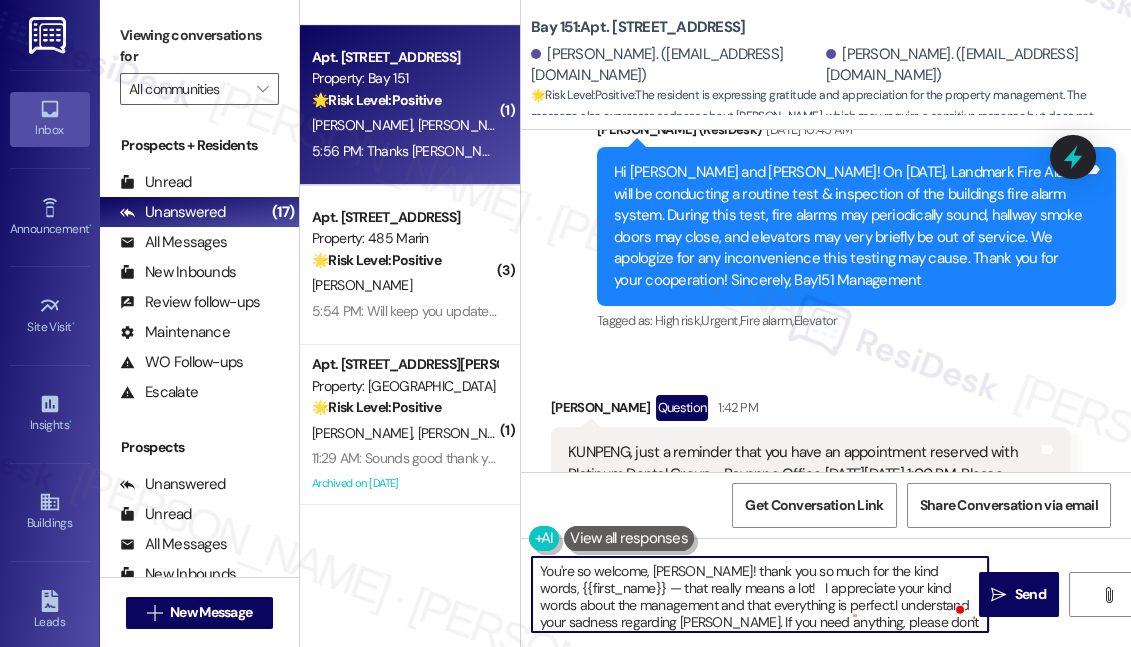 click on "You're so welcome, [PERSON_NAME]! thank you so much for the kind words, {{first_name}} — that really means a lot!   I appreciate your kind words about the management and that everything is perfect.I understand your sadness regarding [PERSON_NAME]. If you need anything, please don't hesitate to reach out." at bounding box center [760, 594] 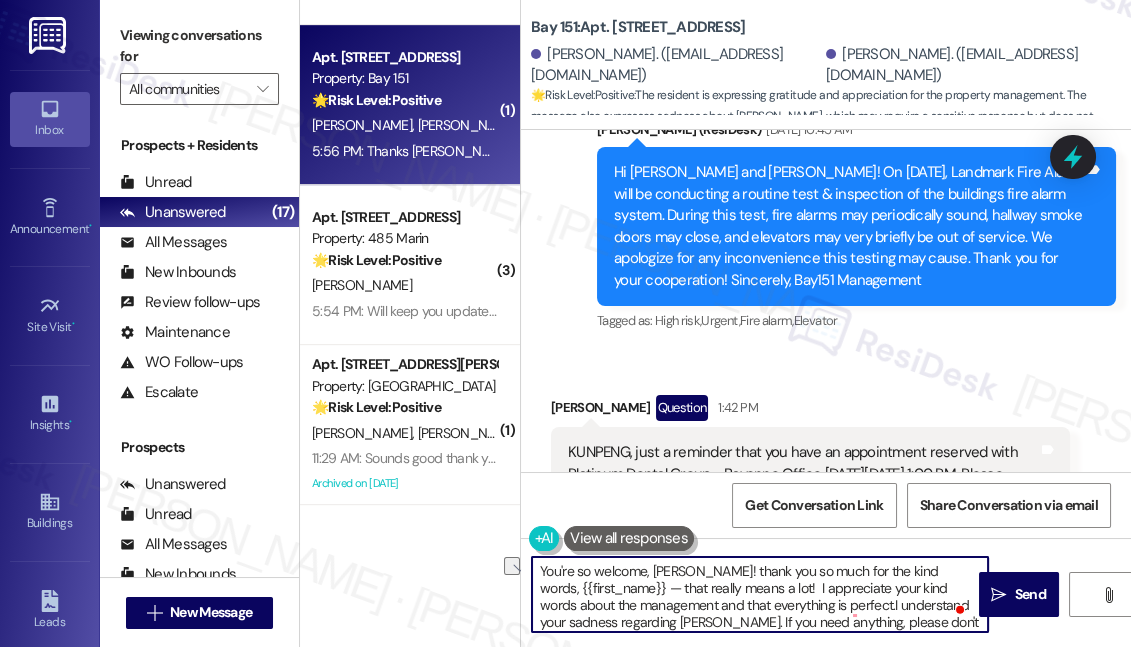 drag, startPoint x: 775, startPoint y: 589, endPoint x: 693, endPoint y: 587, distance: 82.02438 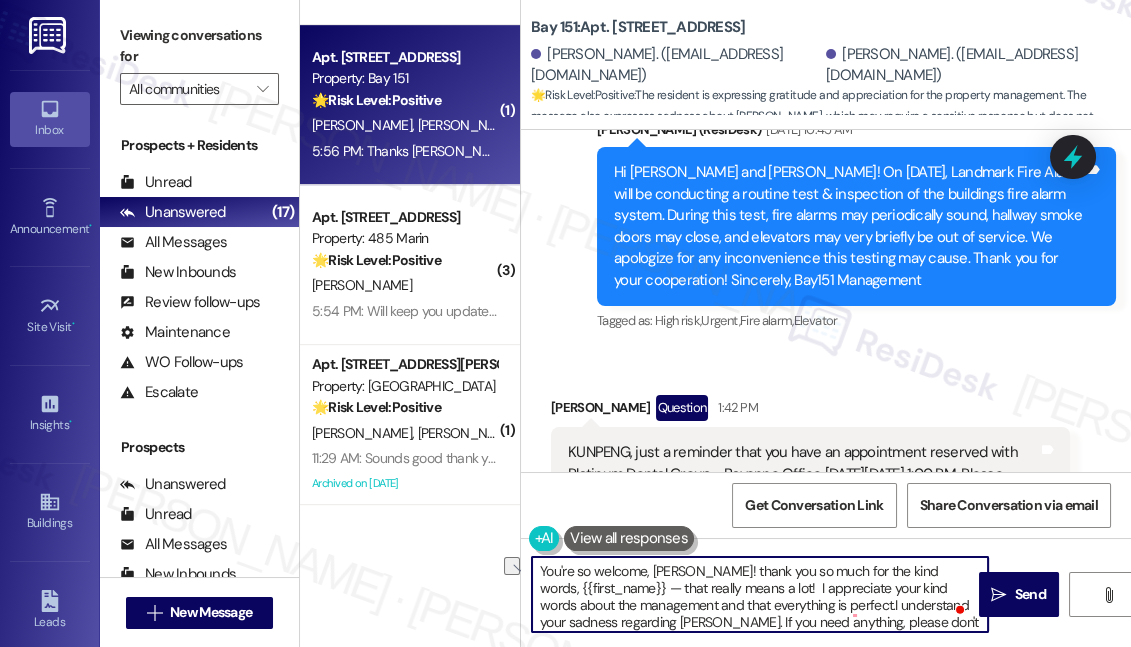 drag, startPoint x: 642, startPoint y: 589, endPoint x: 531, endPoint y: 592, distance: 111.040535 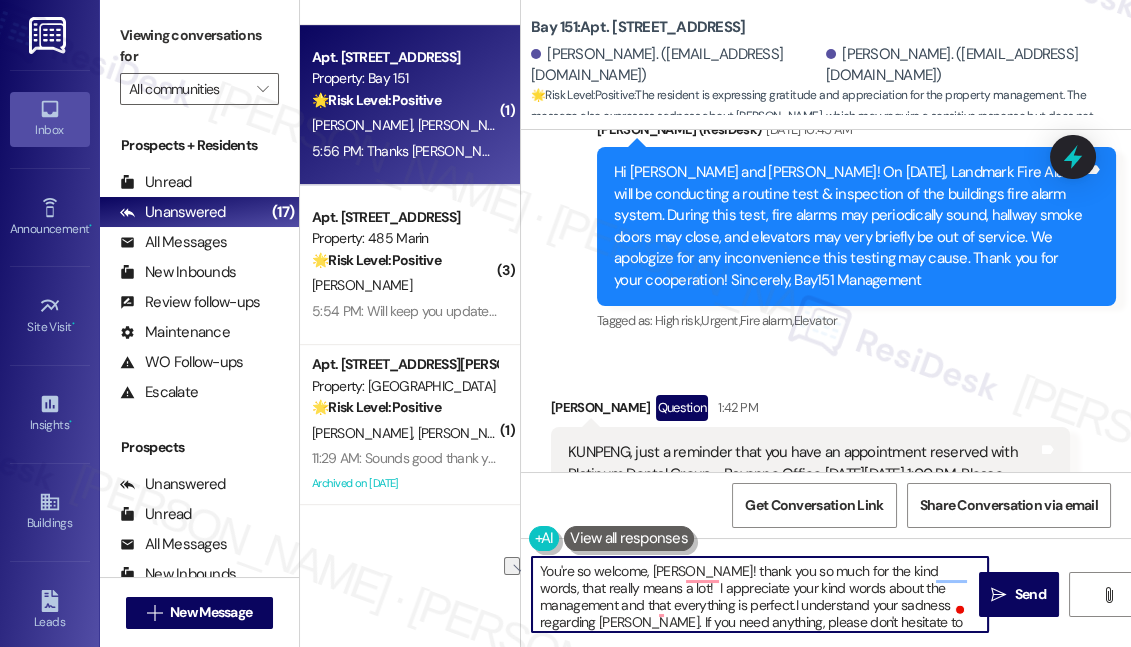 scroll, scrollTop: 5, scrollLeft: 0, axis: vertical 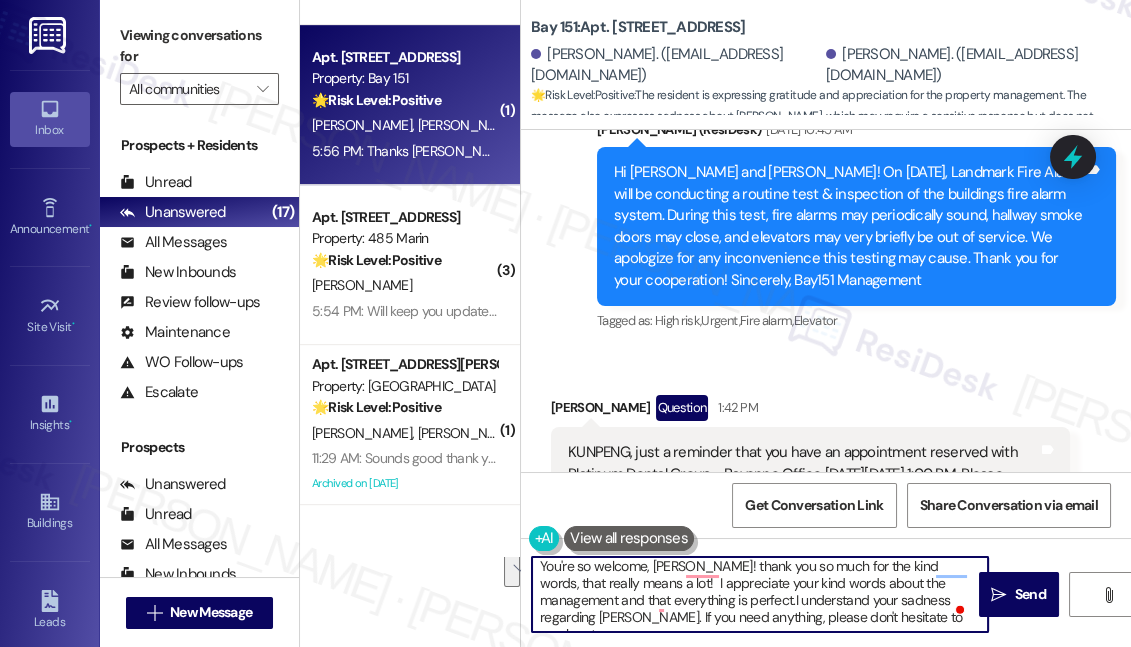 drag, startPoint x: 617, startPoint y: 587, endPoint x: 657, endPoint y: 609, distance: 45.65085 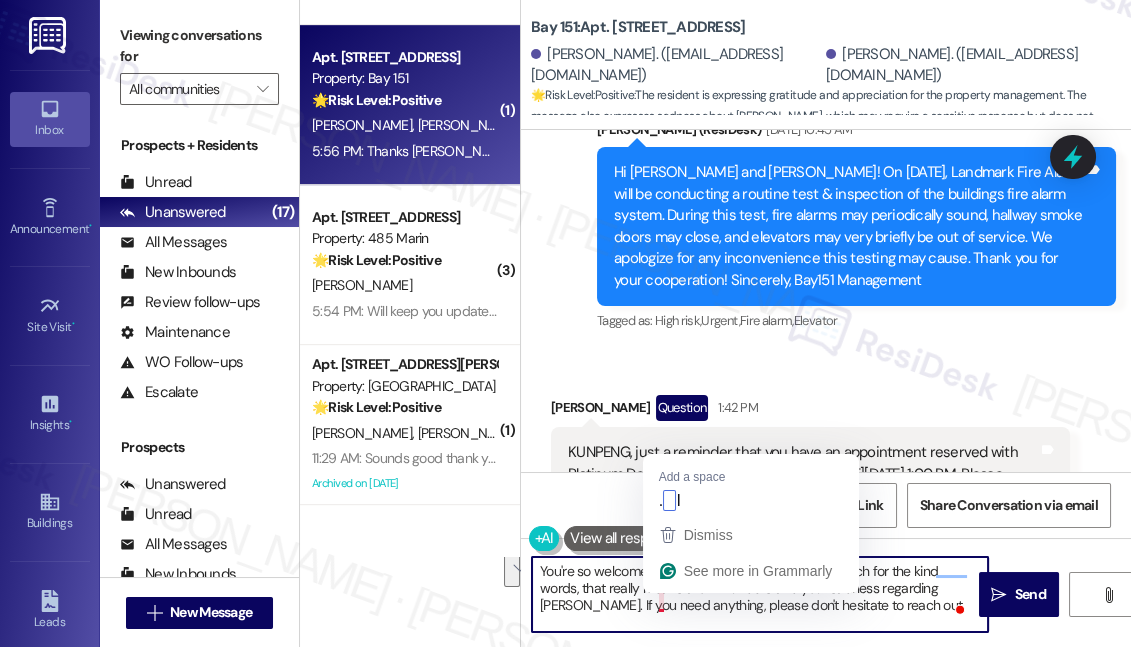 scroll, scrollTop: 0, scrollLeft: 0, axis: both 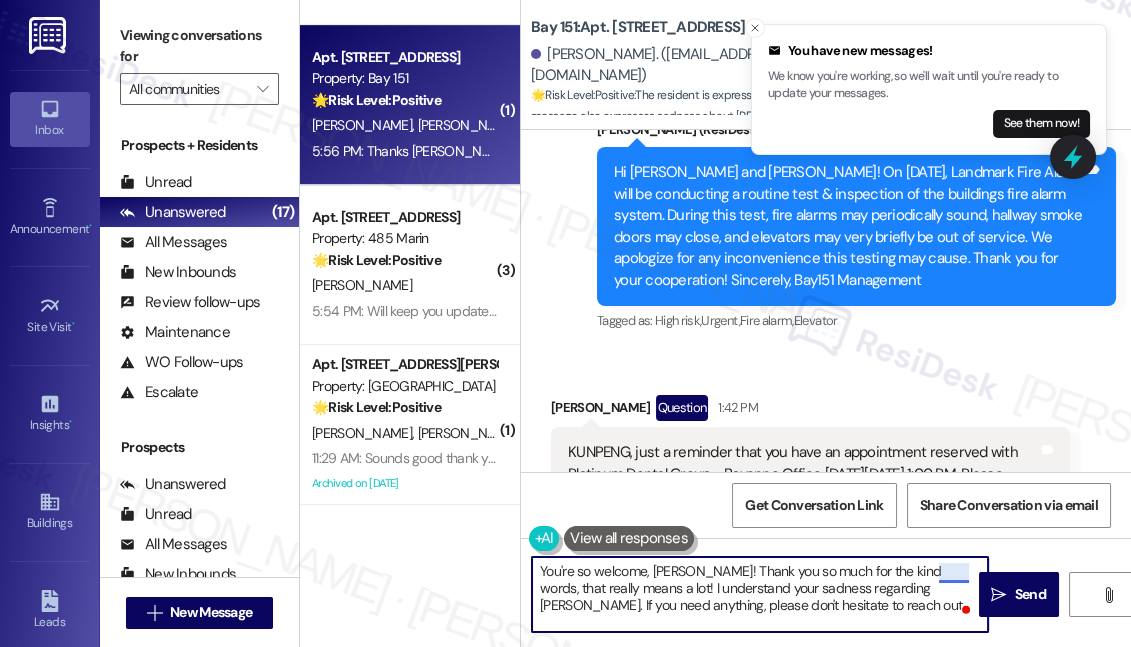 click on "You're so welcome, [PERSON_NAME]! Thank you so much for the kind words, that really means a lot! I understand your sadness regarding [PERSON_NAME]. If you need anything, please don't hesitate to reach out." at bounding box center [760, 594] 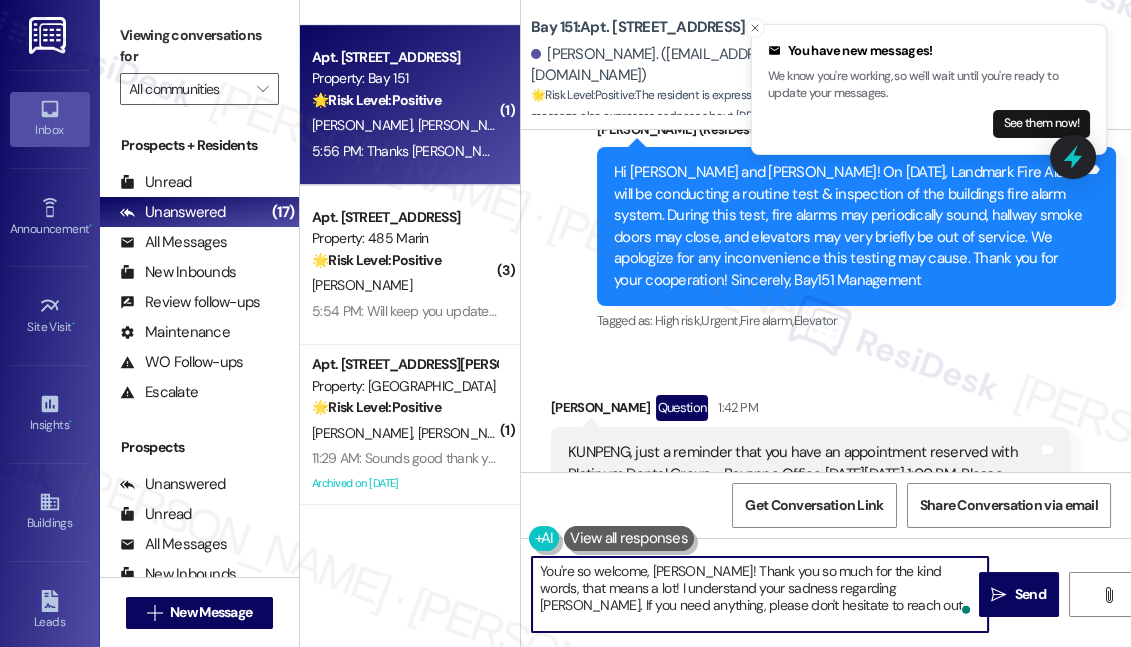 click on "You're so welcome, [PERSON_NAME]! Thank you so much for the kind words, that means a lot! I understand your sadness regarding [PERSON_NAME]. If you need anything, please don't hesitate to reach out." at bounding box center [760, 594] 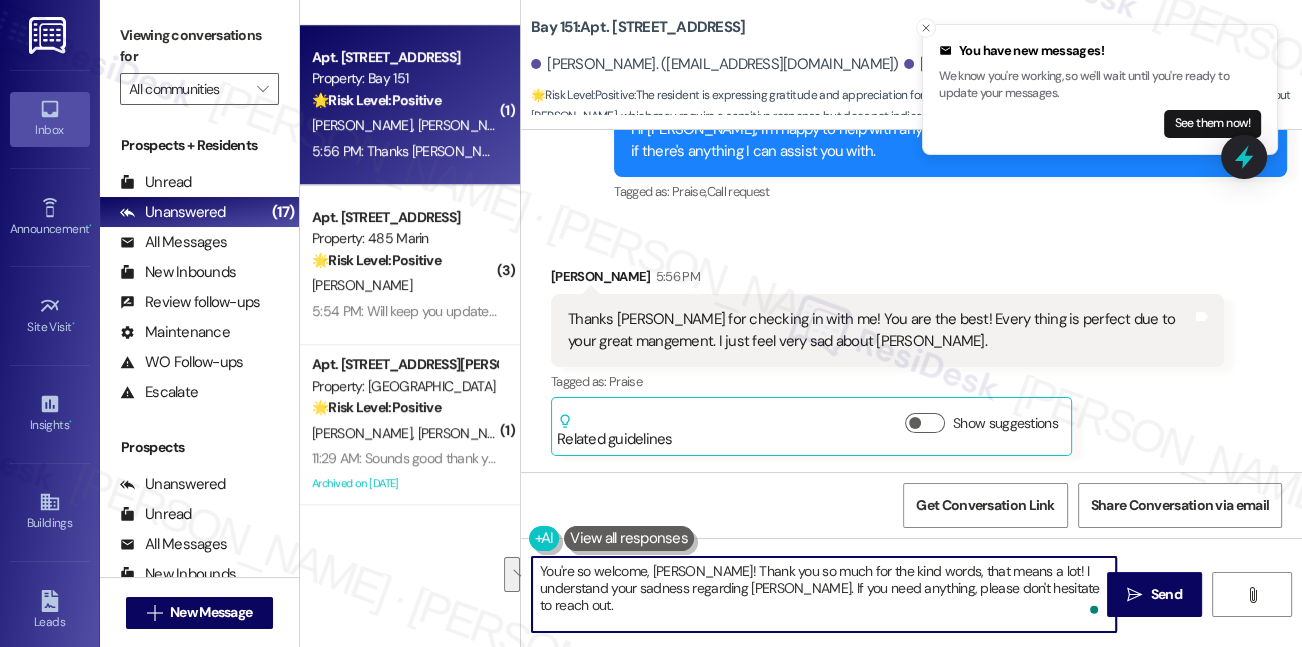 scroll, scrollTop: 66855, scrollLeft: 0, axis: vertical 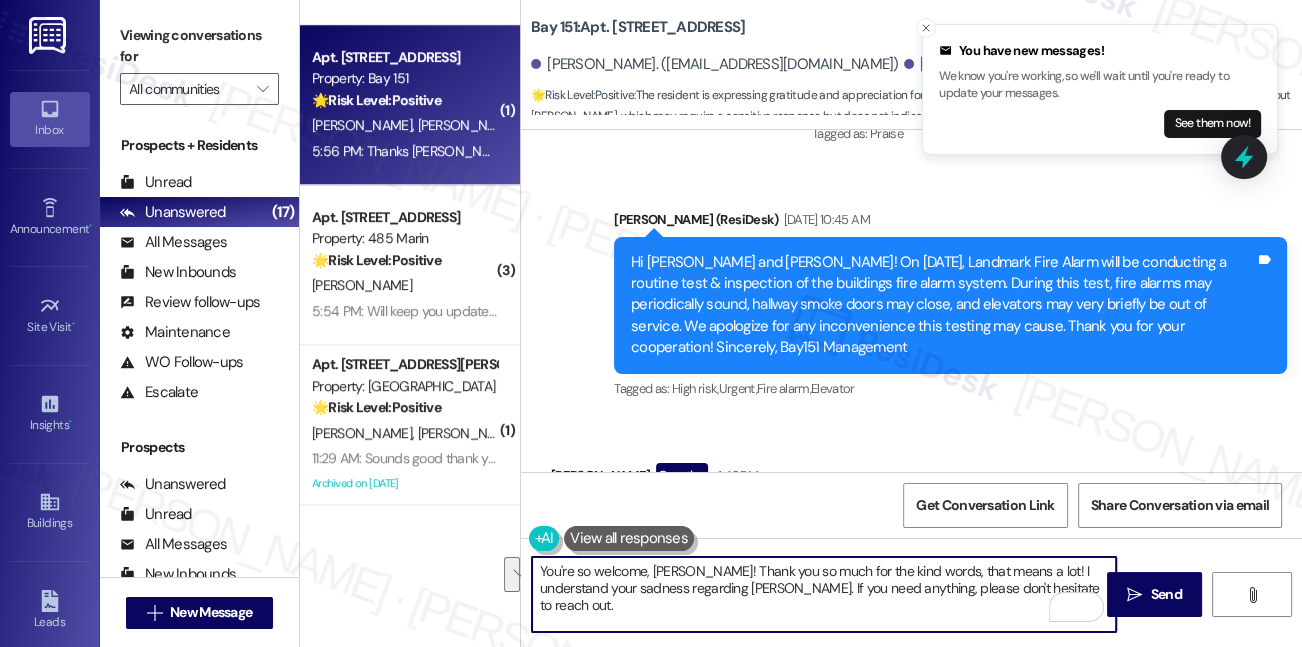 click on "You're so welcome, [PERSON_NAME]! Thank you so much for the kind words, that means a lot! I understand your sadness regarding [PERSON_NAME]. If you need anything, please don't hesitate to reach out." at bounding box center [824, 594] 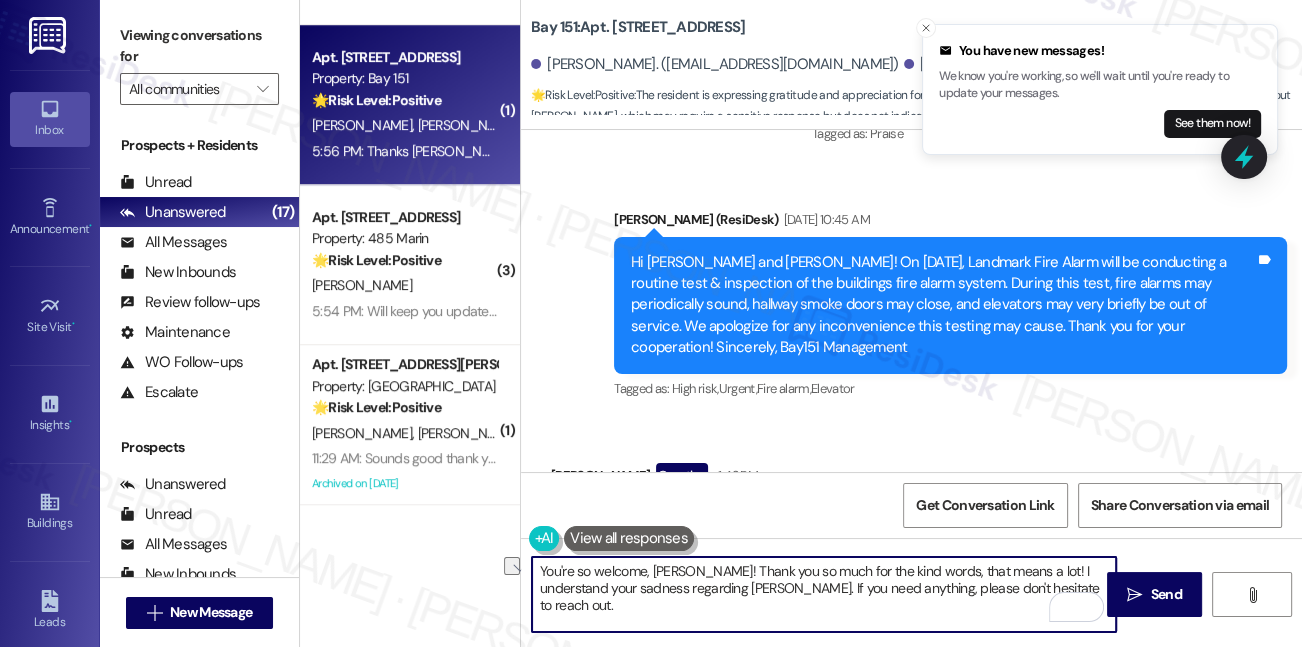 drag, startPoint x: 1051, startPoint y: 588, endPoint x: 717, endPoint y: 595, distance: 334.07333 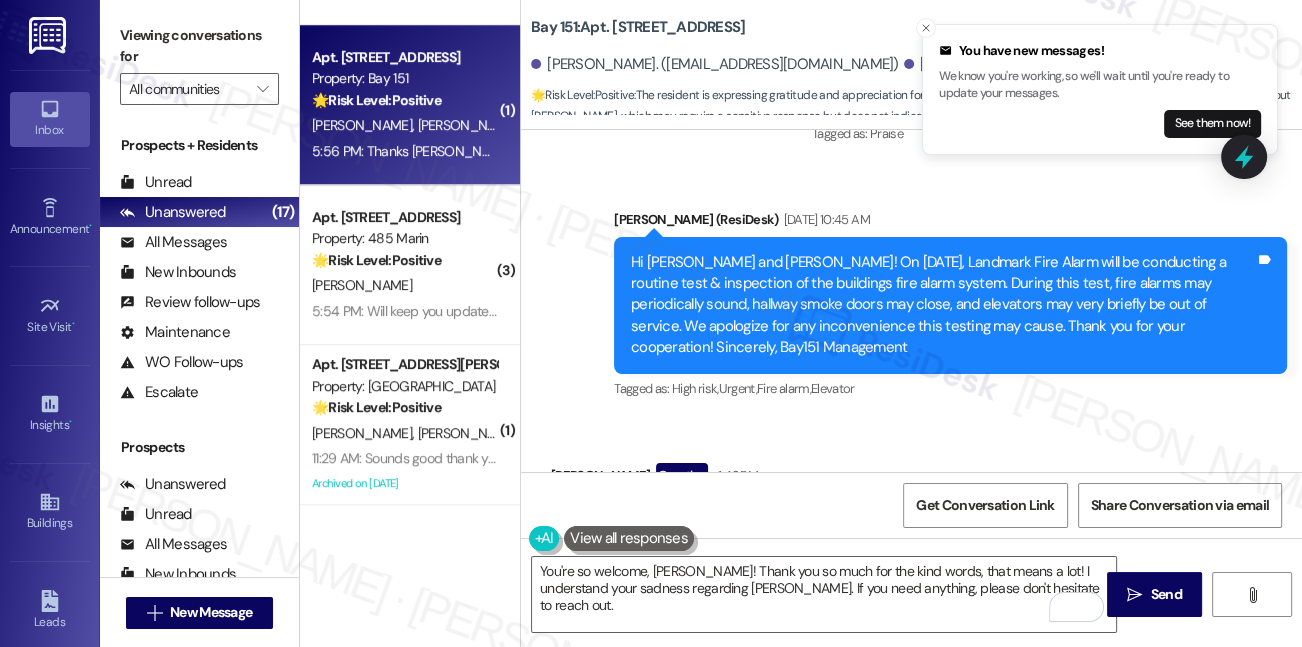 click on "Thanks [PERSON_NAME] for checking in with me! You are the best! Every thing is perfect due to your great mangement. I just feel very sad about [PERSON_NAME]." at bounding box center [880, 941] 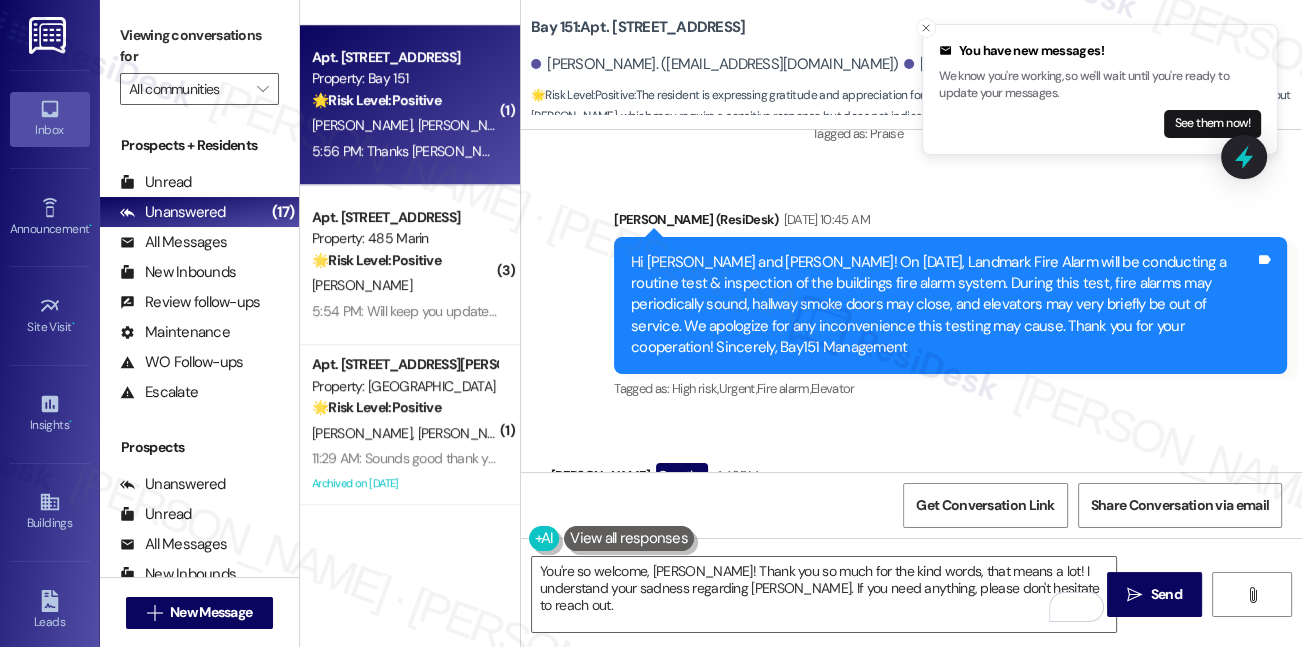 drag, startPoint x: 856, startPoint y: 340, endPoint x: 648, endPoint y: 334, distance: 208.08652 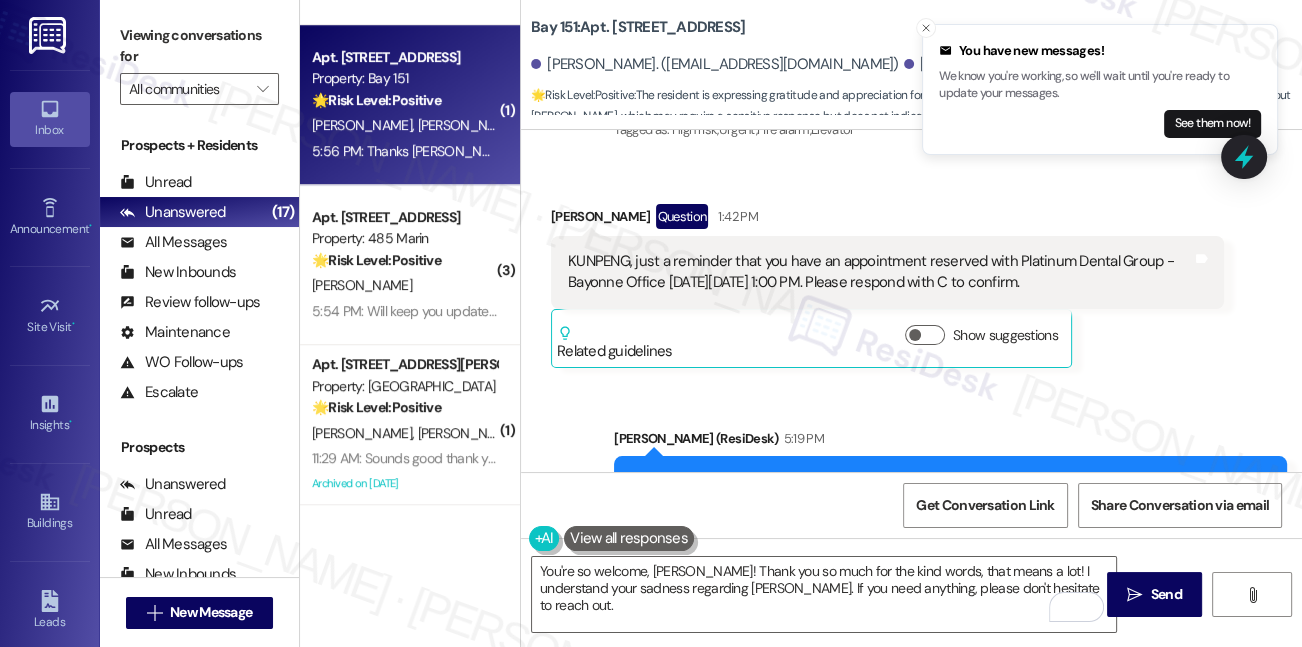 click at bounding box center [629, 538] 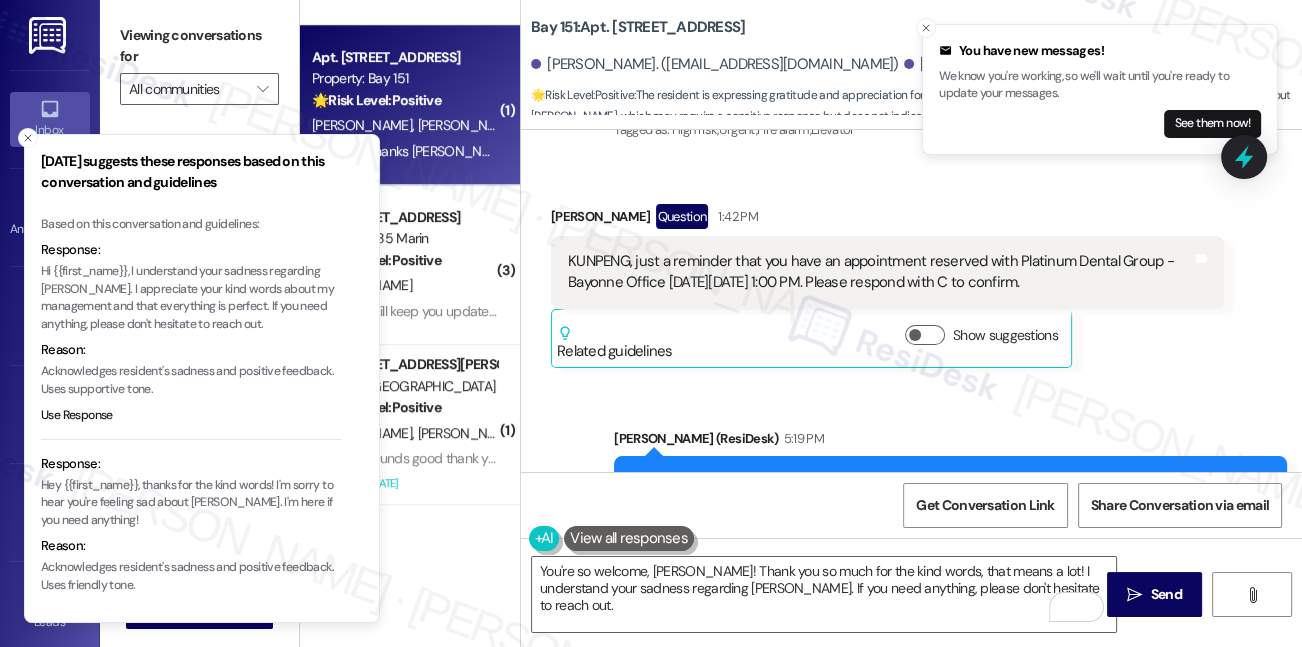 scroll, scrollTop: 0, scrollLeft: 0, axis: both 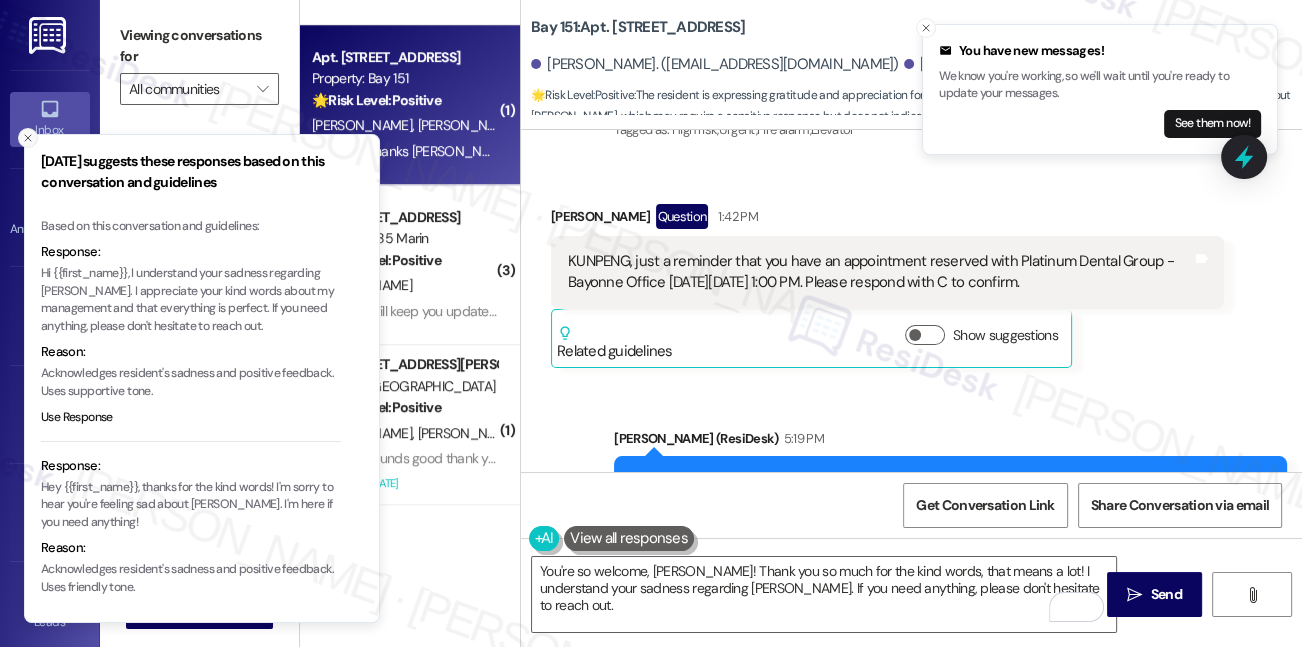 click 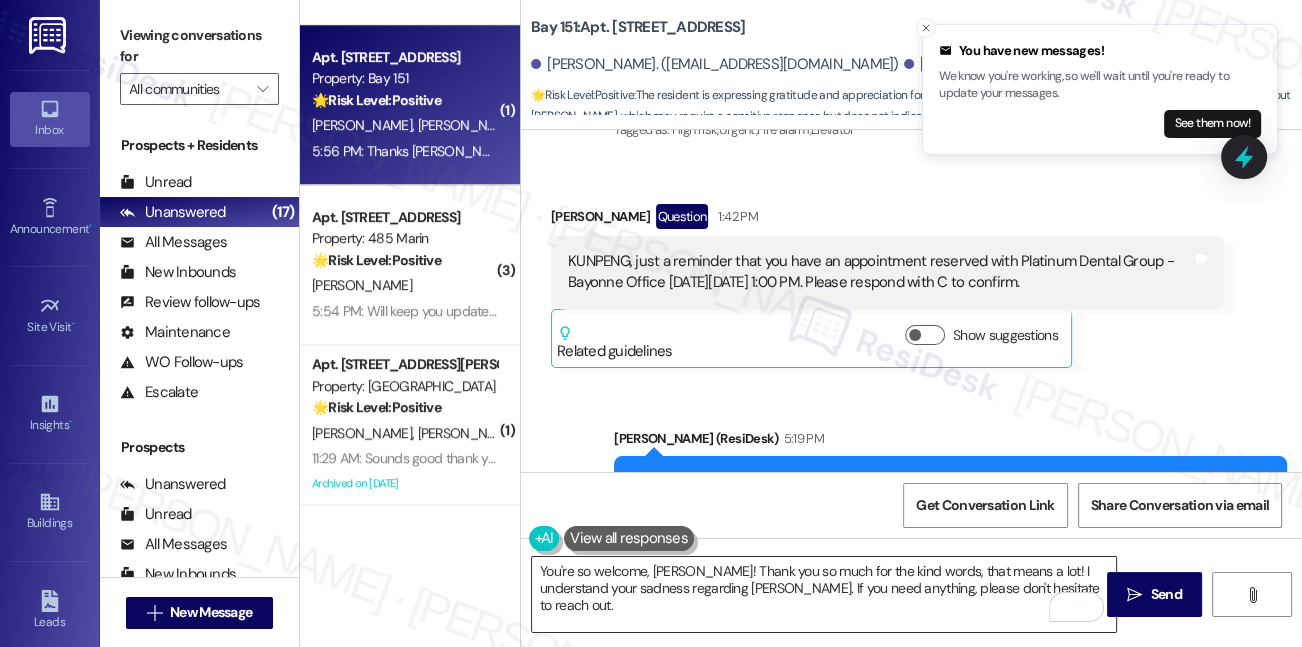 click on "You're so welcome, [PERSON_NAME]! Thank you so much for the kind words, that means a lot! I understand your sadness regarding [PERSON_NAME]. If you need anything, please don't hesitate to reach out." at bounding box center [824, 594] 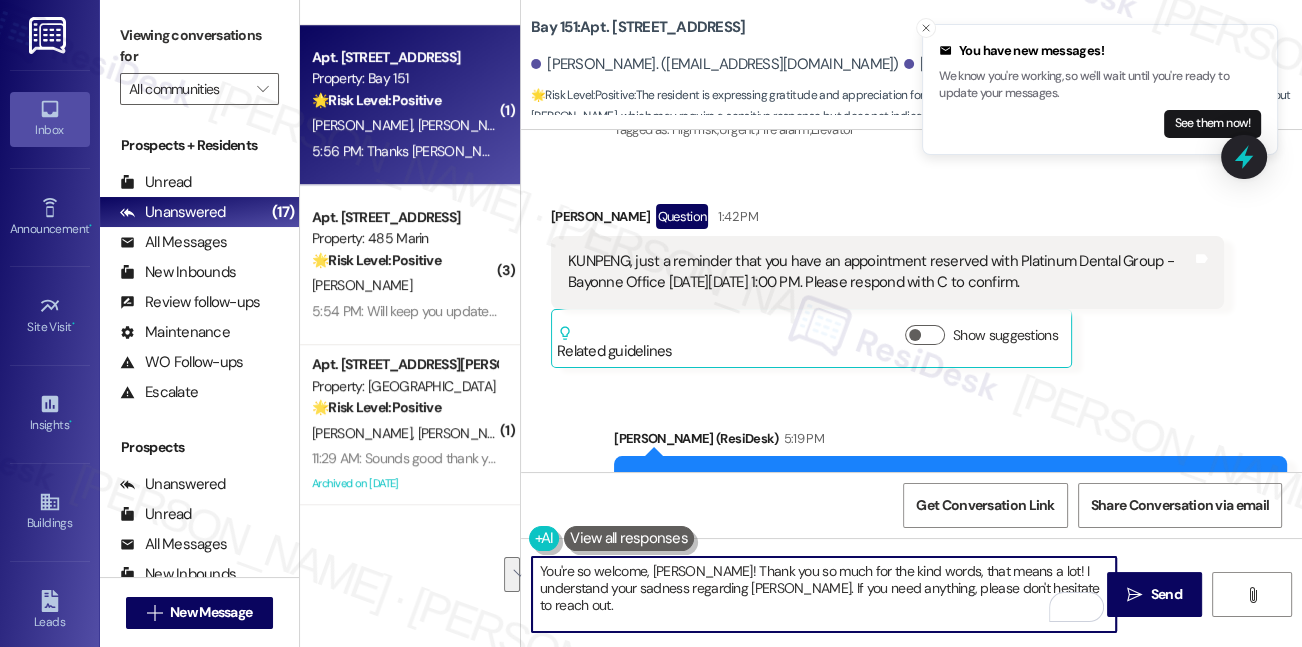 drag, startPoint x: 713, startPoint y: 590, endPoint x: 1010, endPoint y: 567, distance: 297.88925 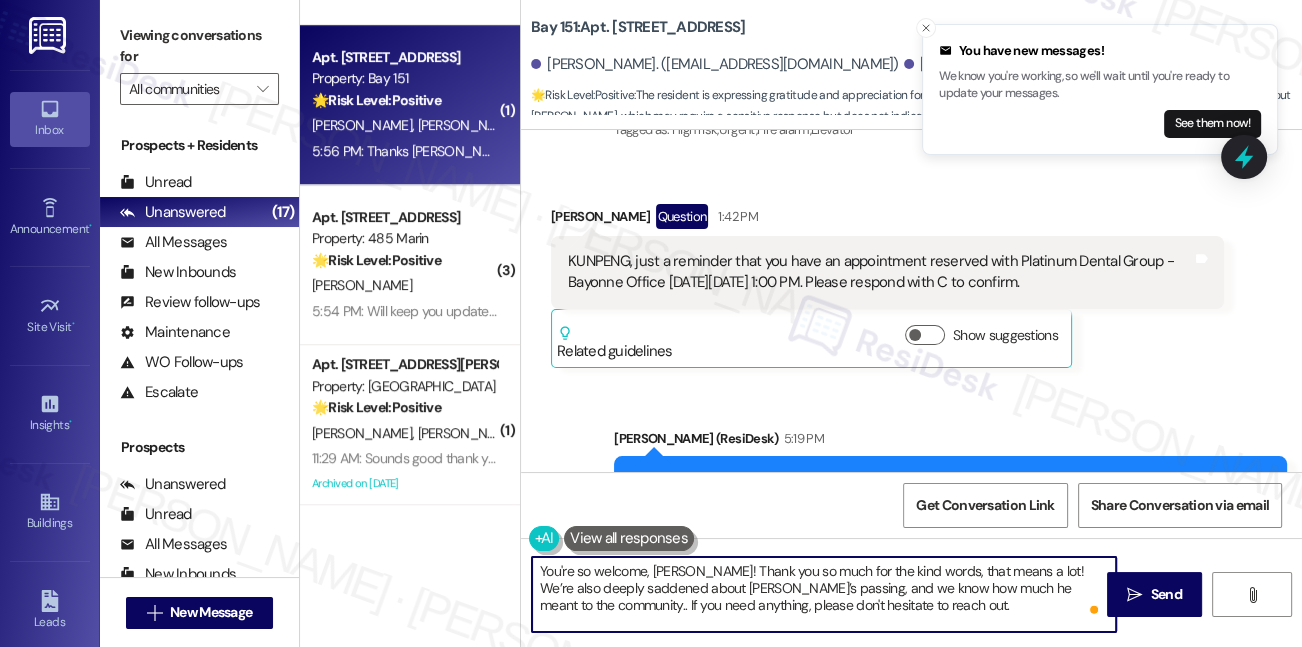 click on "You're so welcome, [PERSON_NAME]! Thank you so much for the kind words, that means a lot! We’re also deeply saddened about [PERSON_NAME]’s passing, and we know how much he meant to the community.. If you need anything, please don't hesitate to reach out." at bounding box center (824, 594) 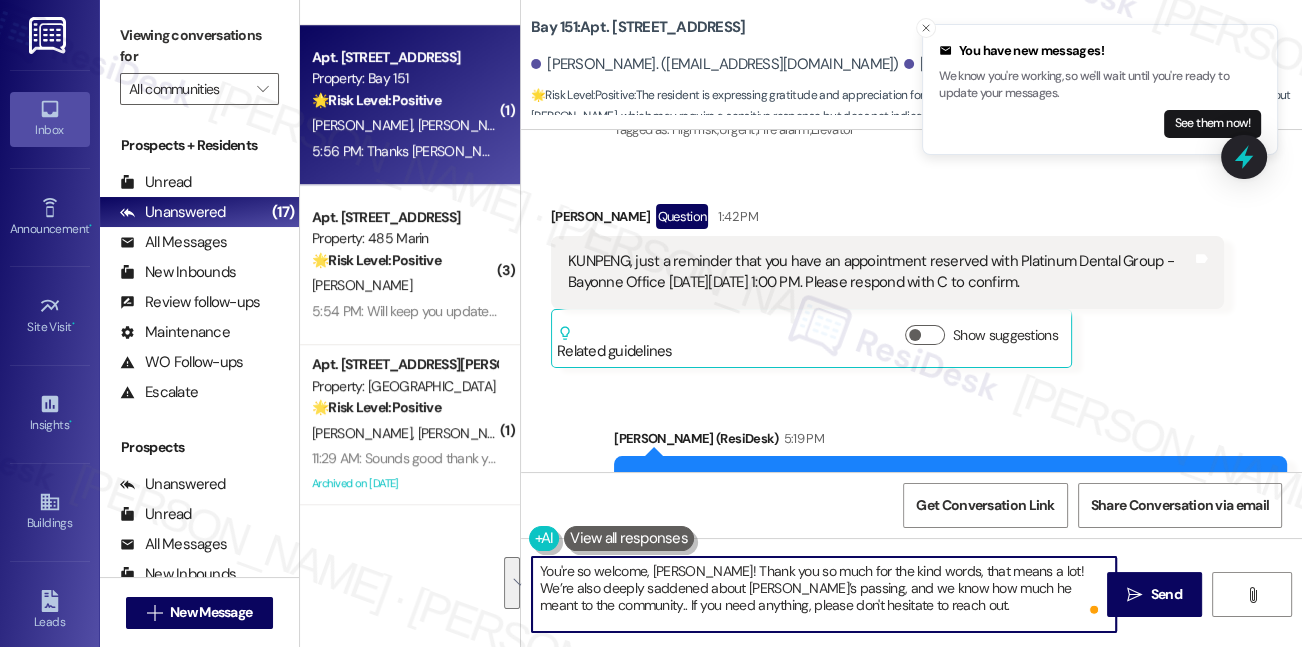 click on "You're so welcome, [PERSON_NAME]! Thank you so much for the kind words, that means a lot! We’re also deeply saddened about [PERSON_NAME]’s passing, and we know how much he meant to the community.. If you need anything, please don't hesitate to reach out." at bounding box center [824, 594] 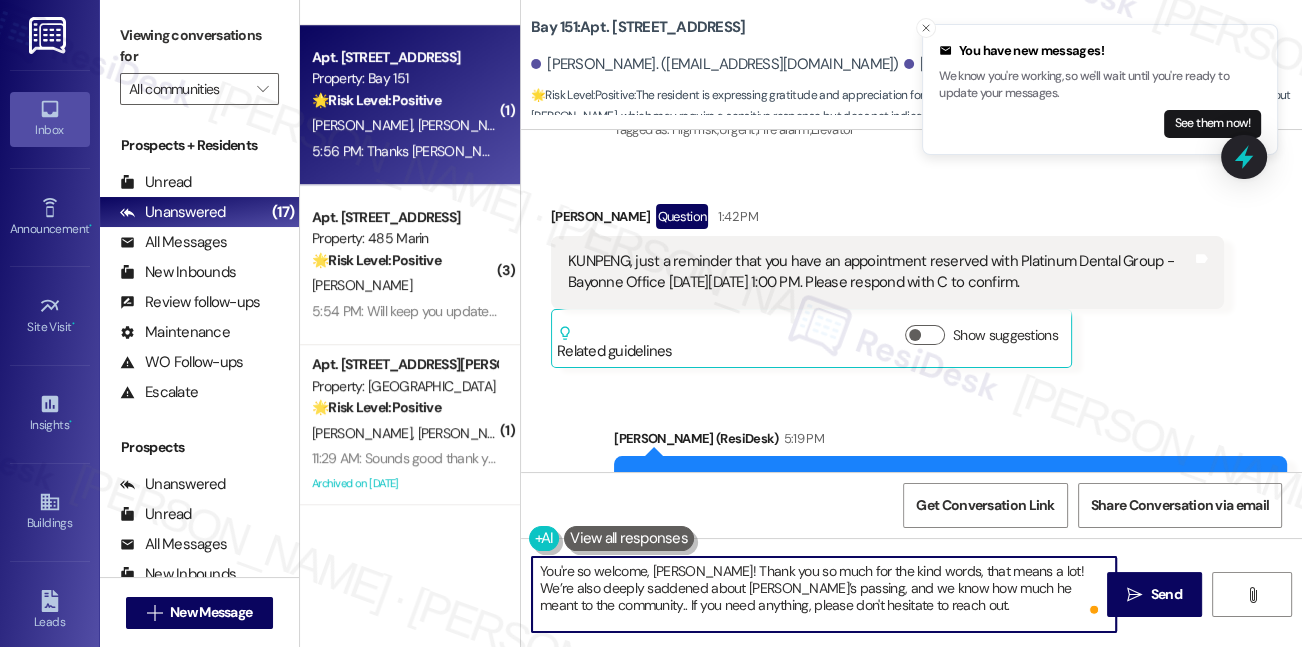 drag, startPoint x: 1088, startPoint y: 590, endPoint x: 1059, endPoint y: 590, distance: 29 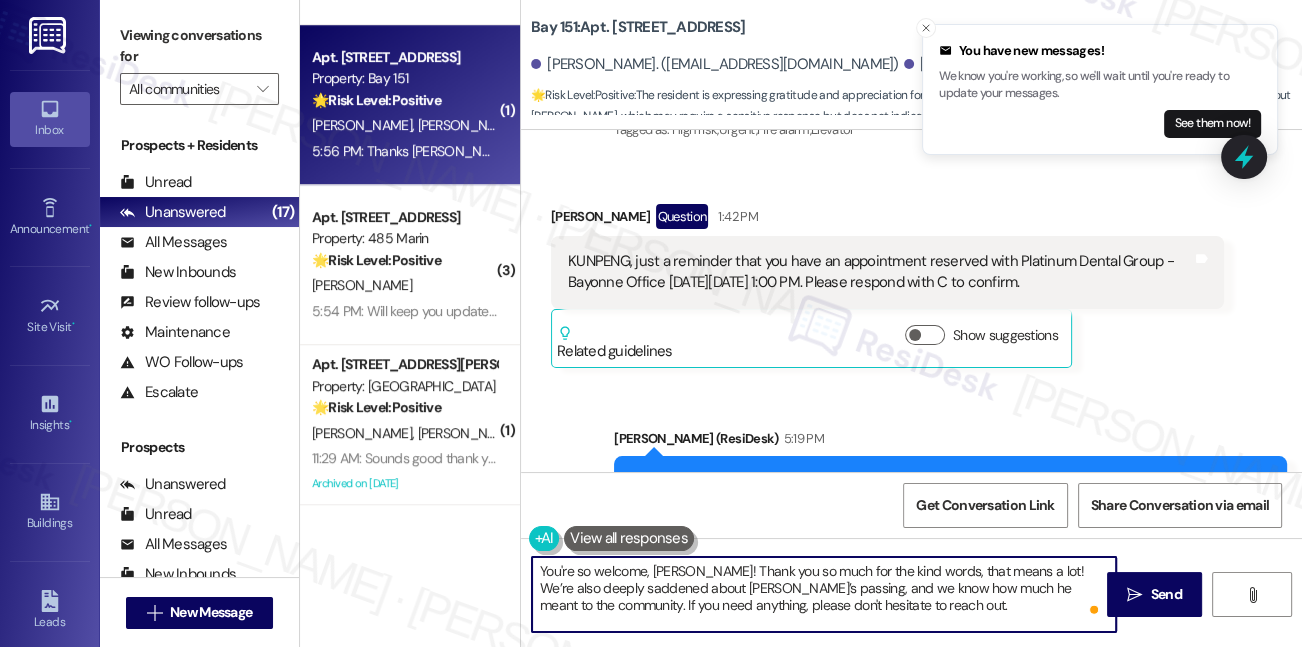 type on "You're so welcome, [PERSON_NAME]! Thank you so much for the kind words, that means a lot! We’re also deeply saddened about [PERSON_NAME]’s passing, and we know how much he meant to the community. If you need anything, please don't hesitate to reach out." 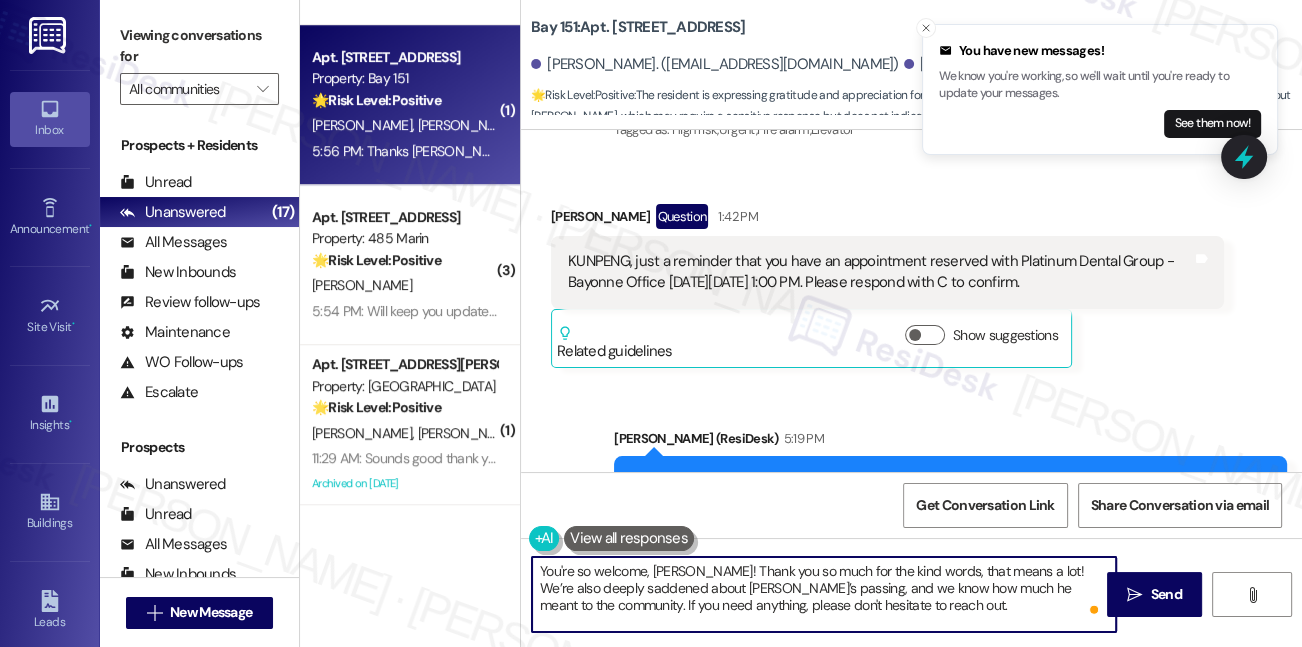 click on "You're so welcome, [PERSON_NAME]! Thank you so much for the kind words, that means a lot! We’re also deeply saddened about [PERSON_NAME]’s passing, and we know how much he meant to the community. If you need anything, please don't hesitate to reach out." at bounding box center (824, 594) 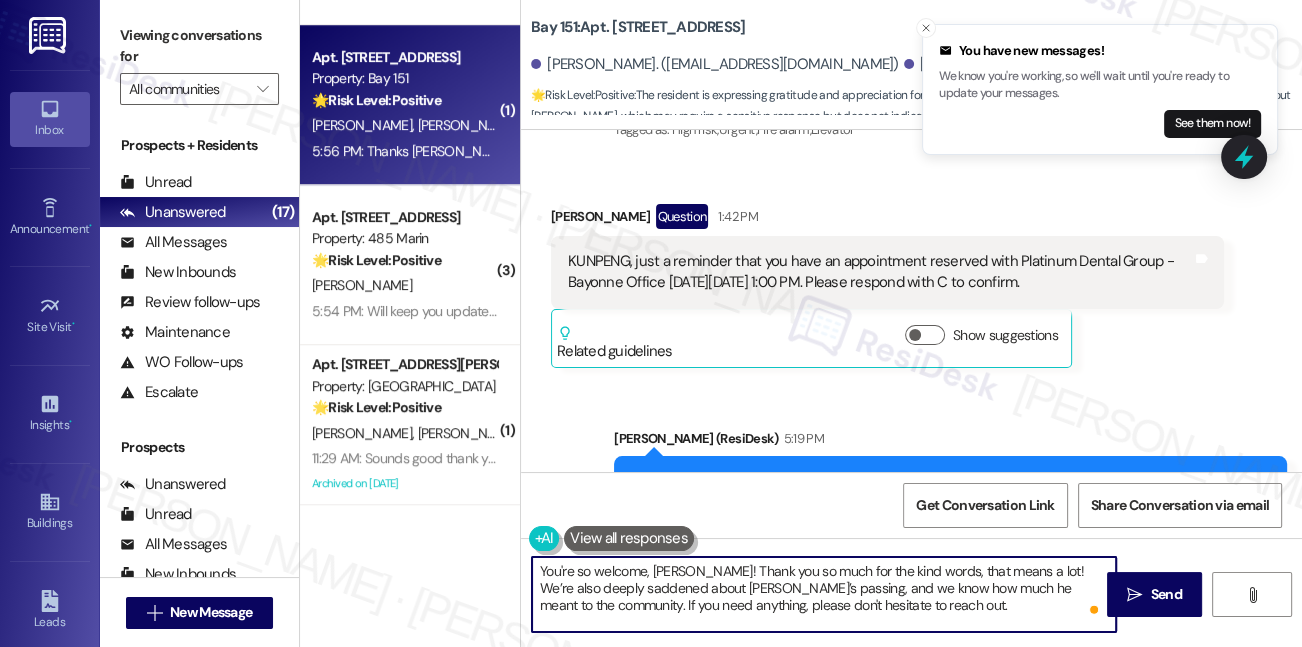 click on "You're so welcome, [PERSON_NAME]! Thank you so much for the kind words, that means a lot! We’re also deeply saddened about [PERSON_NAME]’s passing, and we know how much he meant to the community. If you need anything, please don't hesitate to reach out." at bounding box center [824, 594] 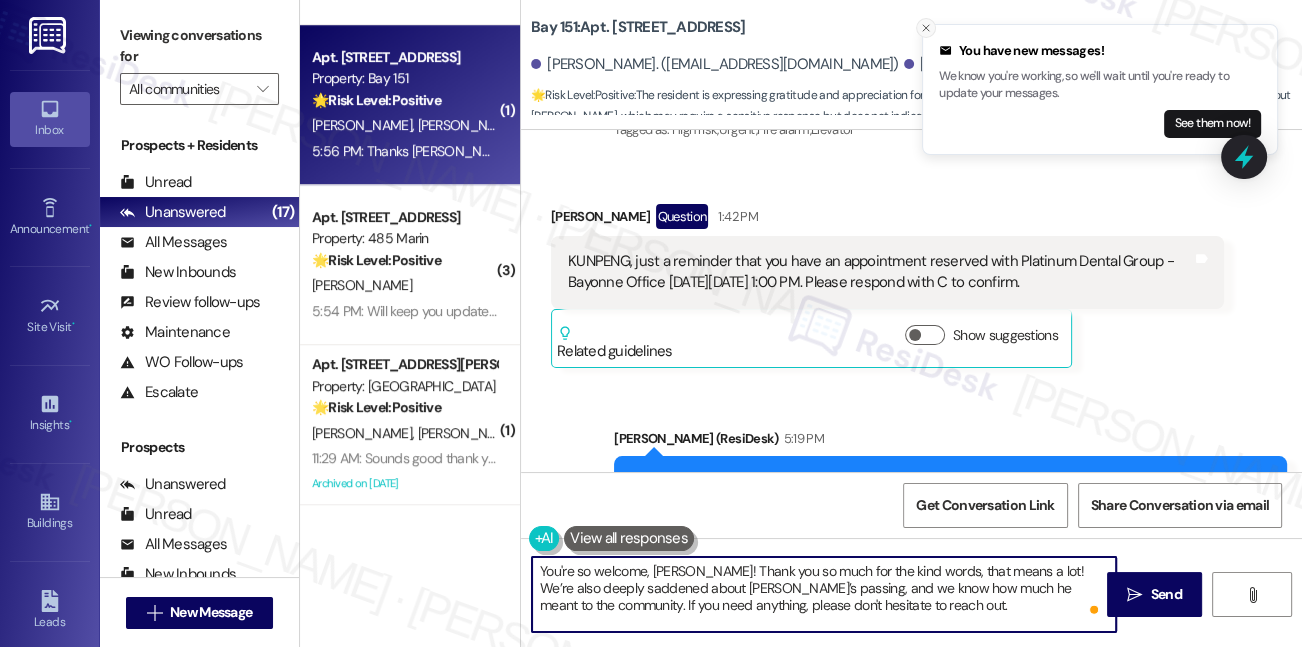click 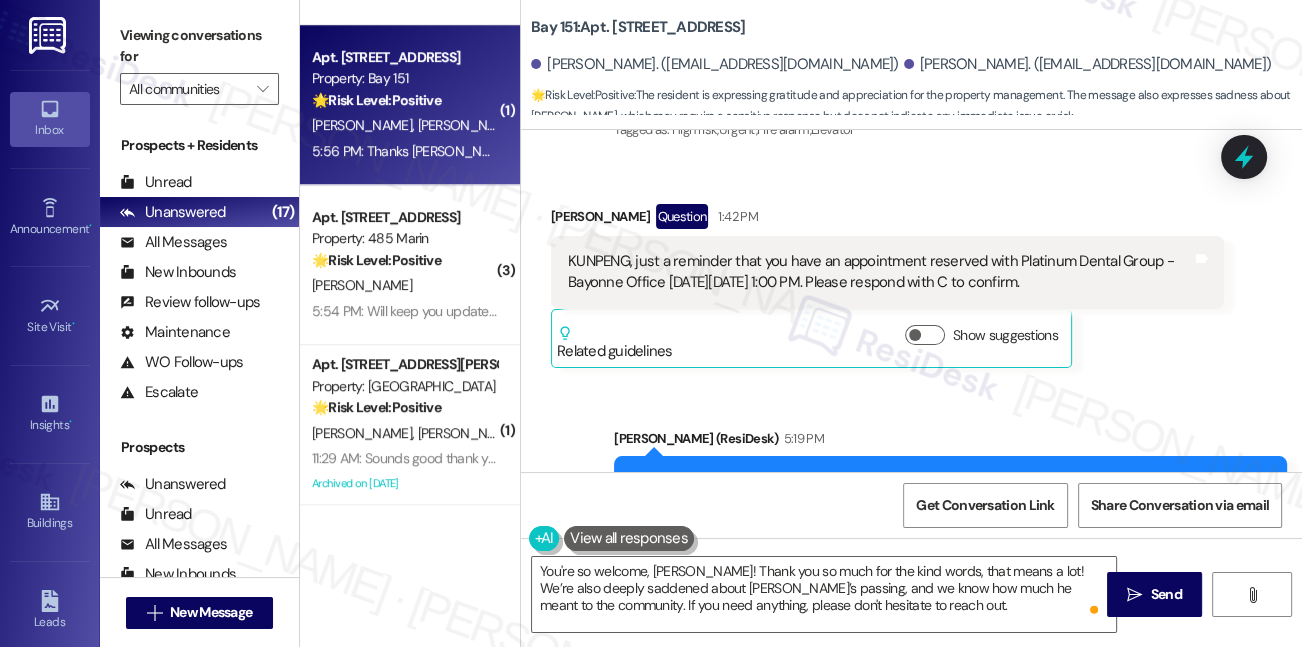 scroll, scrollTop: 66841, scrollLeft: 0, axis: vertical 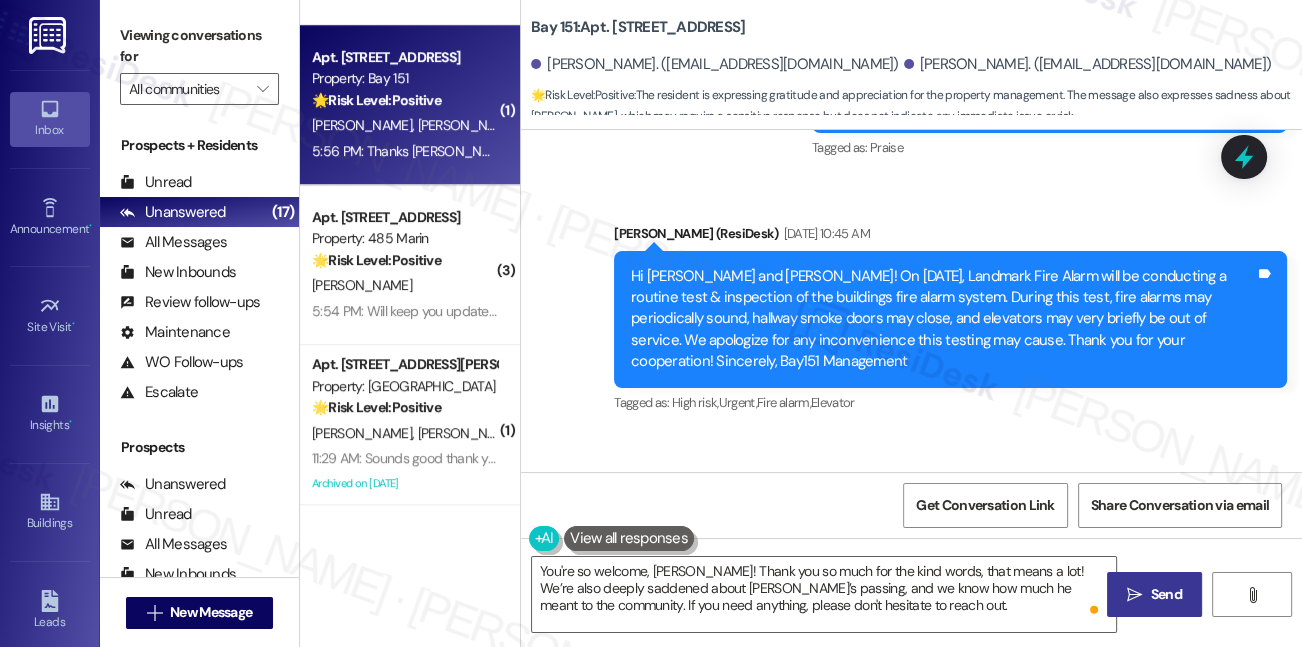 click on " Send" at bounding box center [1154, 594] 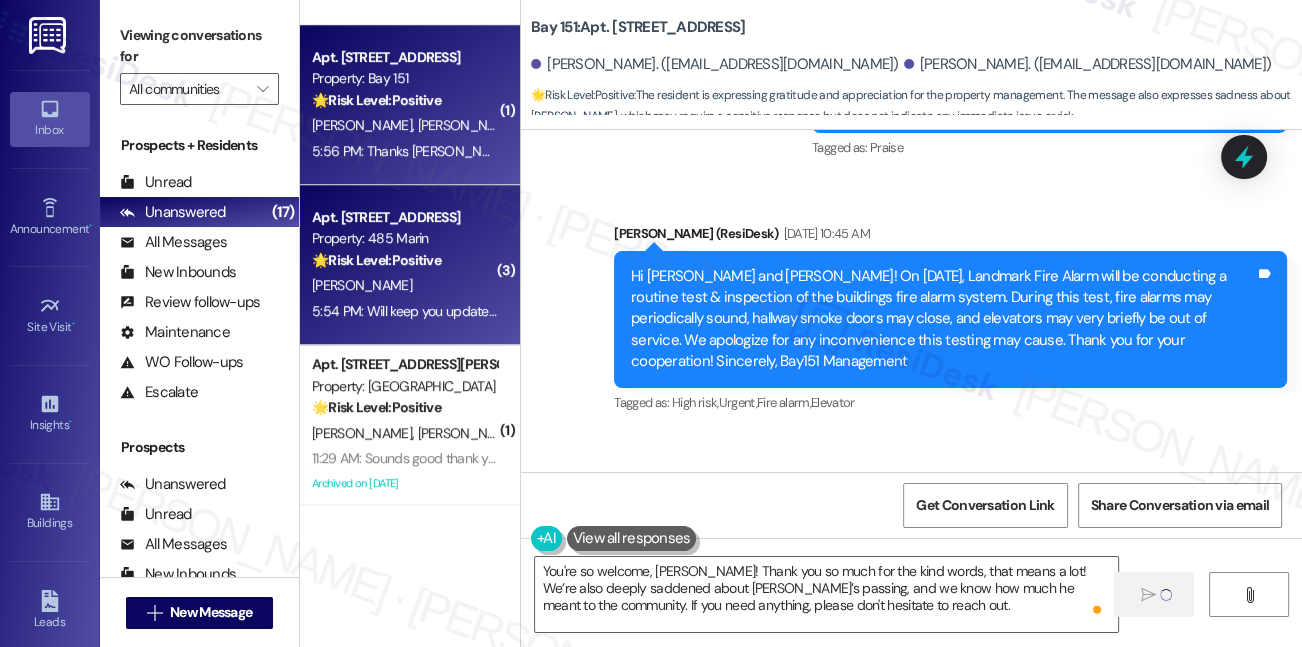 click on "[PERSON_NAME]" at bounding box center (404, 285) 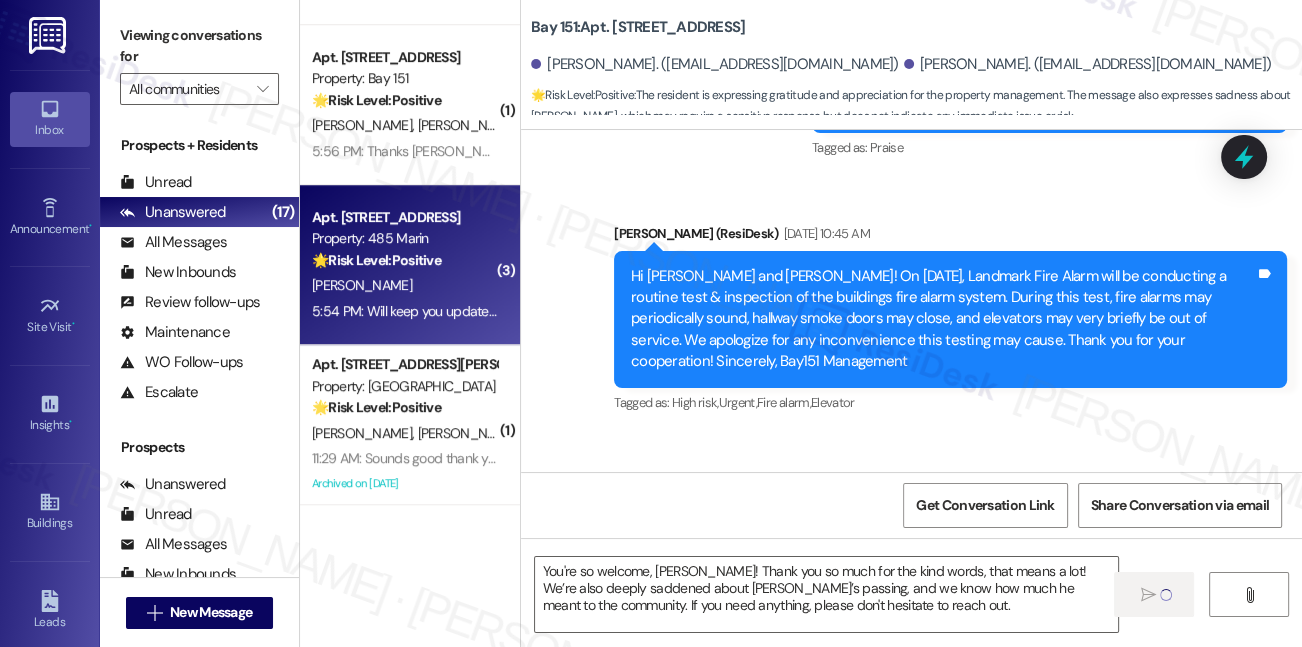 type 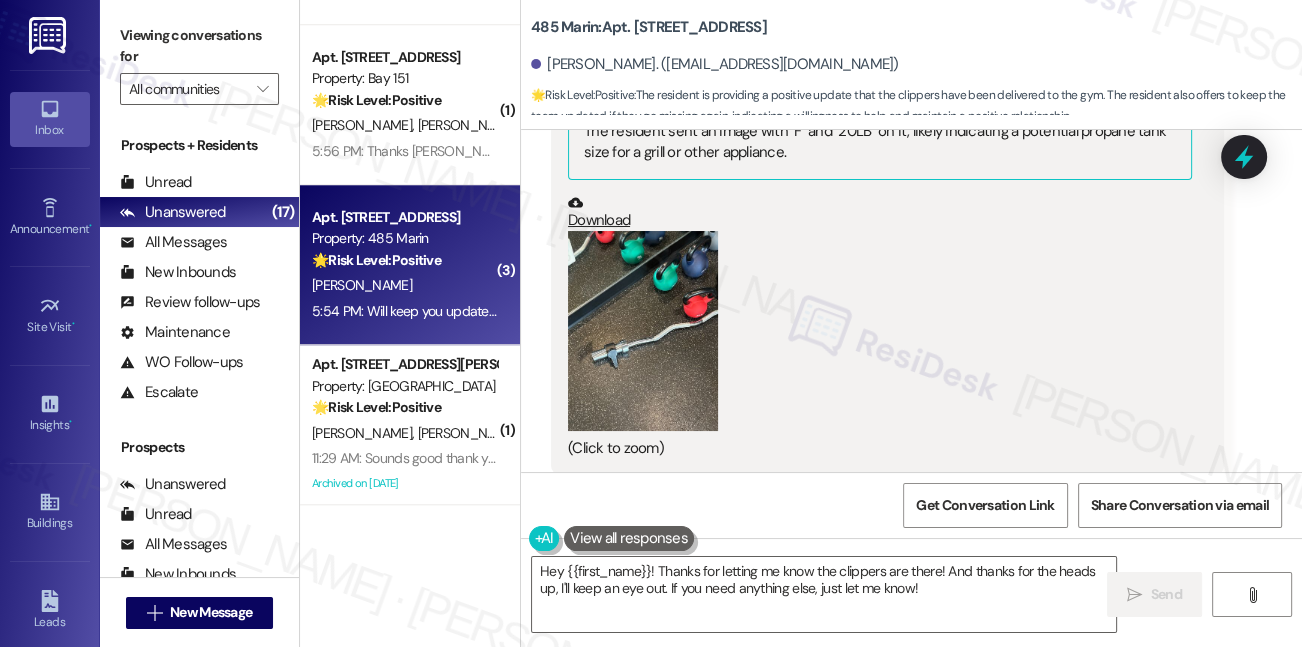 click on "Related guidelines Show suggestions" at bounding box center (811, 503) 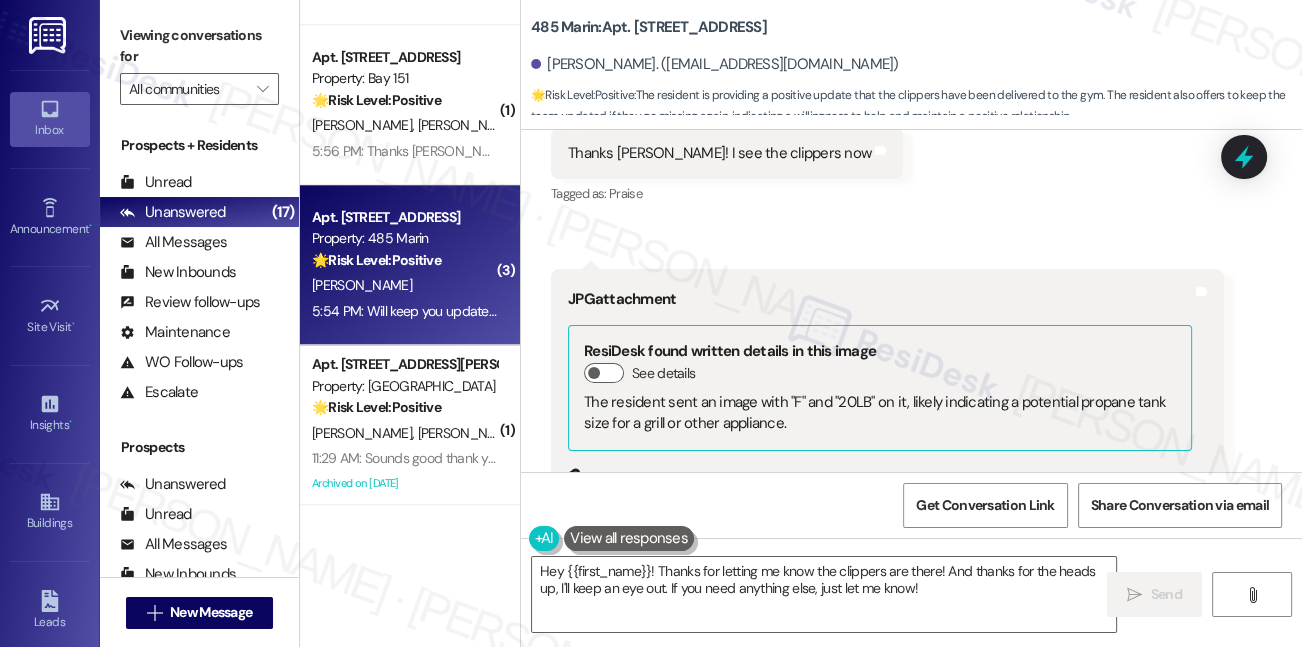 scroll, scrollTop: 28440, scrollLeft: 0, axis: vertical 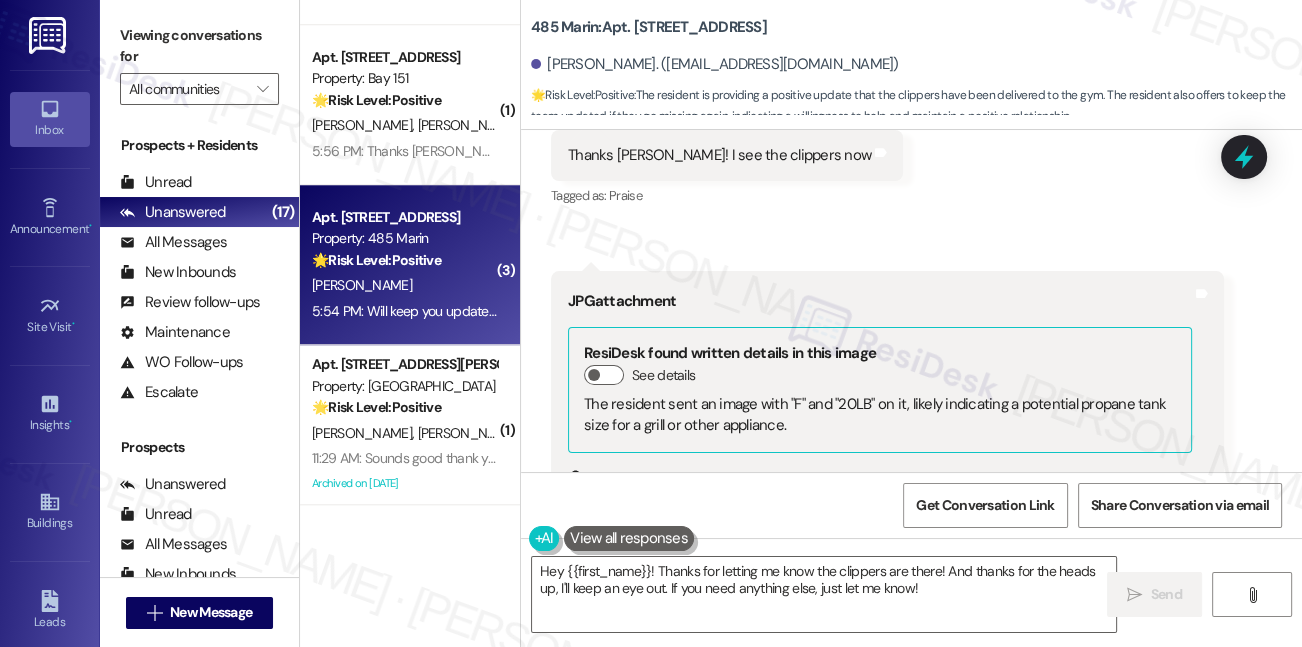 click at bounding box center (643, 604) 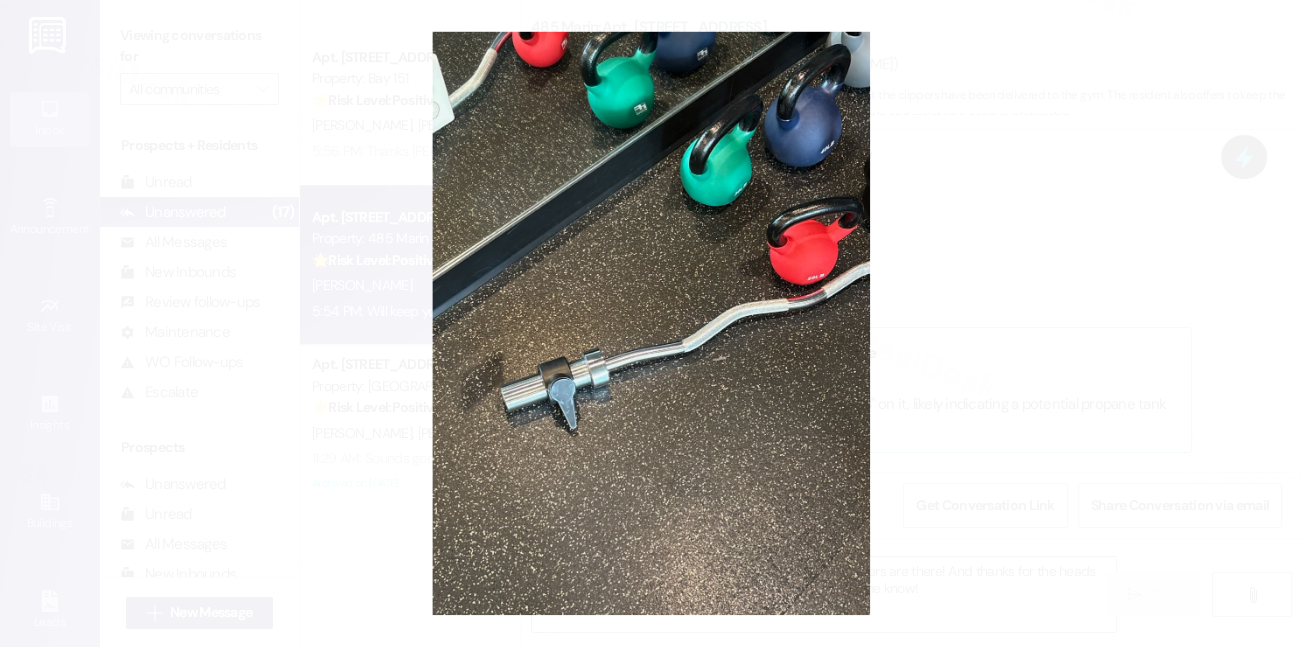 click at bounding box center [651, 323] 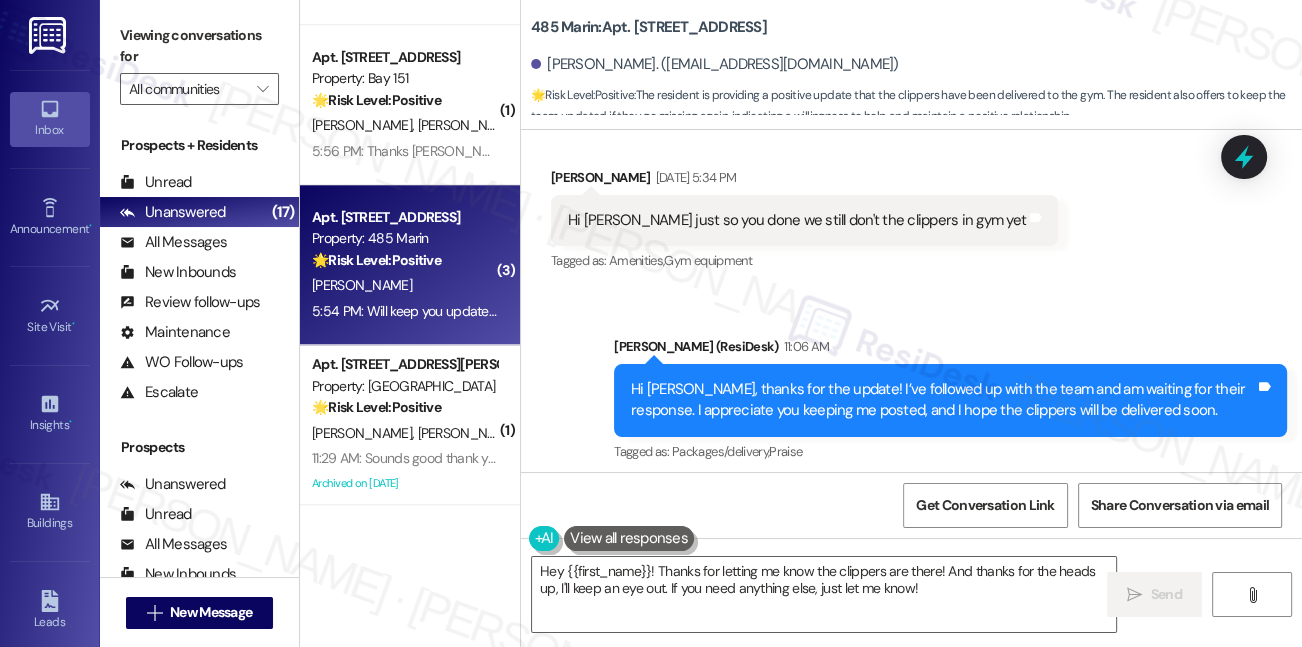scroll, scrollTop: 27986, scrollLeft: 0, axis: vertical 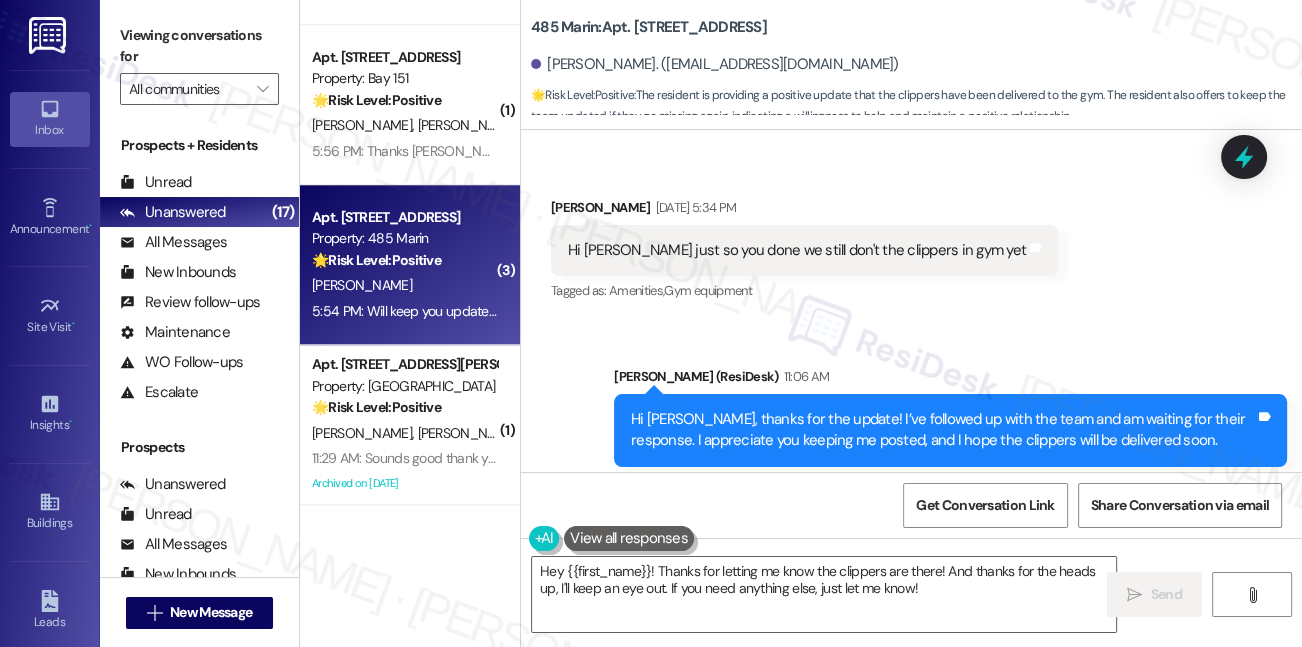 click on "Hi [PERSON_NAME], thanks for the update! I’ve followed up with the team and am waiting for their response. I appreciate you keeping me posted, and I hope the clippers will be delivered soon." at bounding box center (943, 430) 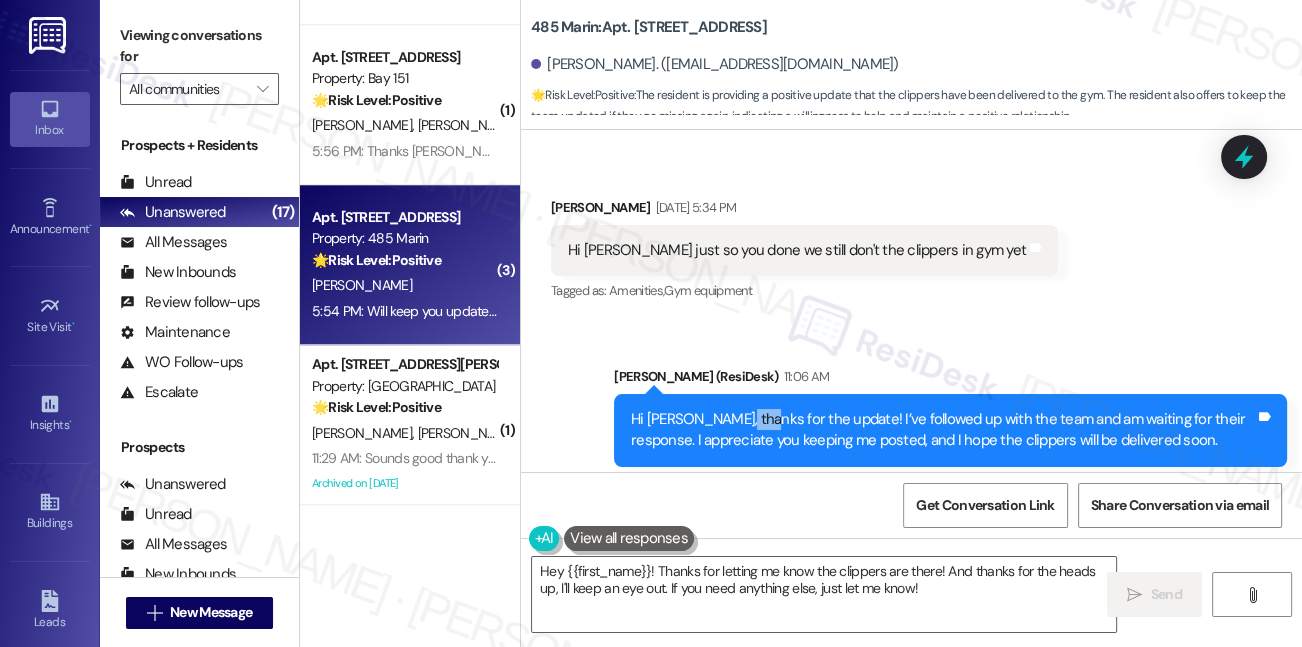click on "Hi [PERSON_NAME], thanks for the update! I’ve followed up with the team and am waiting for their response. I appreciate you keeping me posted, and I hope the clippers will be delivered soon." at bounding box center (943, 430) 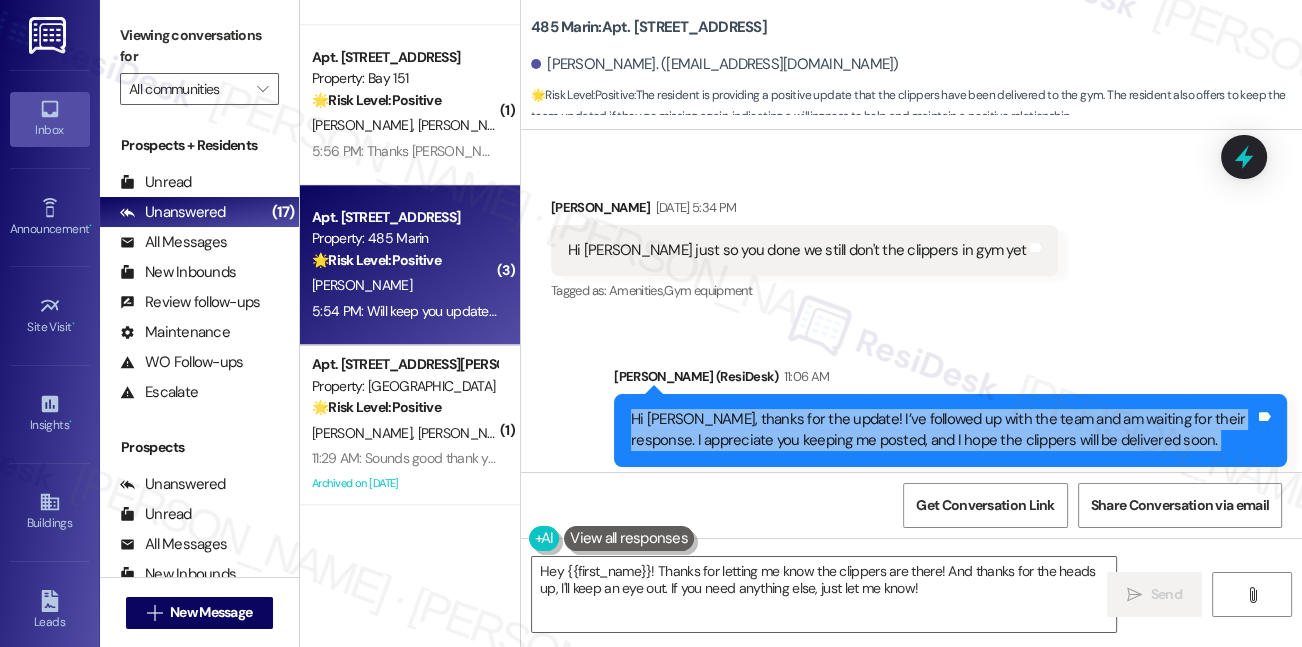 click on "Hi [PERSON_NAME], thanks for the update! I’ve followed up with the team and am waiting for their response. I appreciate you keeping me posted, and I hope the clippers will be delivered soon." at bounding box center [943, 430] 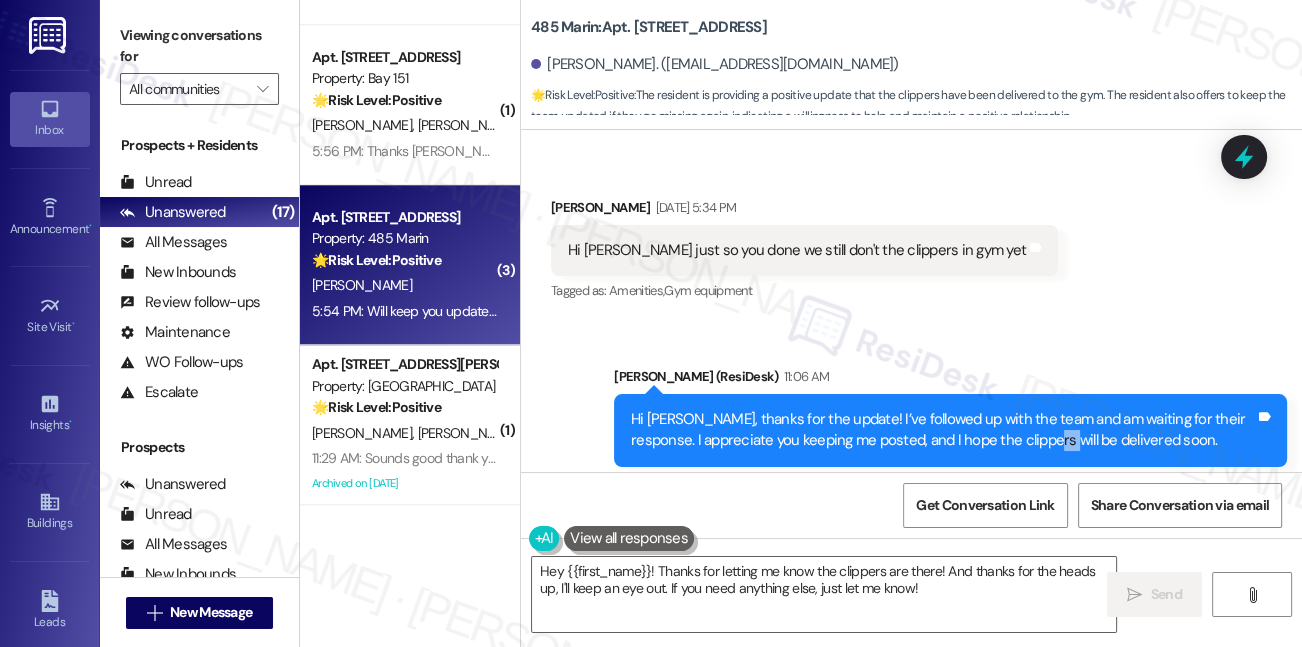 click on "Hi [PERSON_NAME], thanks for the update! I’ve followed up with the team and am waiting for their response. I appreciate you keeping me posted, and I hope the clippers will be delivered soon." at bounding box center [943, 430] 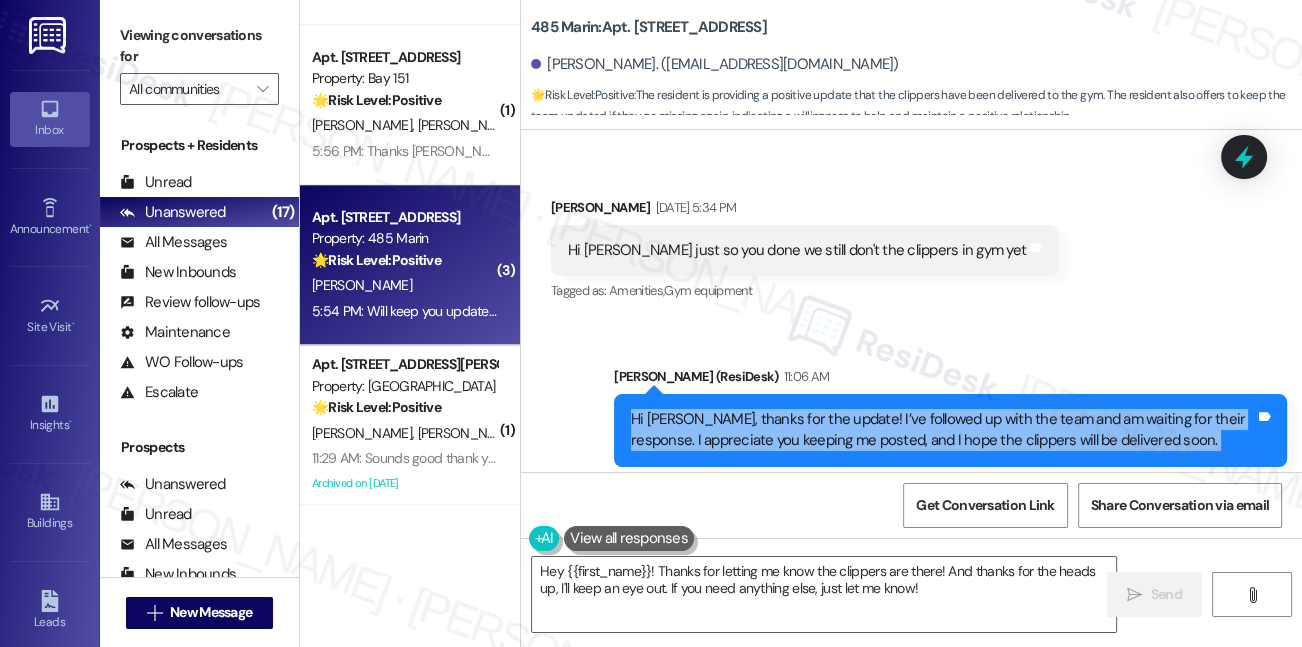 click on "Hi [PERSON_NAME], thanks for the update! I’ve followed up with the team and am waiting for their response. I appreciate you keeping me posted, and I hope the clippers will be delivered soon." at bounding box center (943, 430) 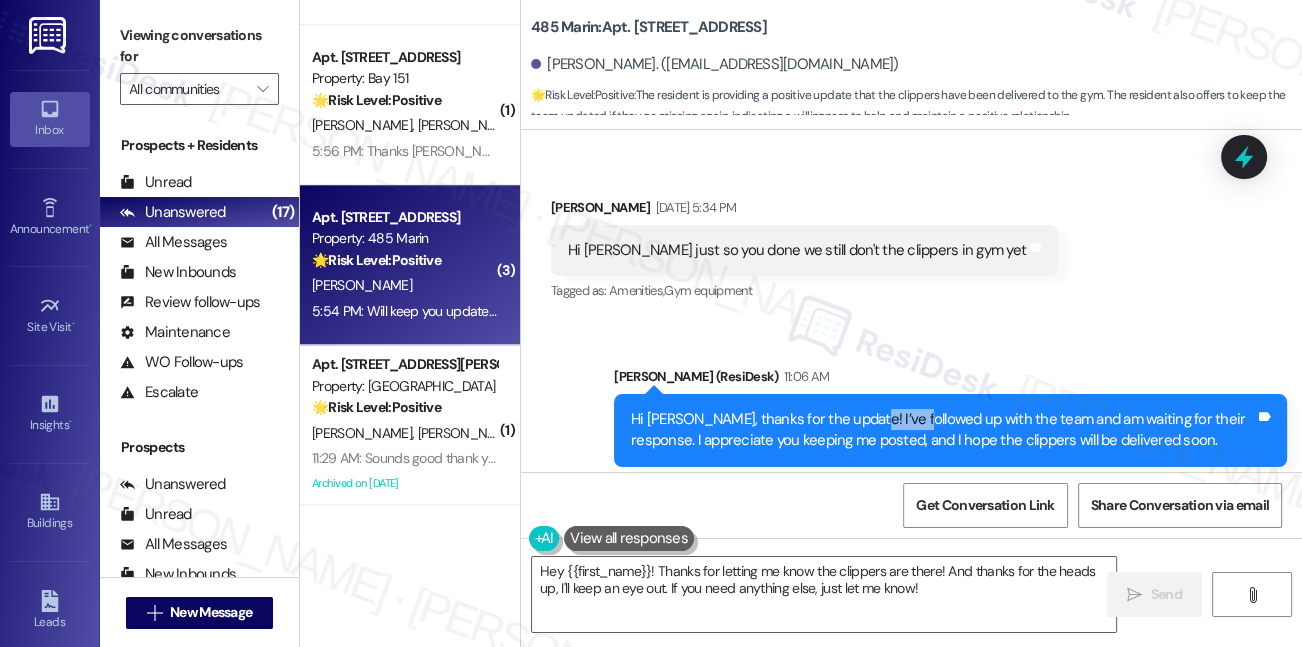 click on "Hi [PERSON_NAME], thanks for the update! I’ve followed up with the team and am waiting for their response. I appreciate you keeping me posted, and I hope the clippers will be delivered soon." at bounding box center [943, 430] 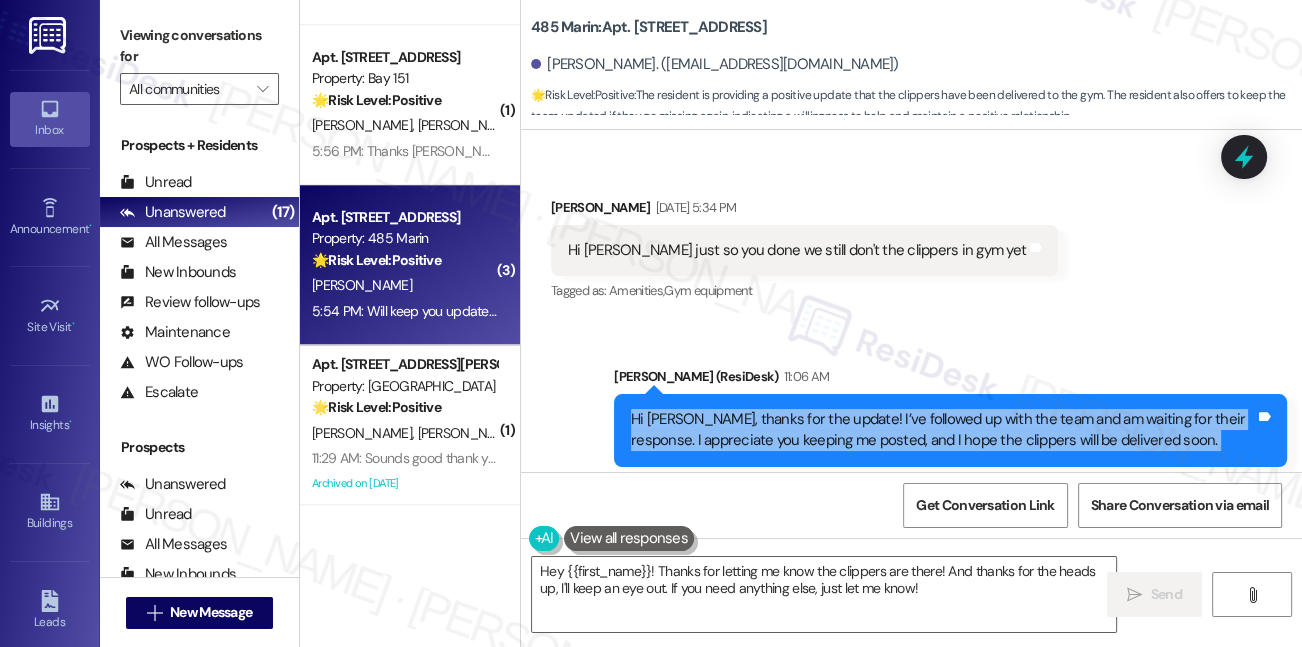 click on "Hi [PERSON_NAME], thanks for the update! I’ve followed up with the team and am waiting for their response. I appreciate you keeping me posted, and I hope the clippers will be delivered soon." at bounding box center [943, 430] 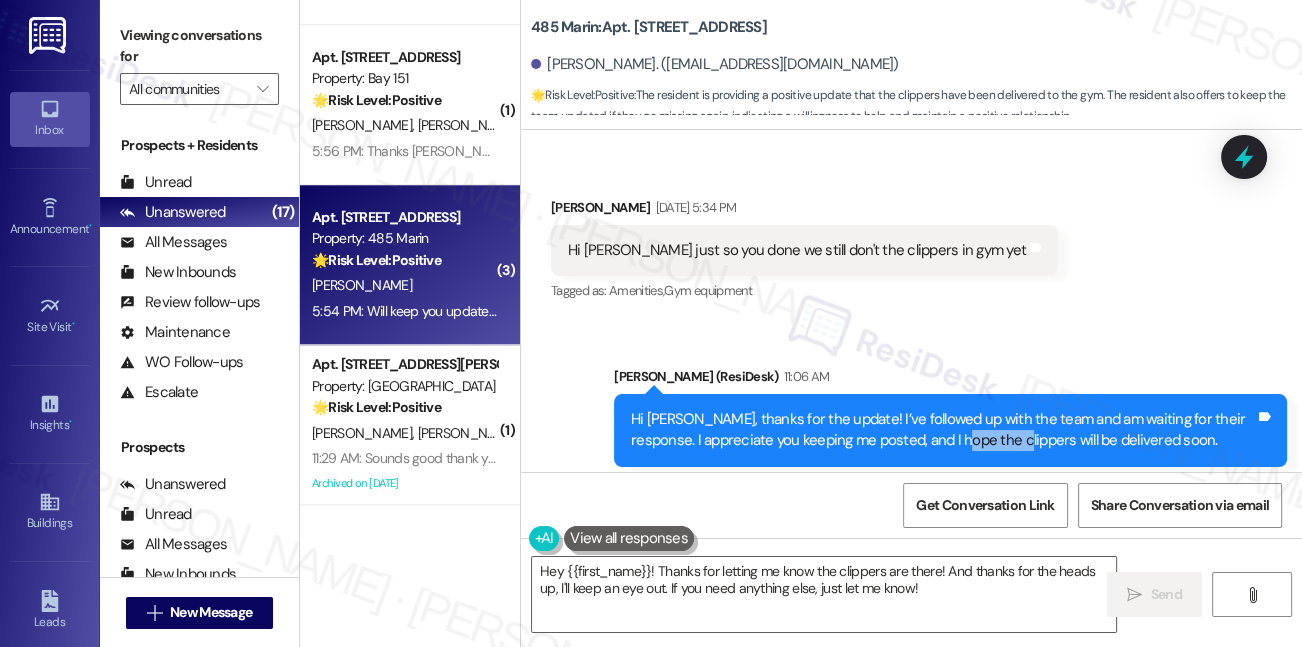 click on "Hi [PERSON_NAME], thanks for the update! I’ve followed up with the team and am waiting for their response. I appreciate you keeping me posted, and I hope the clippers will be delivered soon." at bounding box center [943, 430] 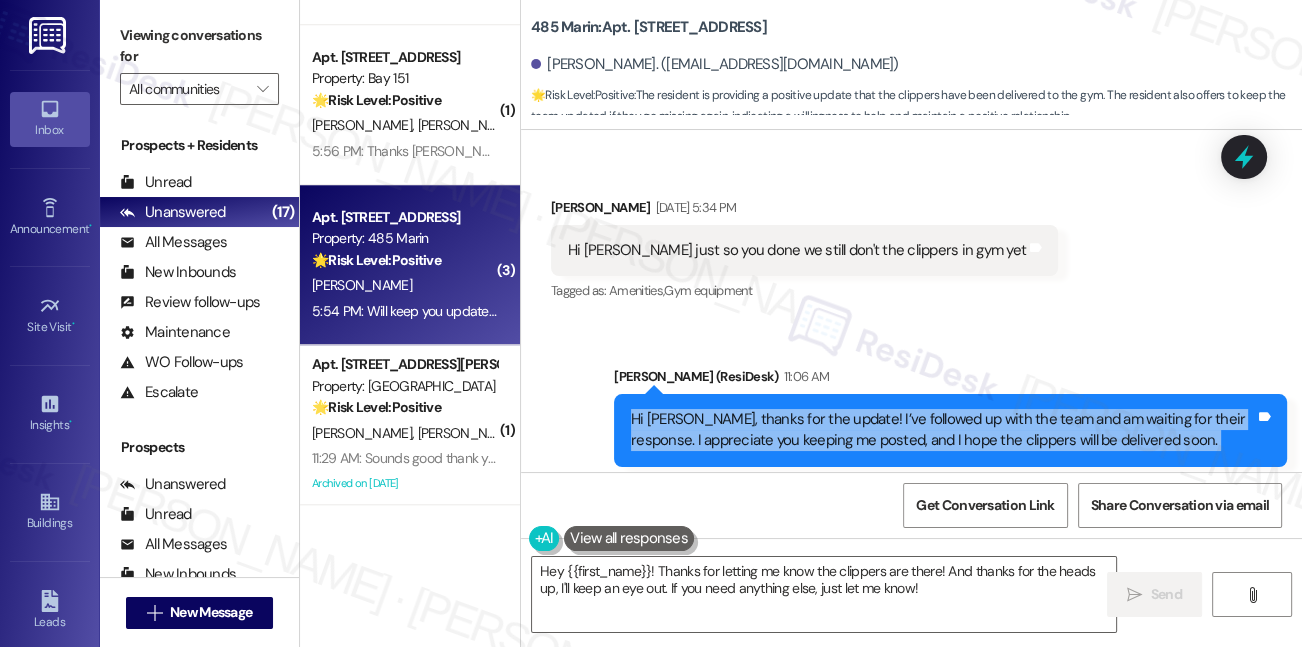 click on "Hi [PERSON_NAME], thanks for the update! I’ve followed up with the team and am waiting for their response. I appreciate you keeping me posted, and I hope the clippers will be delivered soon." at bounding box center (943, 430) 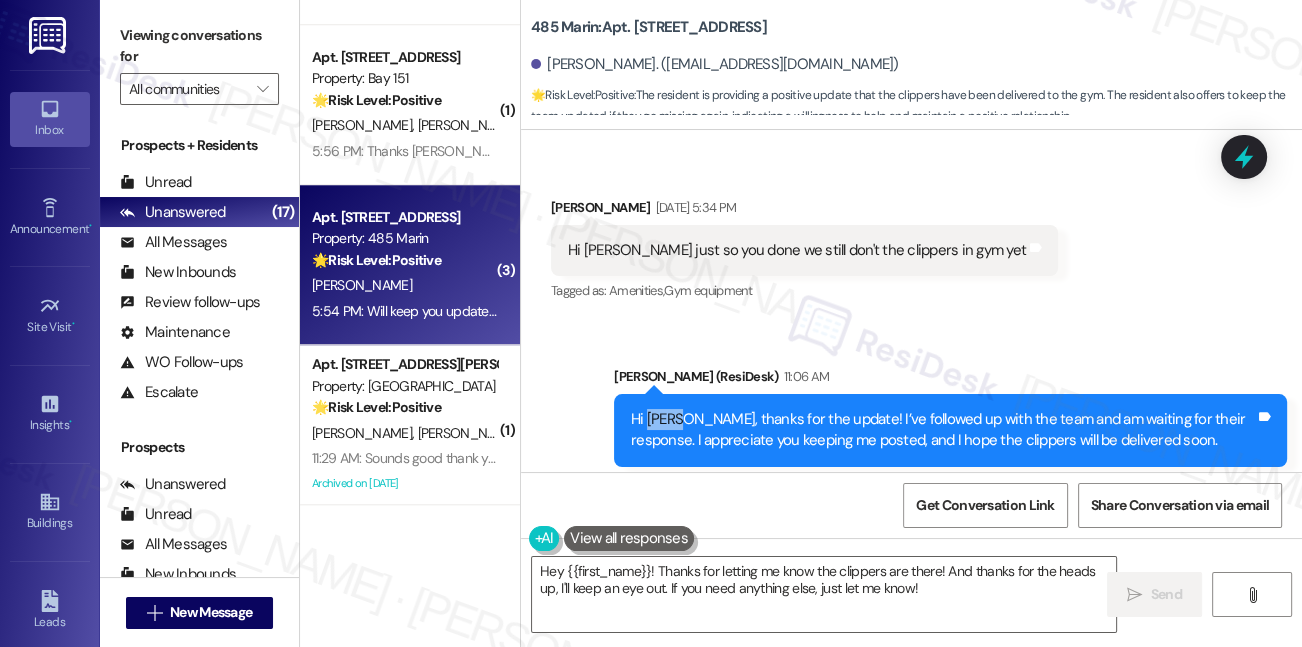 click on "Hi [PERSON_NAME], thanks for the update! I’ve followed up with the team and am waiting for their response. I appreciate you keeping me posted, and I hope the clippers will be delivered soon." at bounding box center [943, 430] 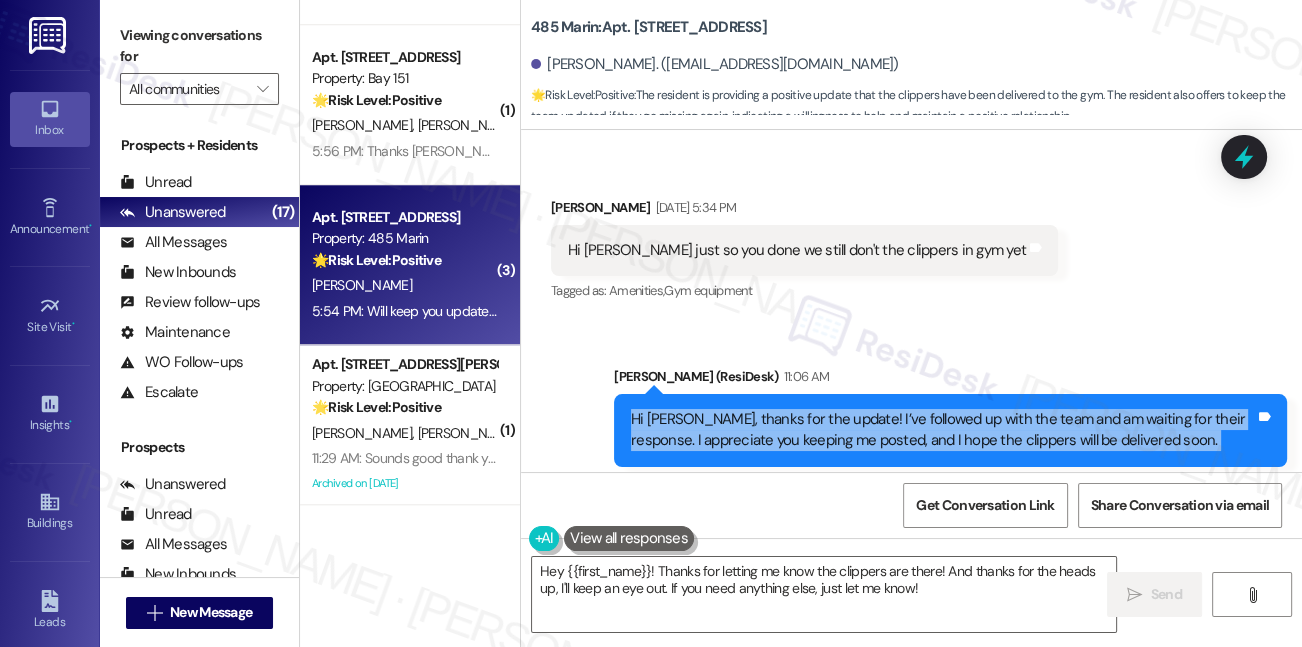 click on "Hi [PERSON_NAME], thanks for the update! I’ve followed up with the team and am waiting for their response. I appreciate you keeping me posted, and I hope the clippers will be delivered soon." at bounding box center (943, 430) 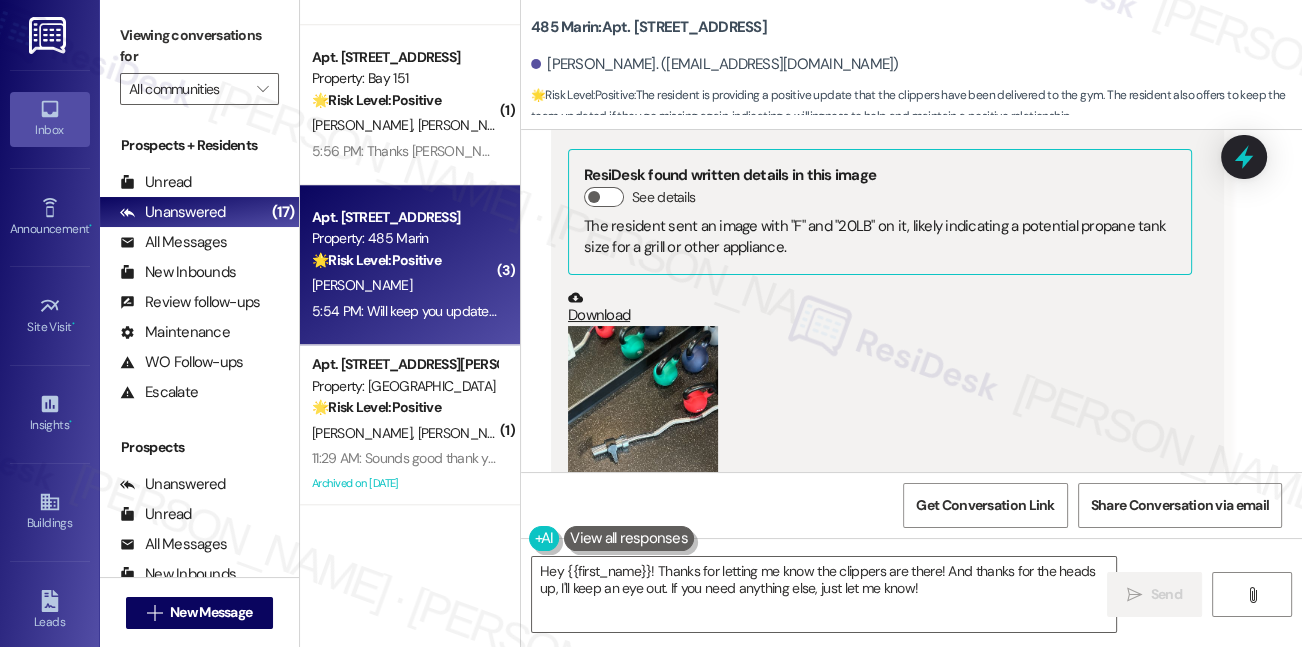 scroll, scrollTop: 28622, scrollLeft: 0, axis: vertical 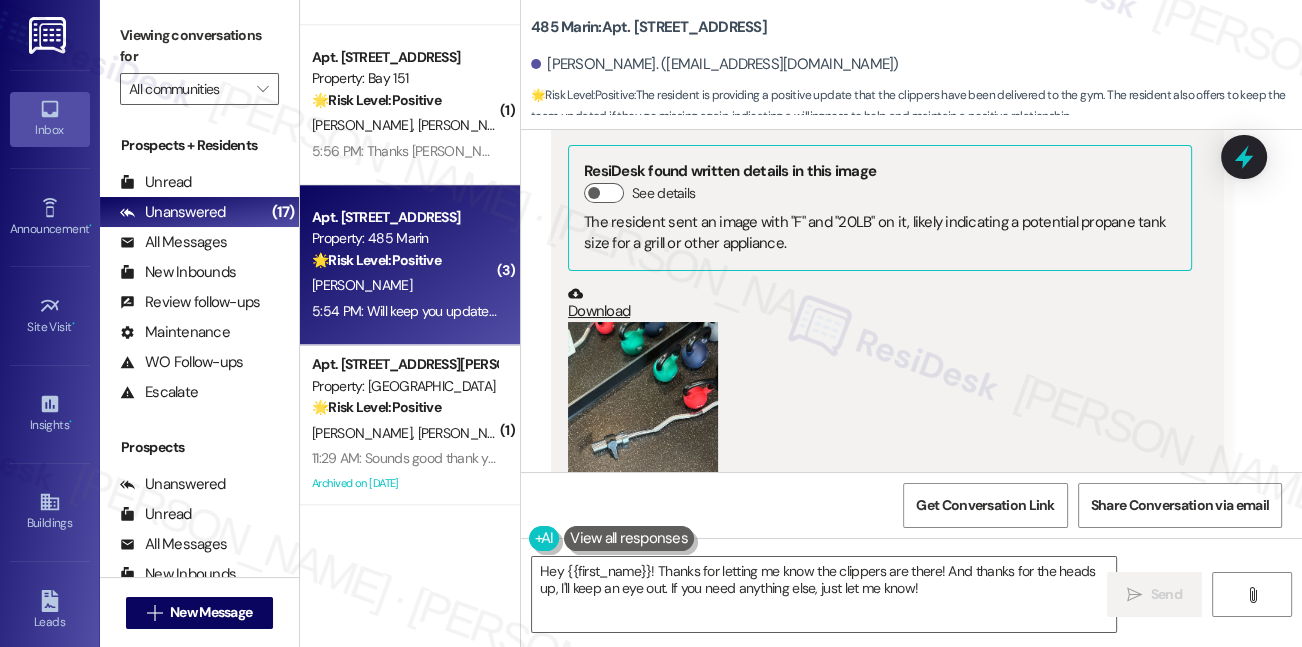click at bounding box center (643, 422) 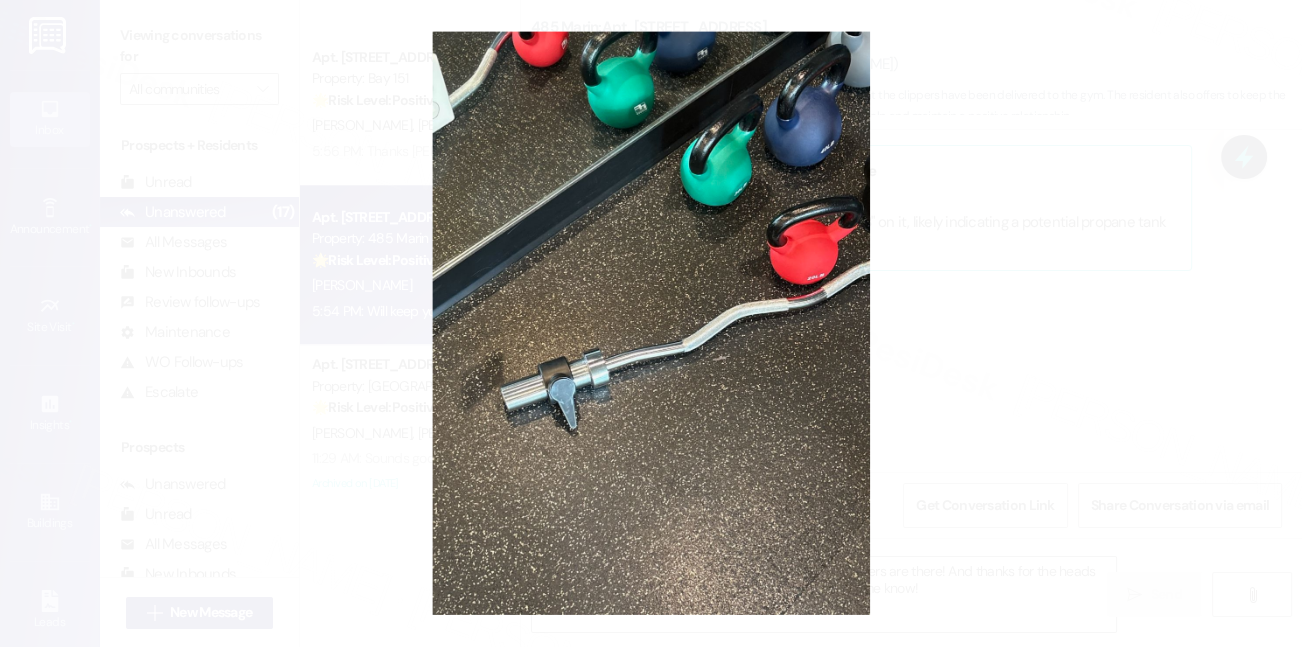 click at bounding box center (651, 323) 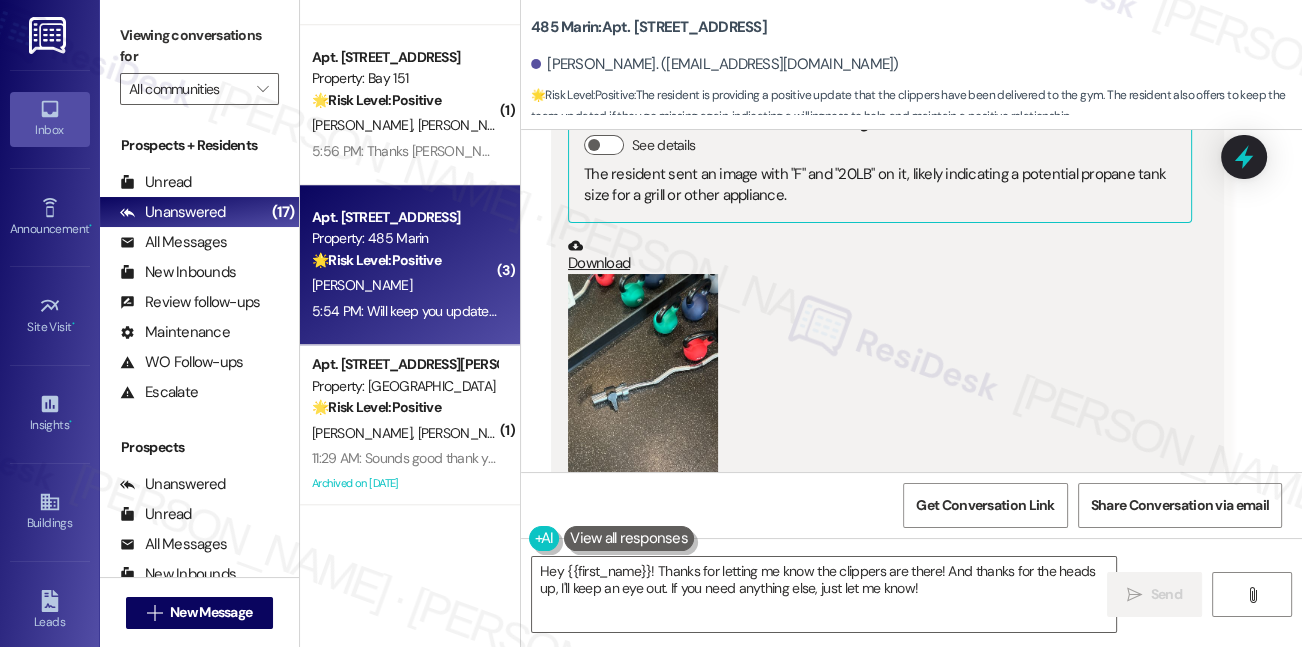 scroll, scrollTop: 28713, scrollLeft: 0, axis: vertical 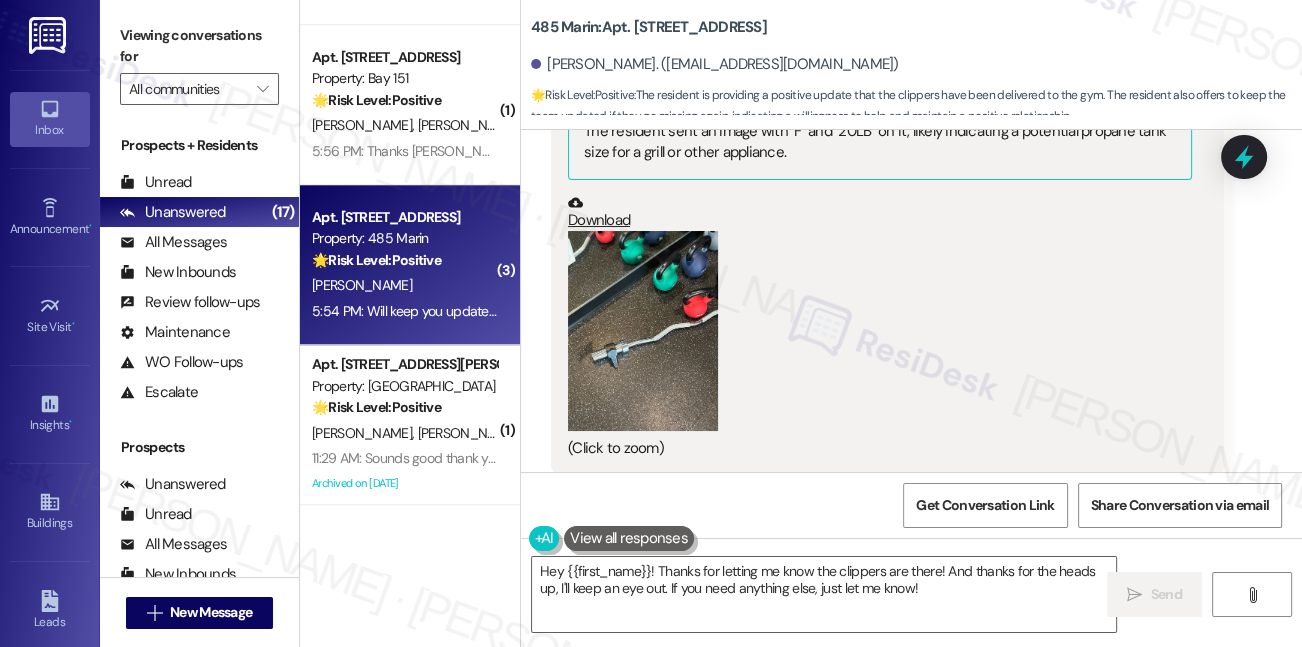 click on "Will keep you updated if they went missing again!" at bounding box center (722, 618) 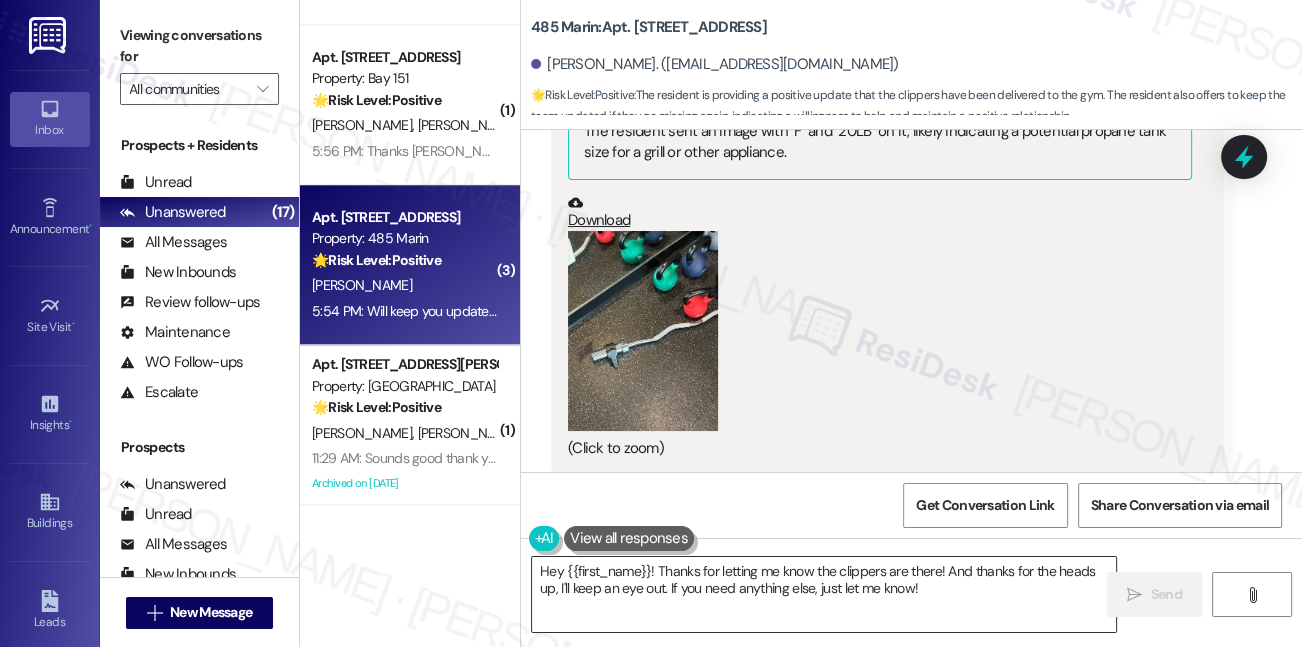 click on "Hey {{first_name}}! Thanks for letting me know the clippers are there! And thanks for the heads up, I'll keep an eye out. If you need anything else, just let me know!" at bounding box center (824, 594) 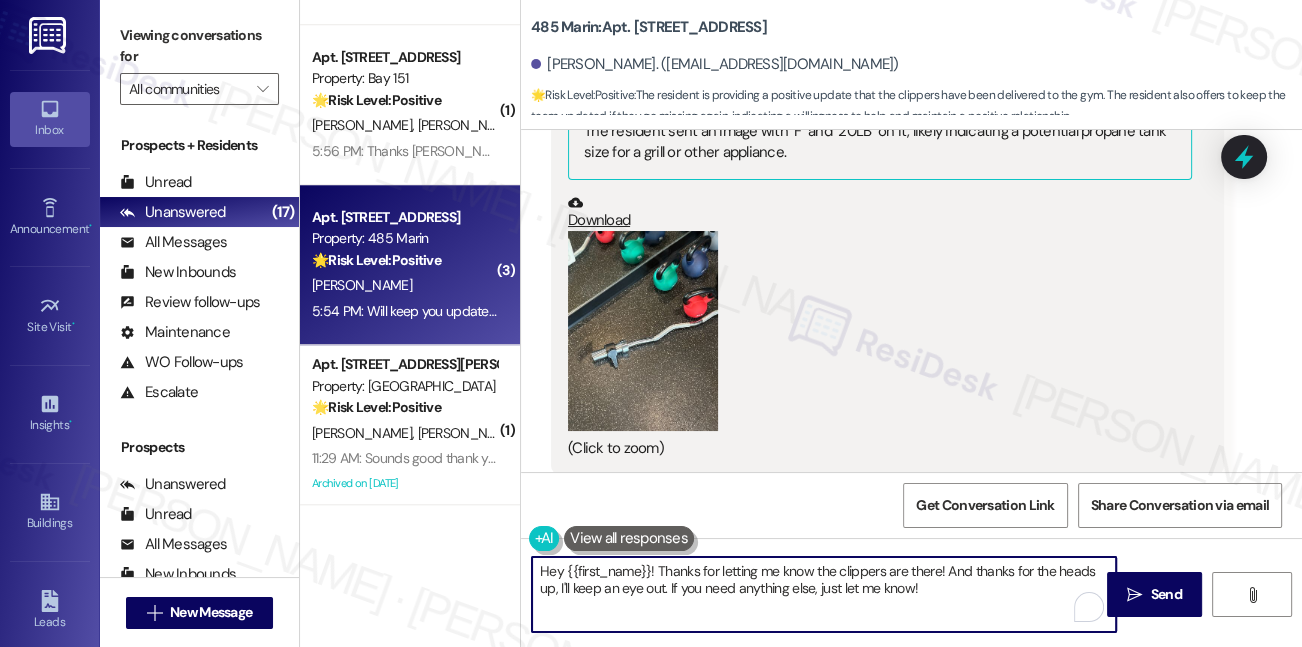click on "Hey {{first_name}}! Thanks for letting me know the clippers are there! And thanks for the heads up, I'll keep an eye out. If you need anything else, just let me know!" at bounding box center (824, 594) 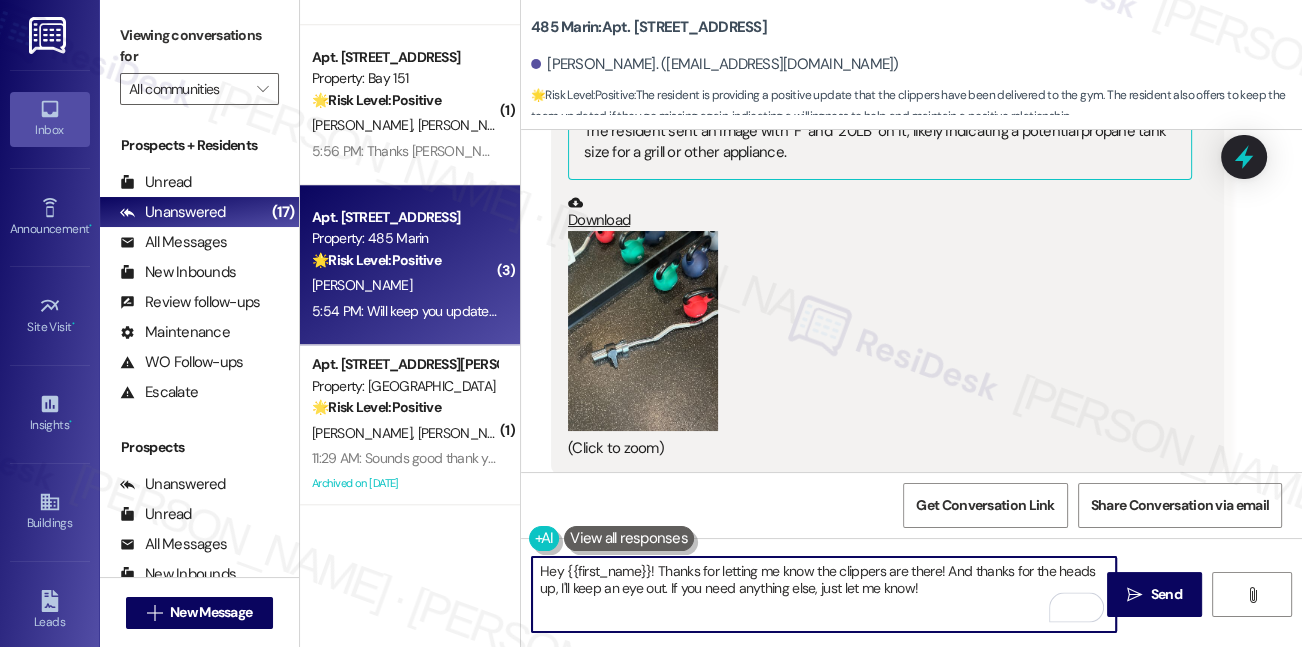 click on "Hey {{first_name}}! Thanks for letting me know the clippers are there! And thanks for the heads up, I'll keep an eye out. If you need anything else, just let me know!" at bounding box center [824, 594] 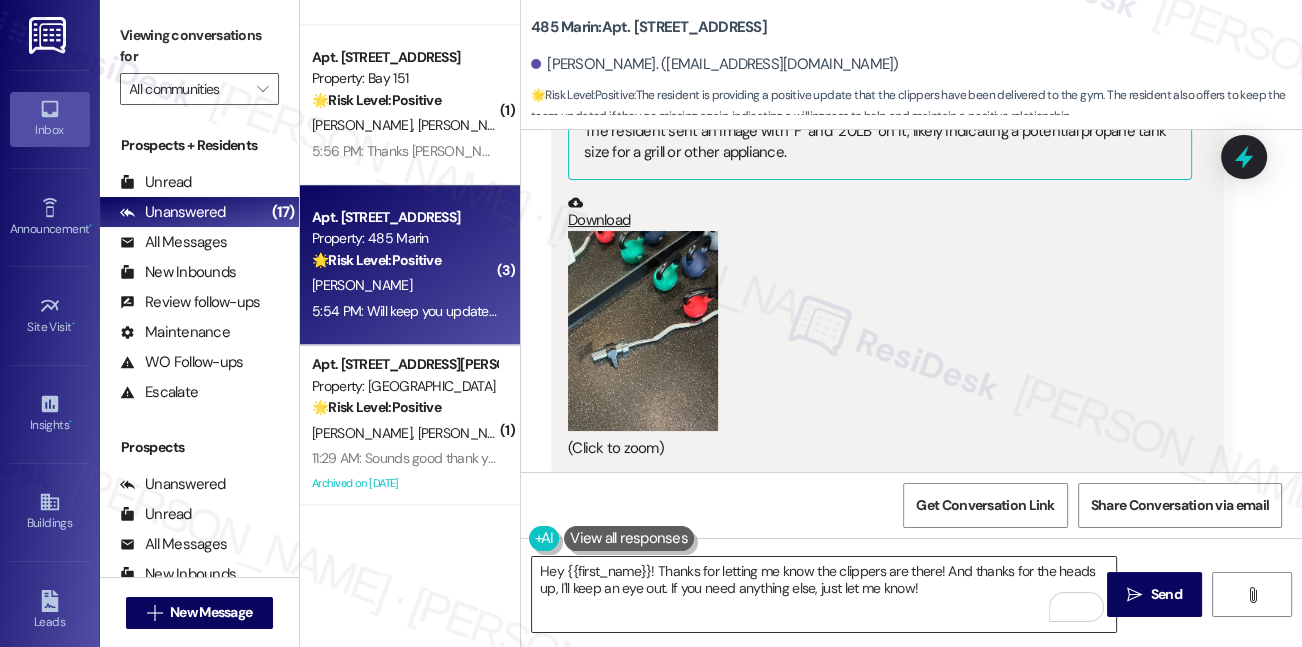 click on "Hey {{first_name}}! Thanks for letting me know the clippers are there! And thanks for the heads up, I'll keep an eye out. If you need anything else, just let me know!" at bounding box center [824, 594] 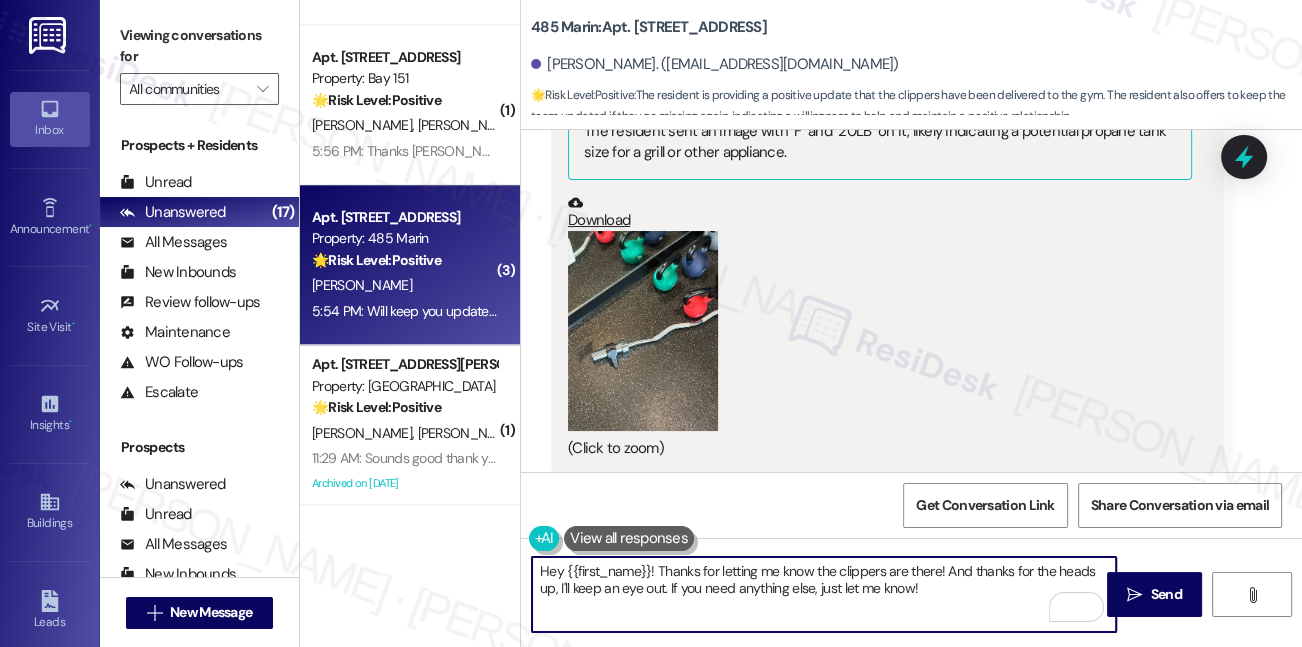 drag, startPoint x: 971, startPoint y: 572, endPoint x: 536, endPoint y: 567, distance: 435.02875 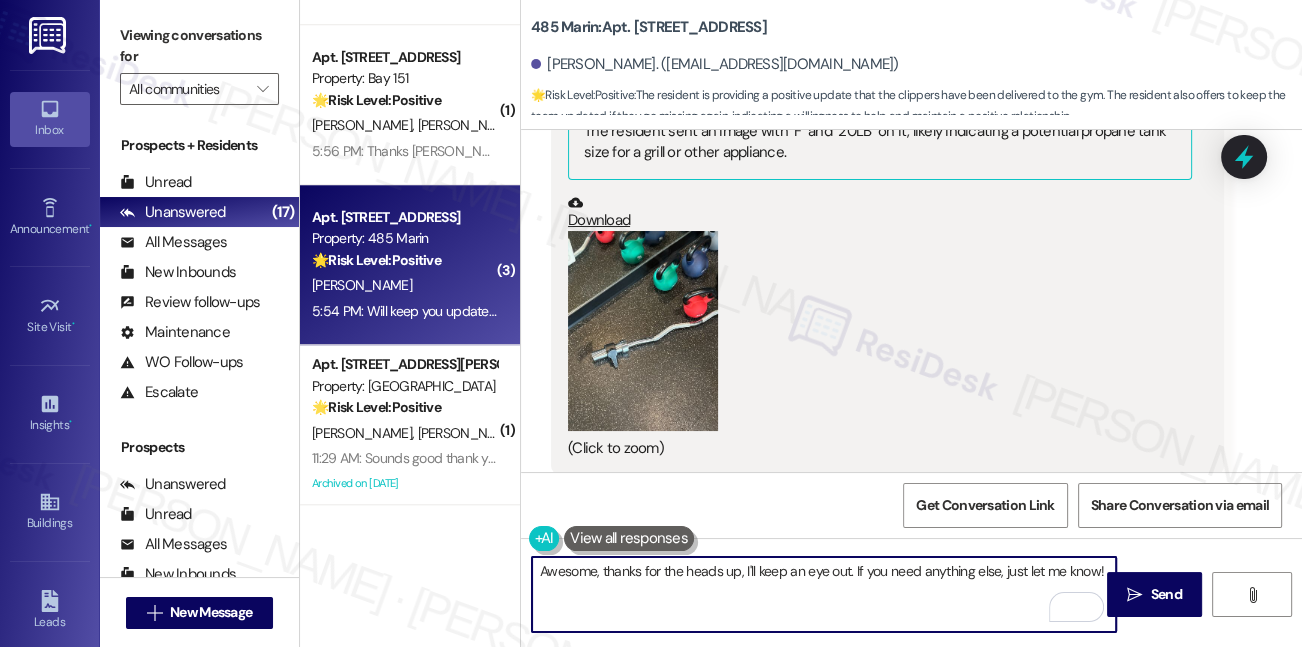 click on "Awesome, thanks for the heads up, I'll keep an eye out. If you need anything else, just let me know!" at bounding box center (824, 594) 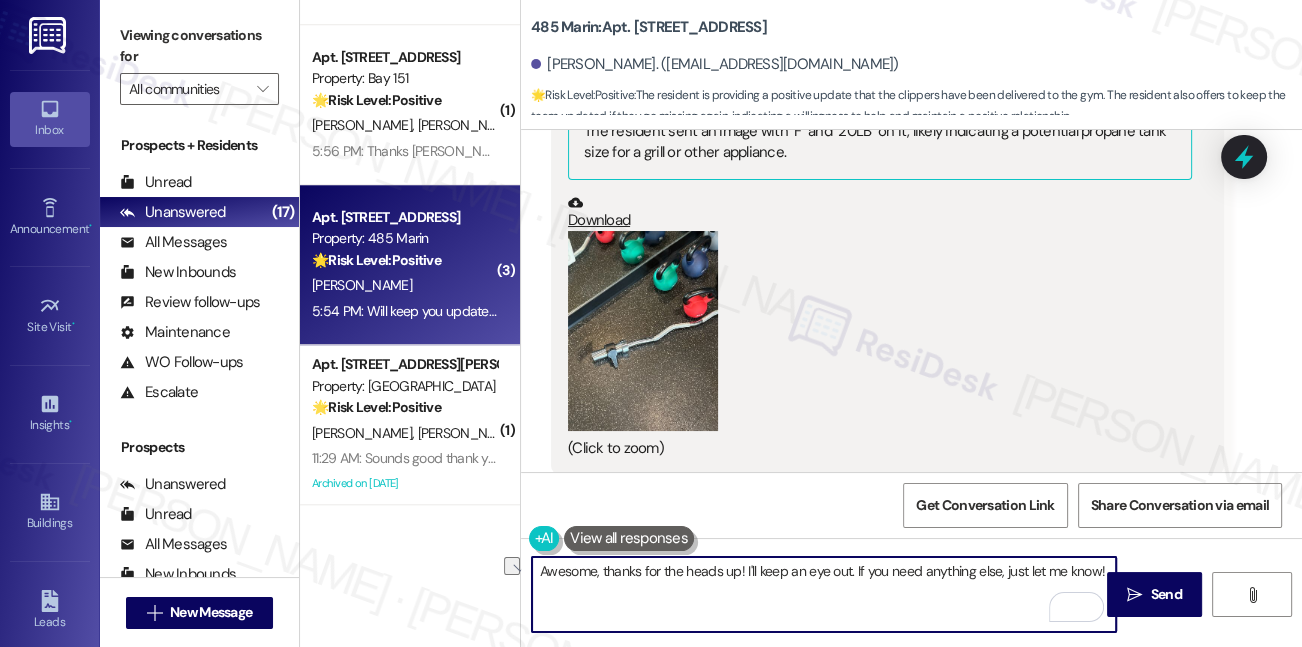 drag, startPoint x: 746, startPoint y: 572, endPoint x: 856, endPoint y: 571, distance: 110.00455 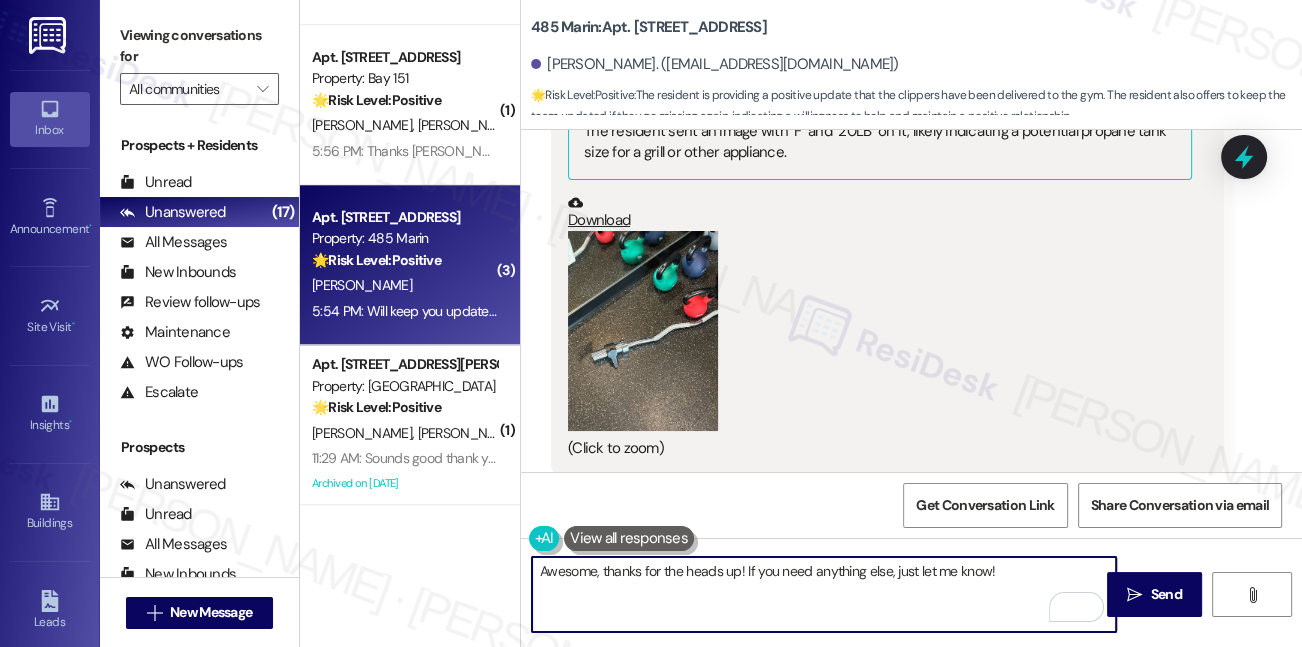 click on "Awesome, thanks for the heads up! If you need anything else, just let me know!" at bounding box center (824, 594) 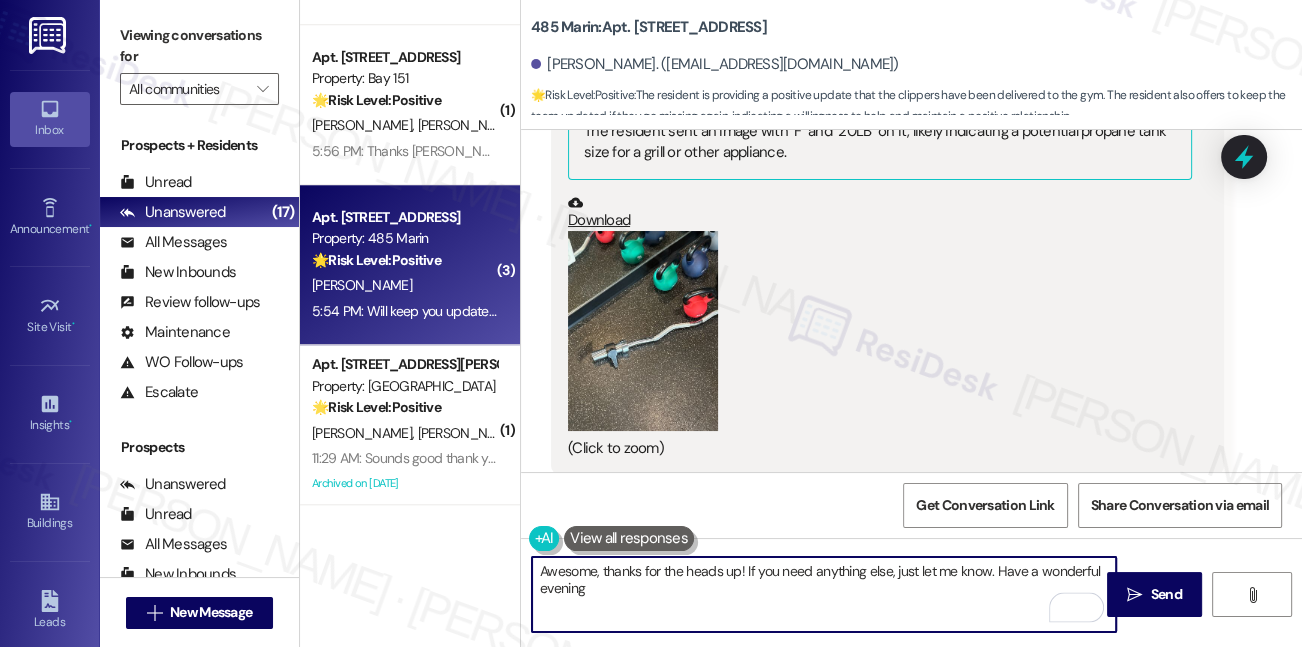 click on "[PERSON_NAME]. ([EMAIL_ADDRESS][DOMAIN_NAME])" at bounding box center (715, 64) 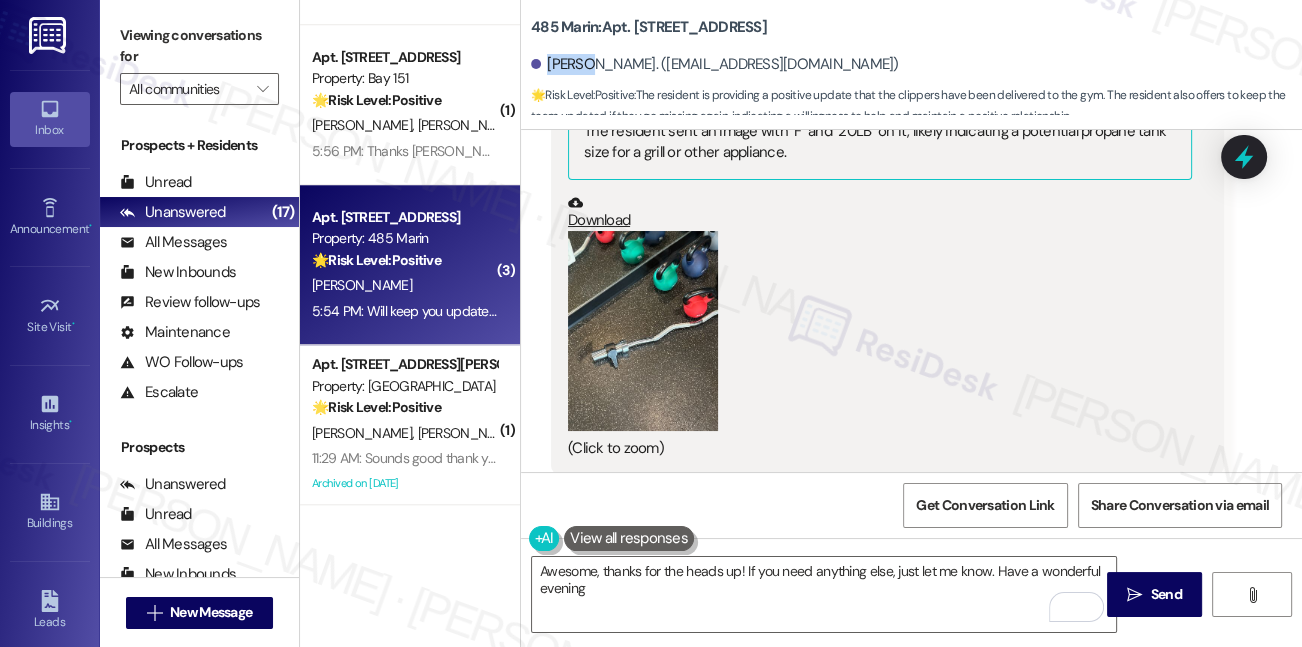 click on "[PERSON_NAME]. ([EMAIL_ADDRESS][DOMAIN_NAME])" at bounding box center [715, 64] 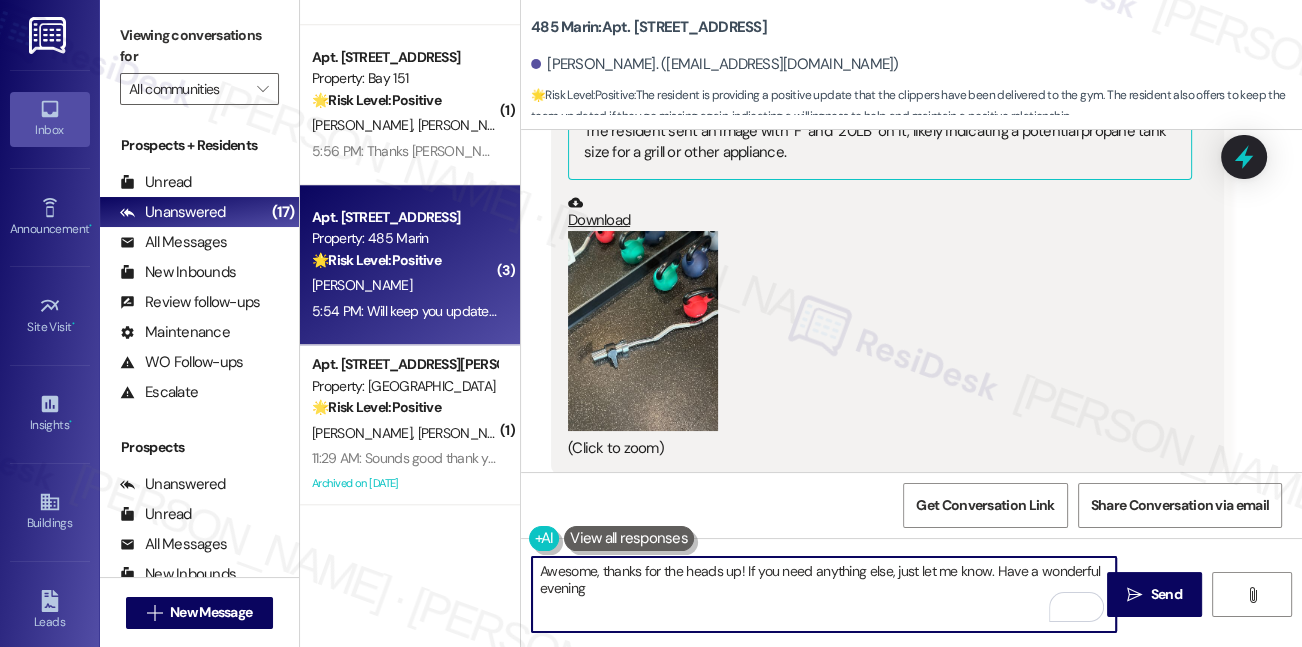 click on "Awesome, thanks for the heads up! If you need anything else, just let me know. Have a wonderful evening" at bounding box center (824, 594) 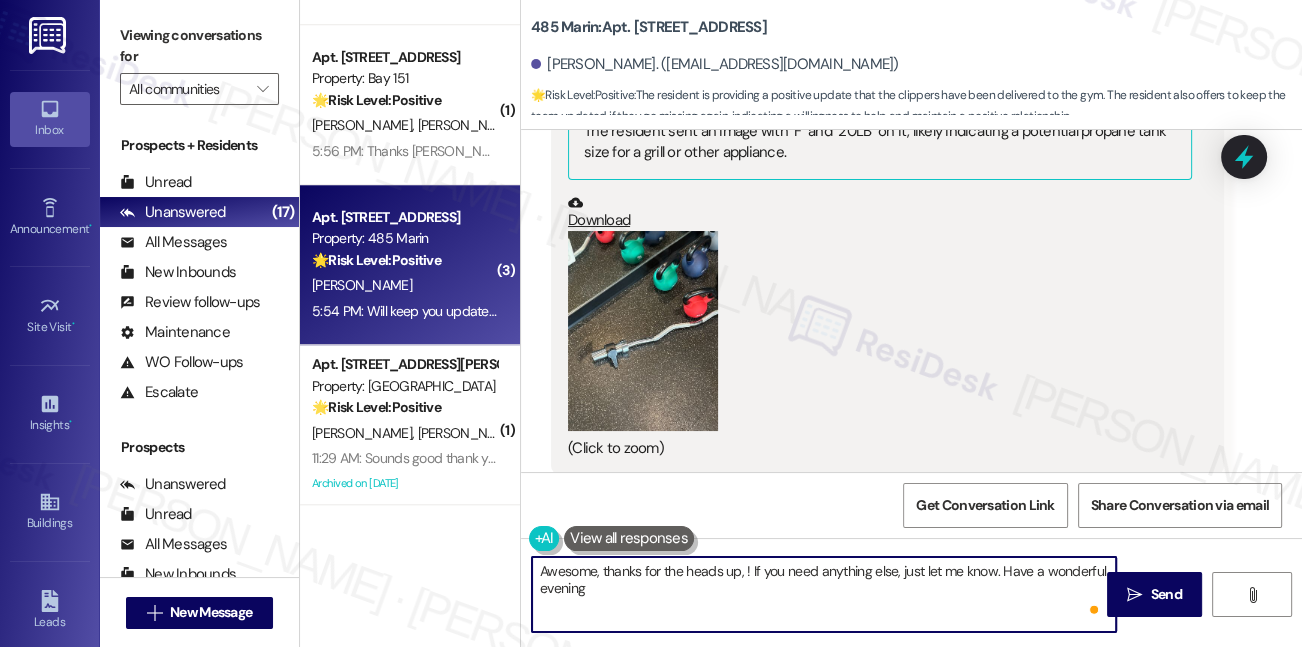 paste on "Yuyue" 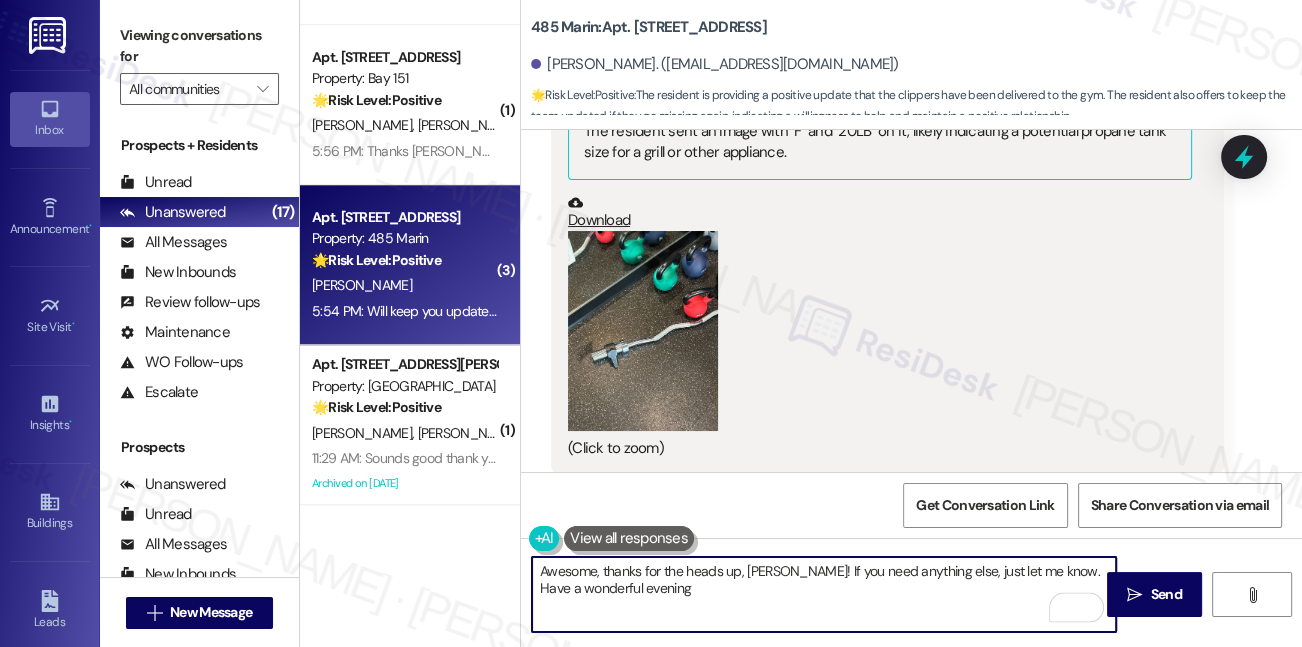 click on "Awesome, thanks for the heads up, [PERSON_NAME]! If you need anything else, just let me know. Have a wonderful evening" at bounding box center (824, 594) 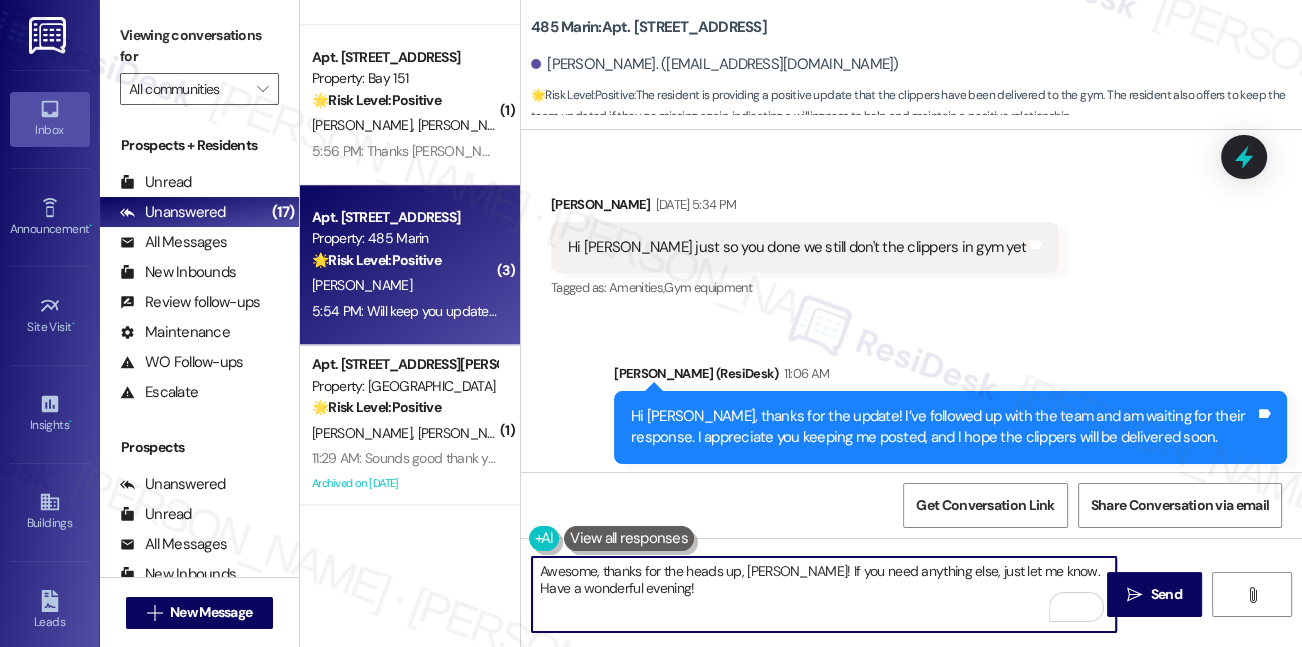 scroll, scrollTop: 27986, scrollLeft: 0, axis: vertical 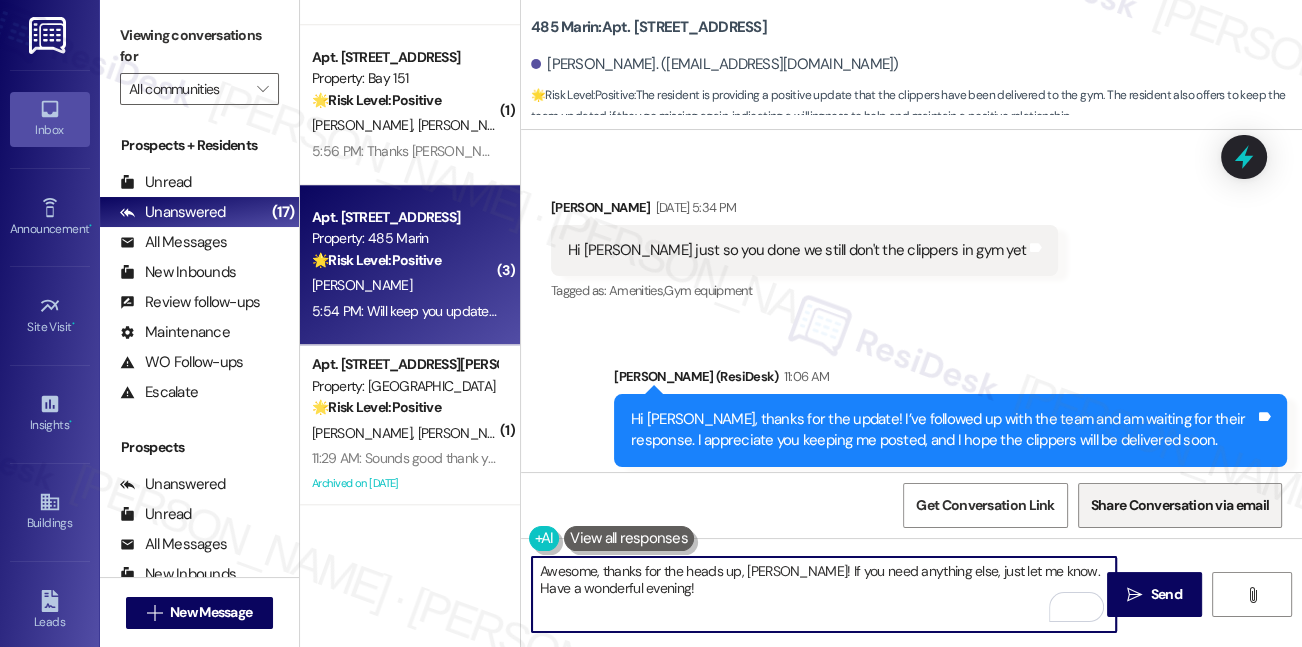type on "Awesome, thanks for the heads up, [PERSON_NAME]! If you need anything else, just let me know. Have a wonderful evening!" 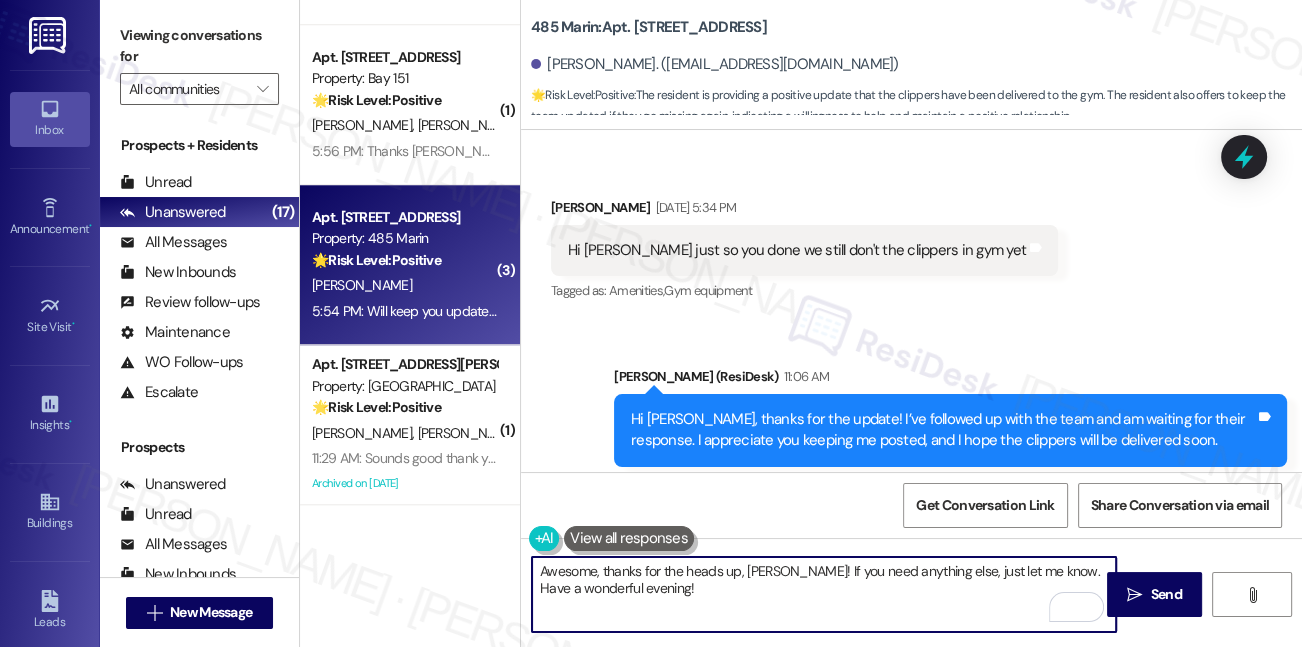 click on "Awesome, thanks for the heads up, [PERSON_NAME]! If you need anything else, just let me know. Have a wonderful evening!" at bounding box center (824, 594) 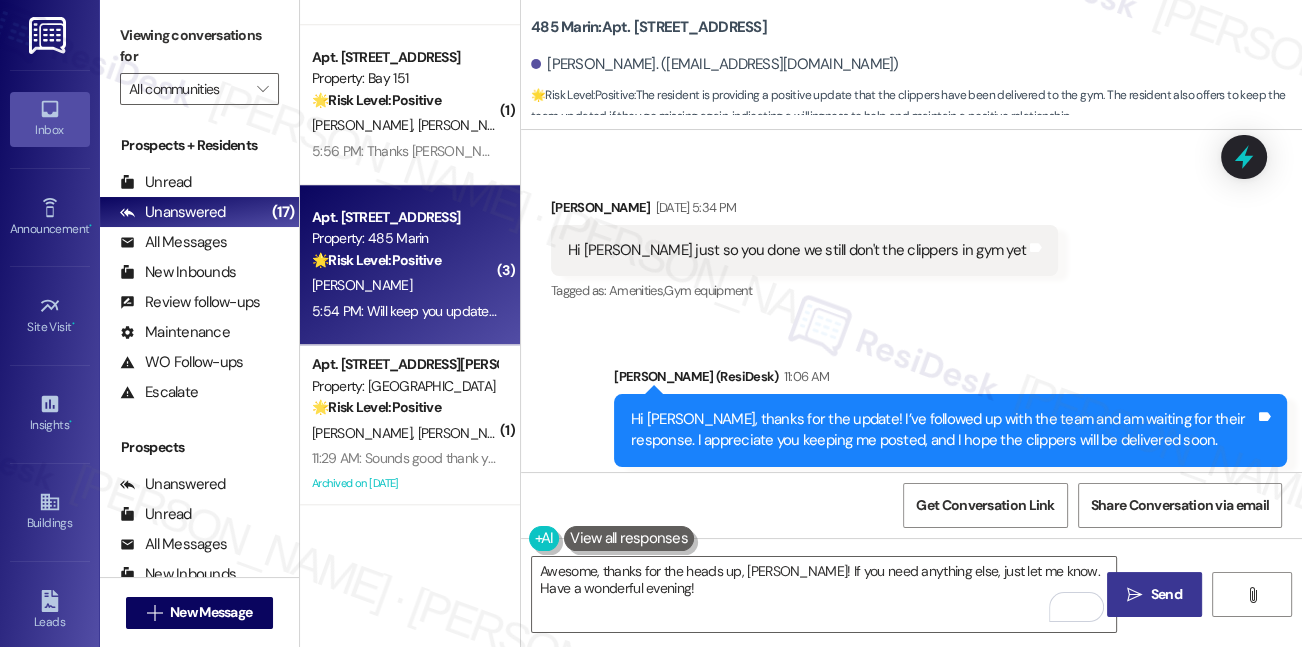 click on " Send" at bounding box center (1154, 594) 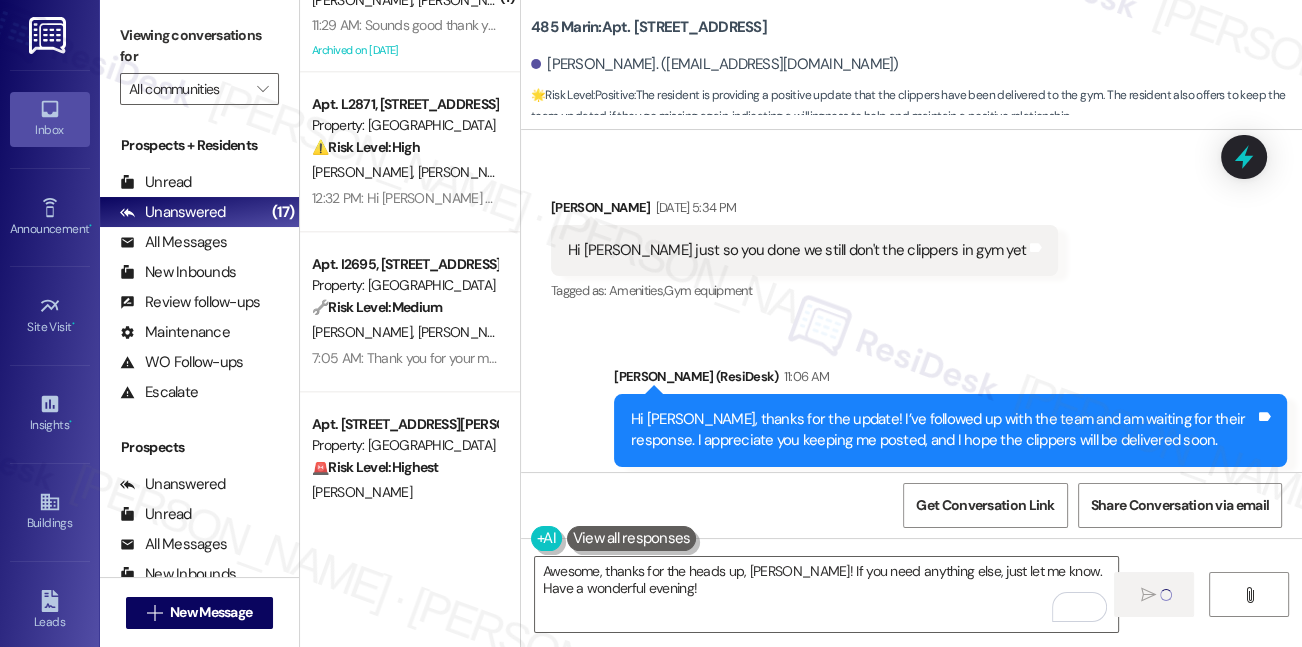 scroll, scrollTop: 2215, scrollLeft: 0, axis: vertical 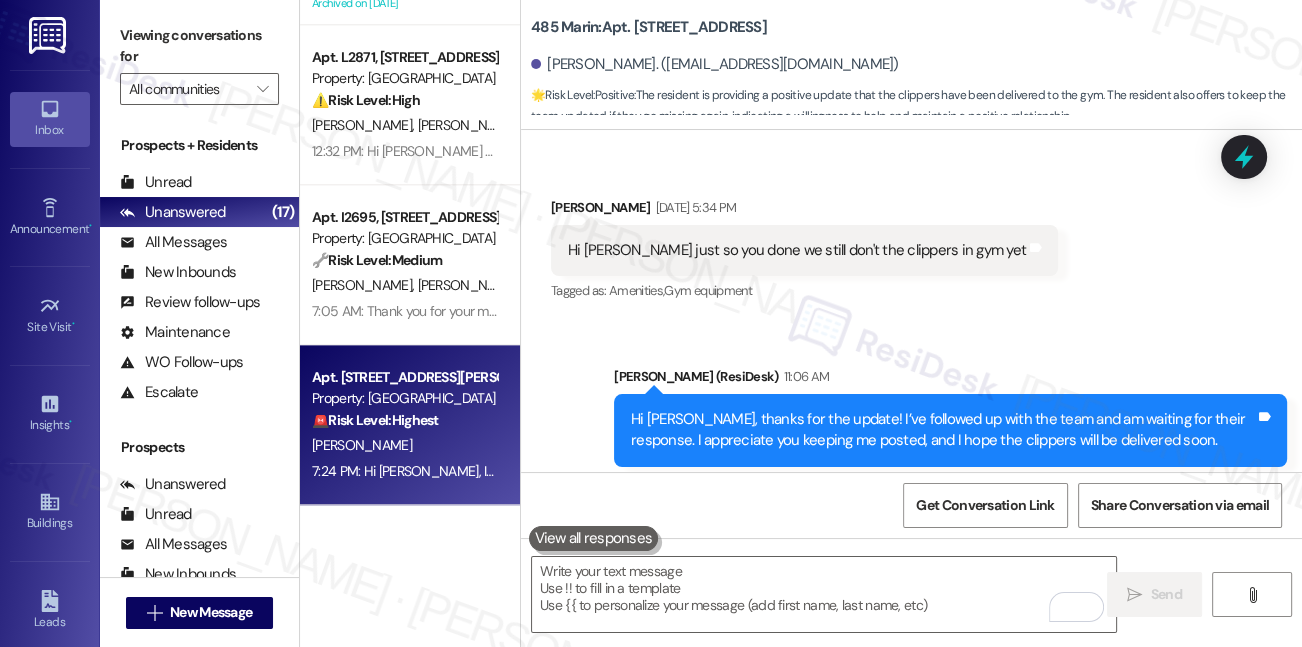 type on "Fetching suggested responses. Please feel free to read through the conversation in the meantime." 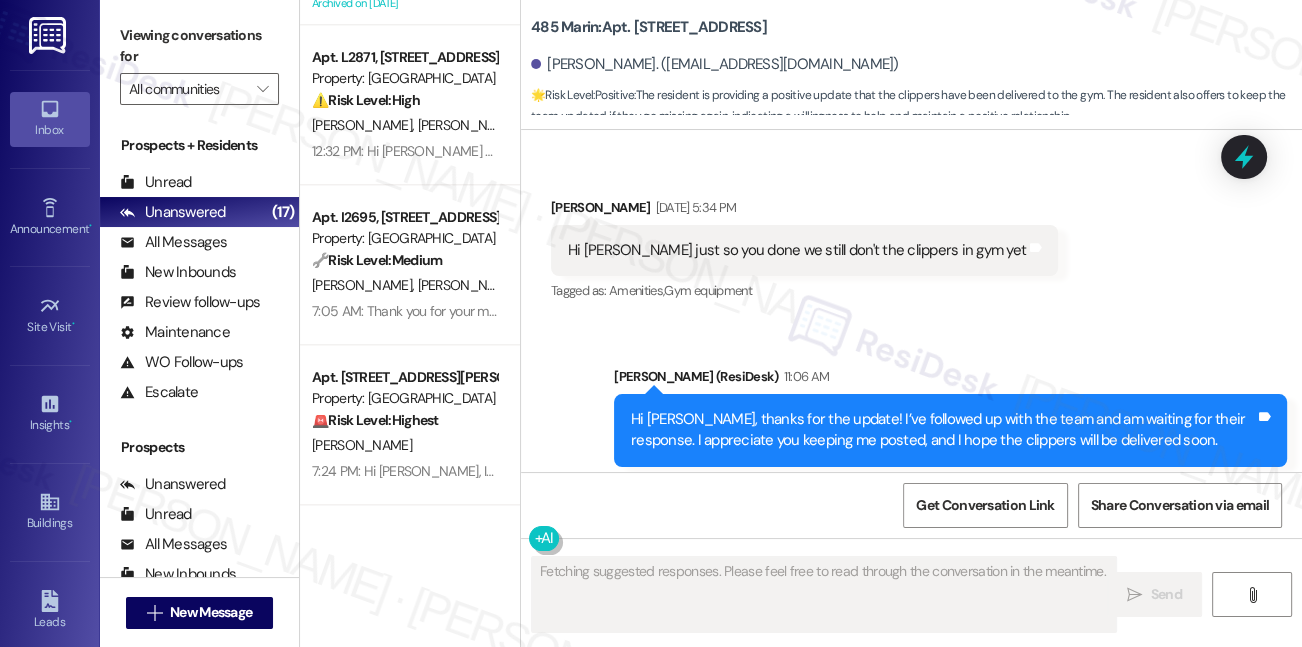 scroll, scrollTop: 28507, scrollLeft: 0, axis: vertical 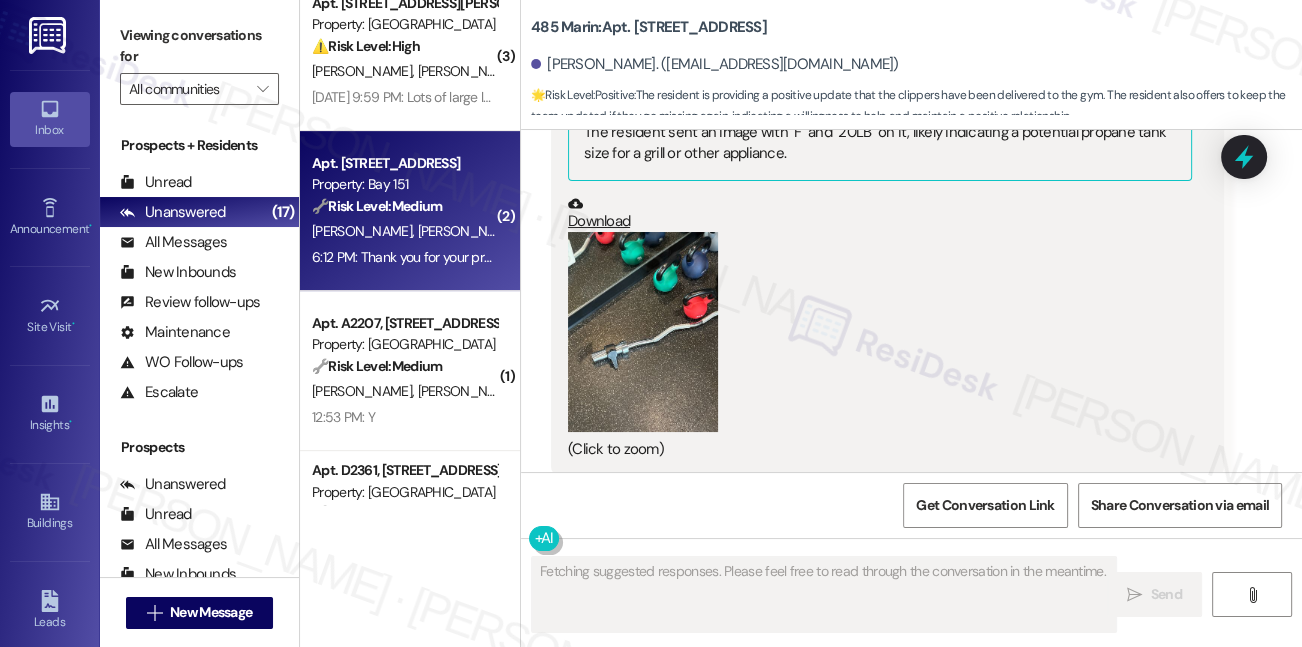 click on "[PERSON_NAME] [PERSON_NAME]" at bounding box center (404, 231) 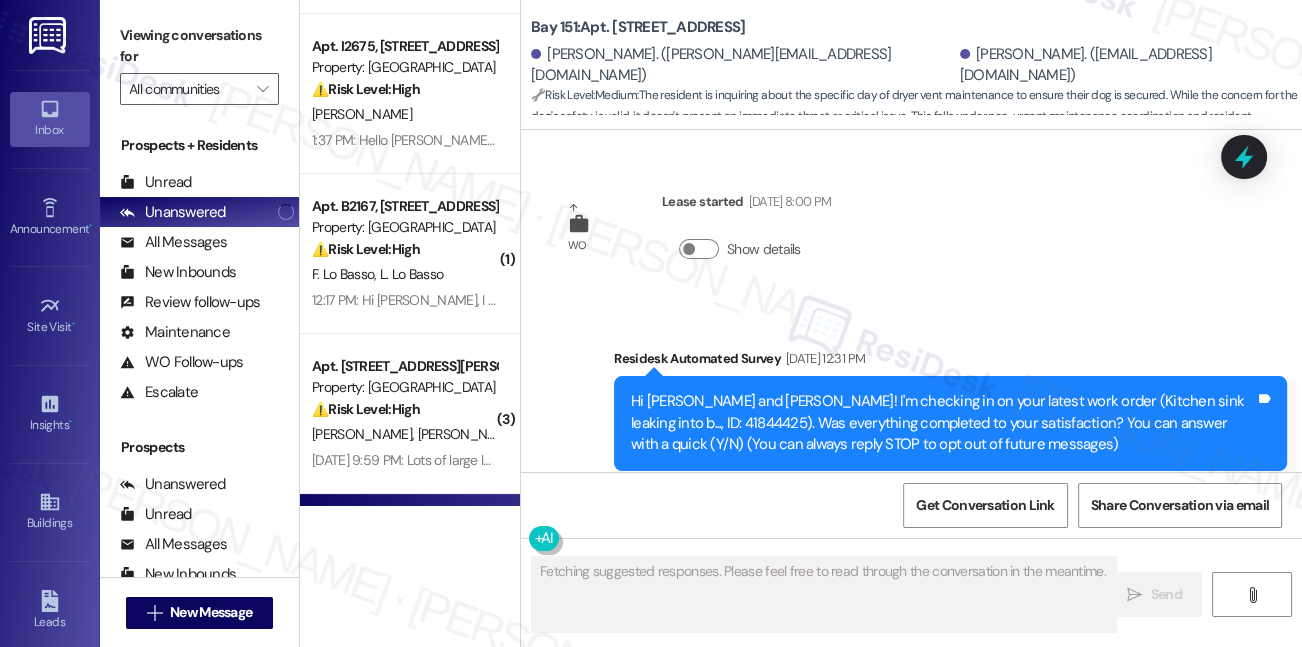 scroll, scrollTop: 33, scrollLeft: 0, axis: vertical 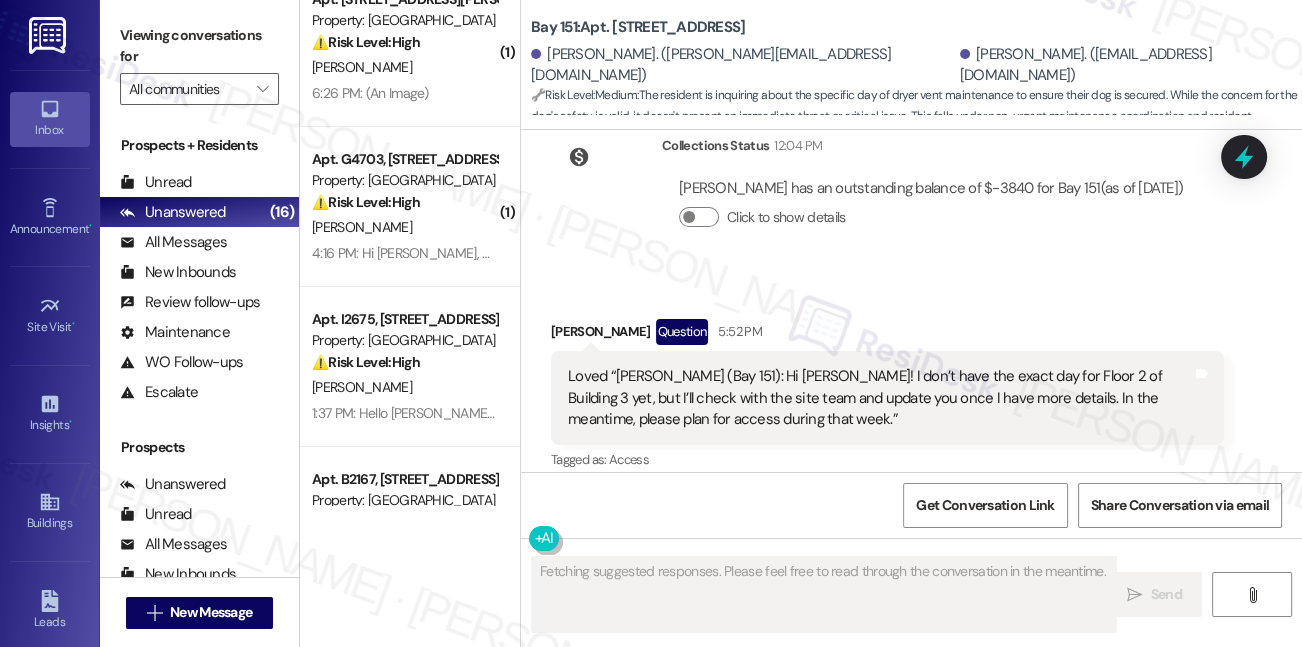 click on "Thank you for your prompt response. Main reason I was reaching out is because we are dog sitting for the week and wanted to make sure he was secured prior to them entering." at bounding box center (880, 662) 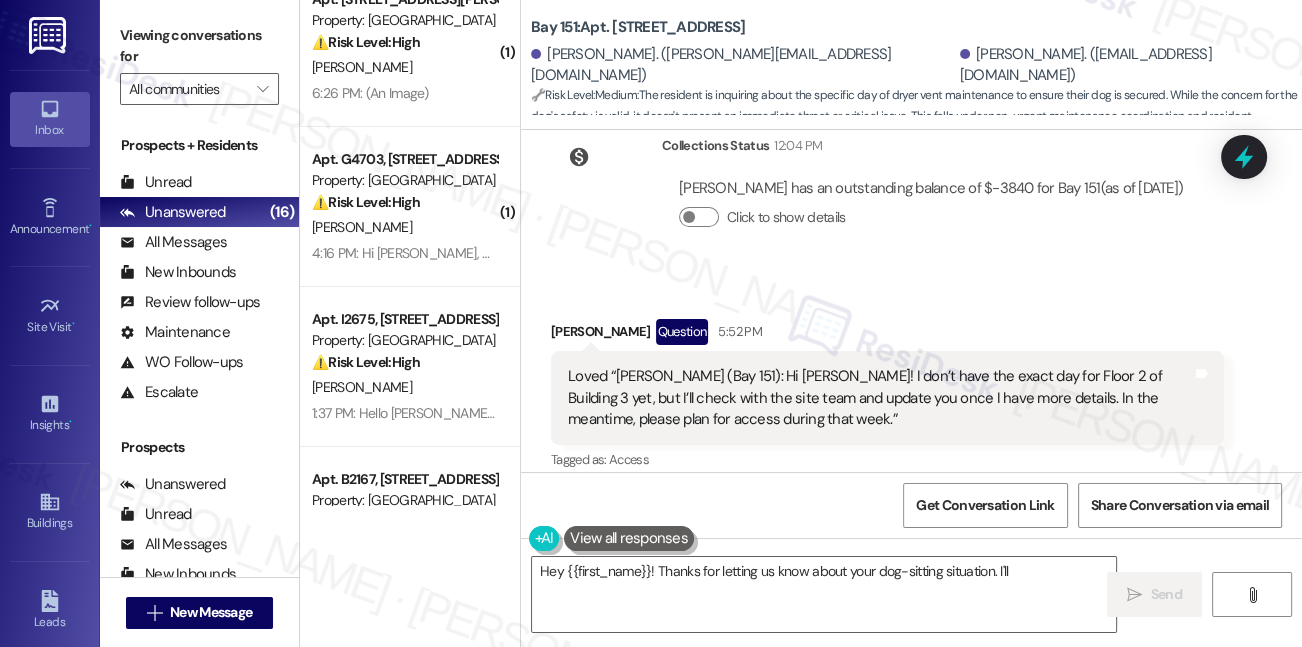 click at bounding box center [939, 754] 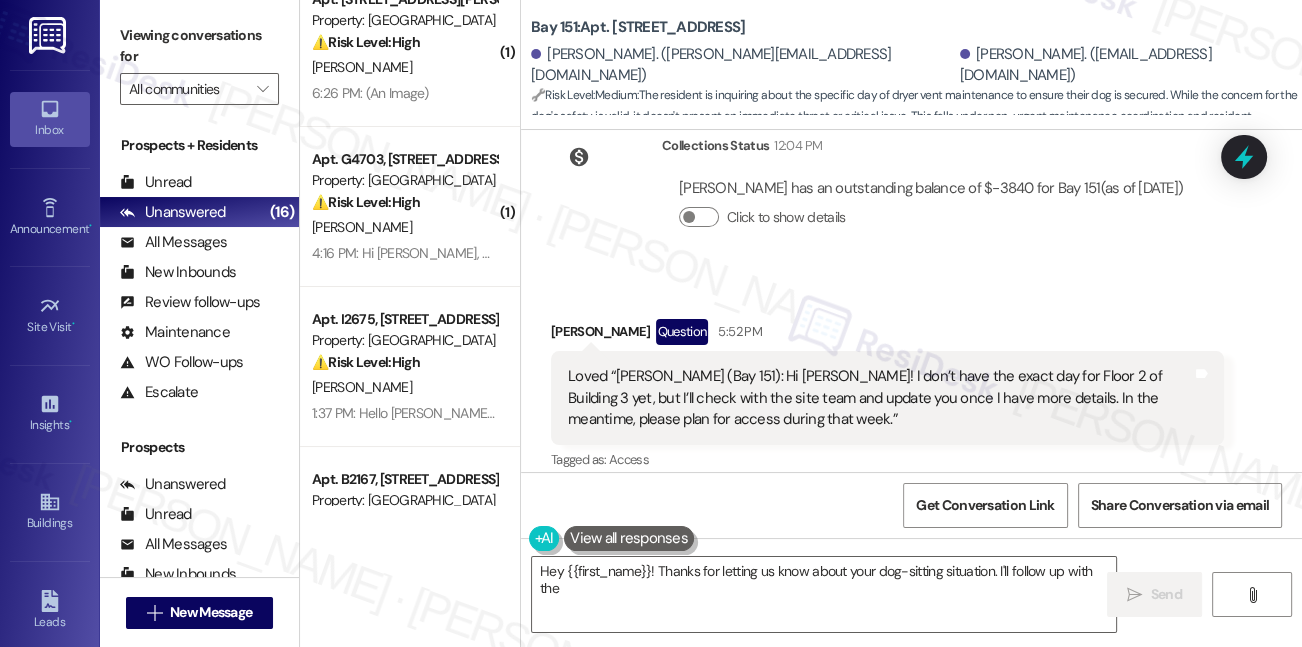 scroll, scrollTop: 27355, scrollLeft: 0, axis: vertical 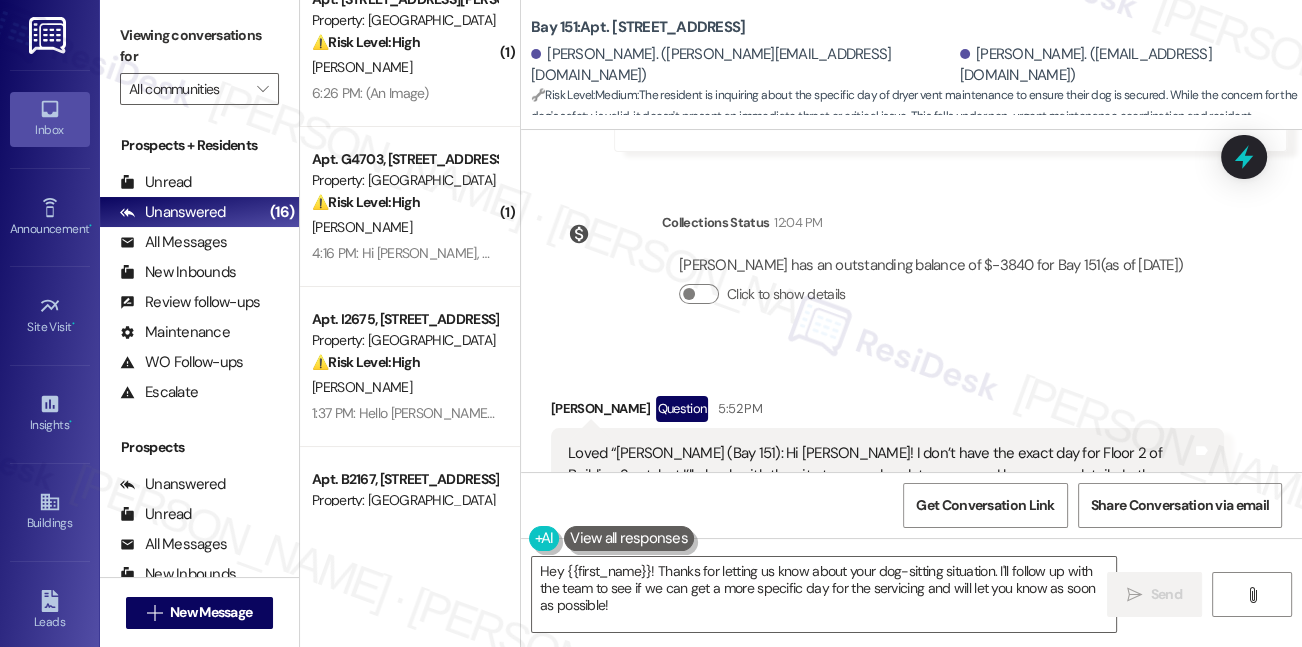 click on "Thank you for your prompt response. Main reason I was reaching out is because we are dog sitting for the week and wanted to make sure he was secured prior to them entering." at bounding box center (880, 739) 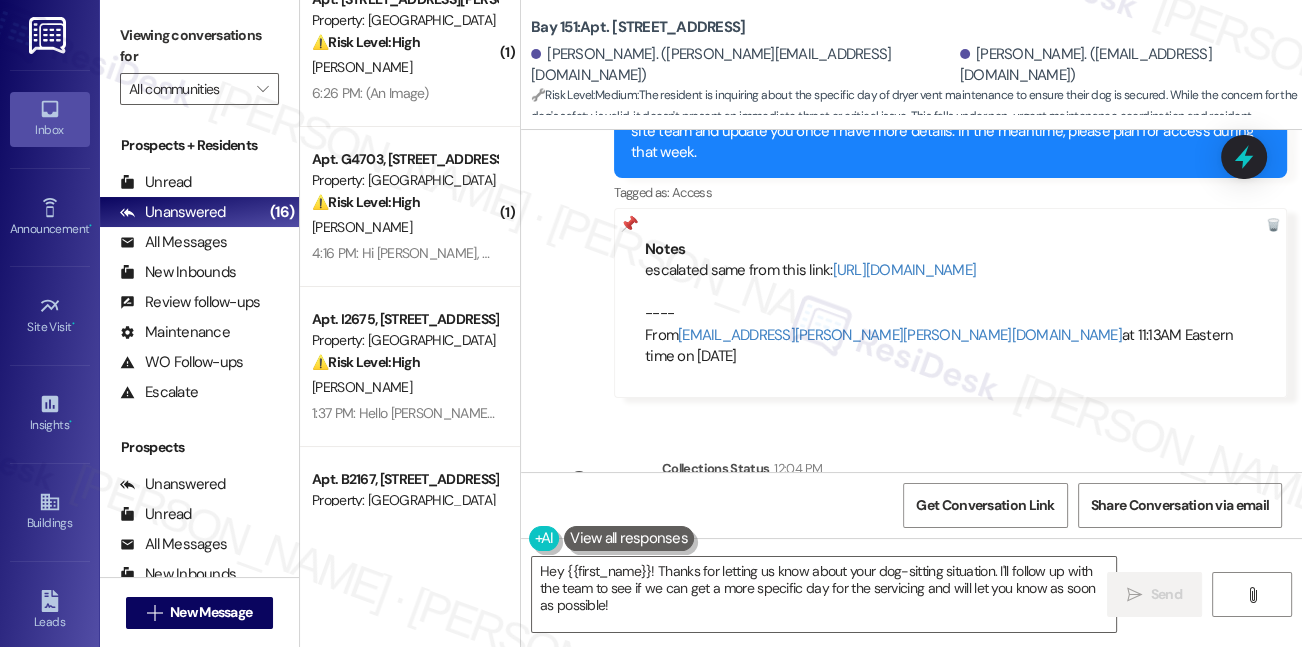scroll, scrollTop: 27082, scrollLeft: 0, axis: vertical 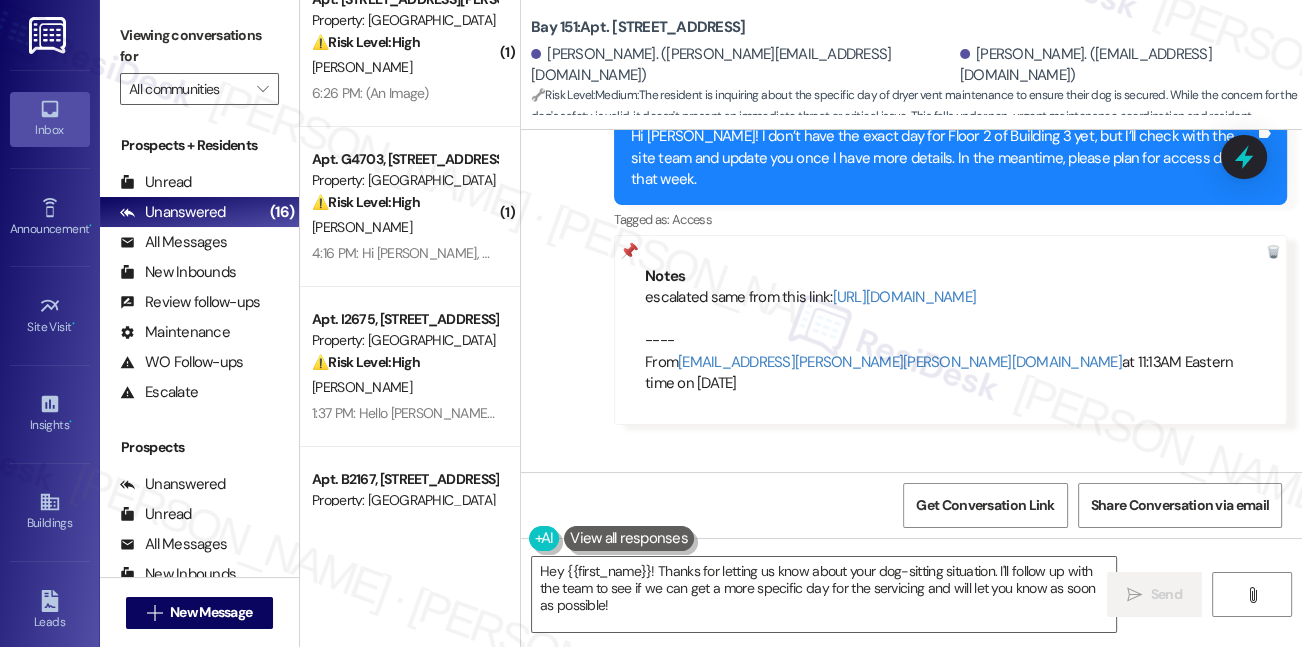 click on "Loved “[PERSON_NAME] (Bay 151): Hi [PERSON_NAME]! I don’t have the exact day for Floor 2 of Building 3 yet, but I’ll check with the site team and update you once I have more details. In the meantime, please plan for access during that week.”" at bounding box center [880, 748] 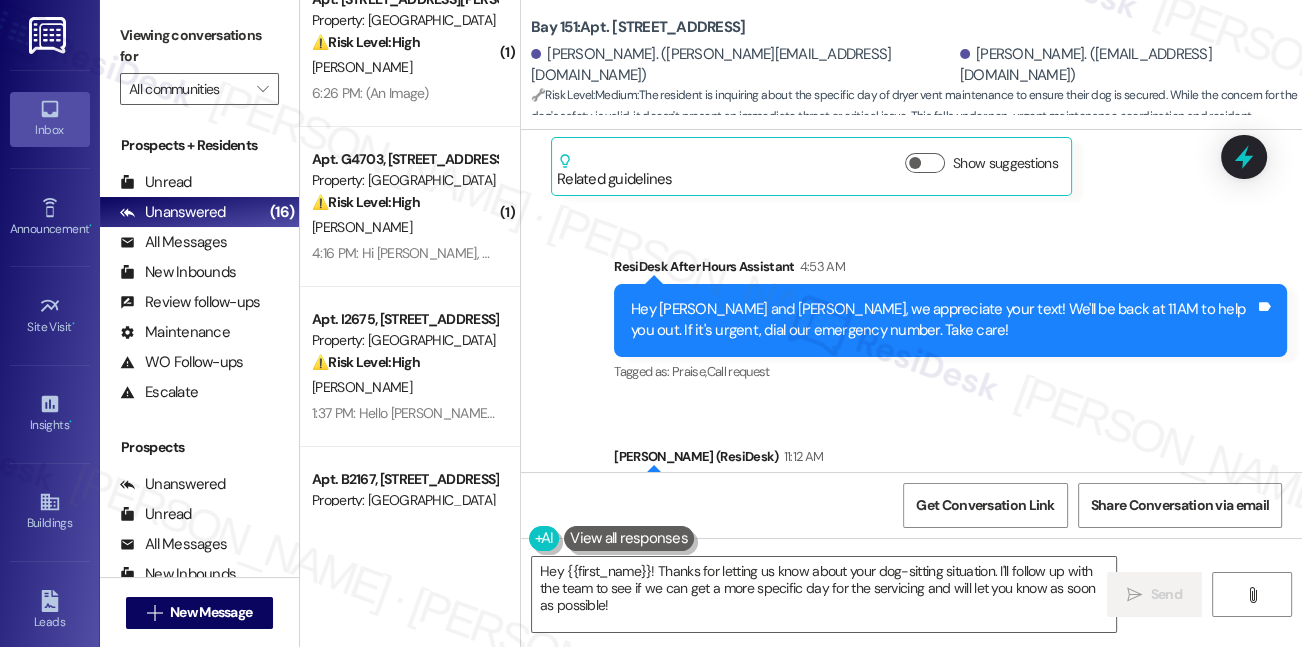 scroll, scrollTop: 26446, scrollLeft: 0, axis: vertical 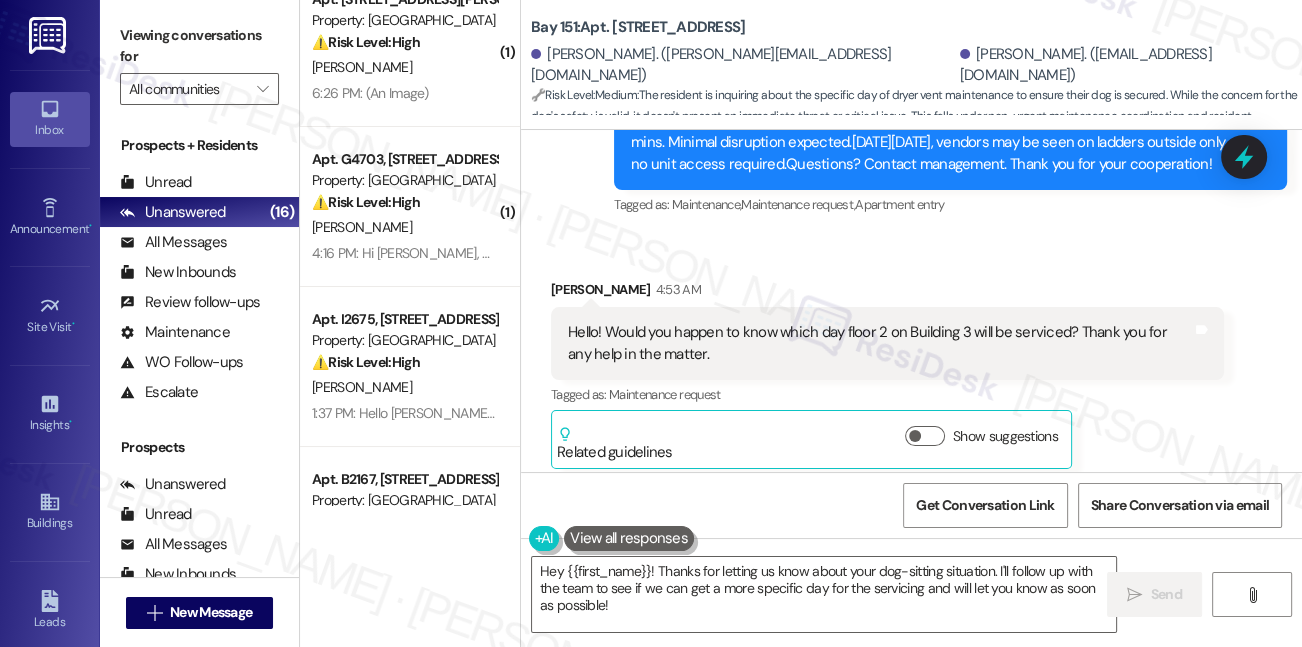 click on "Hi [PERSON_NAME]! I don’t have the exact day for Floor 2 of Building 3 yet, but I’ll check with the site team and update you once I have more details. In the meantime, please plan for access during that week." at bounding box center (943, 794) 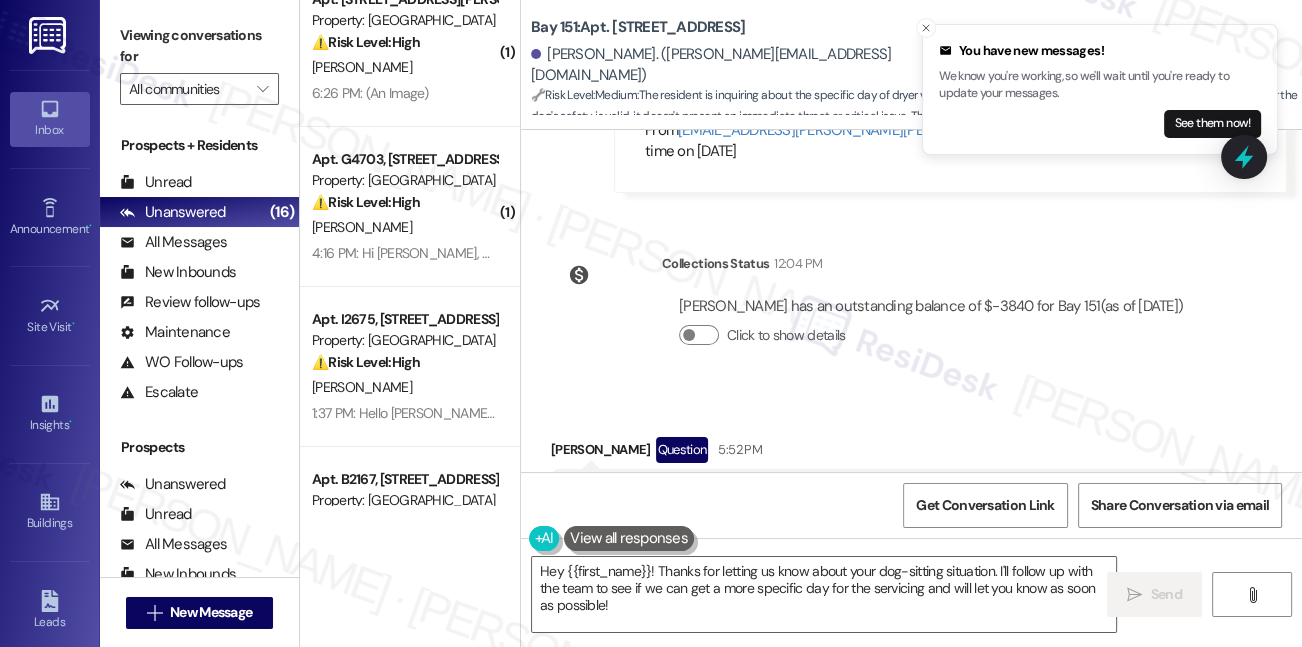 scroll, scrollTop: 27355, scrollLeft: 0, axis: vertical 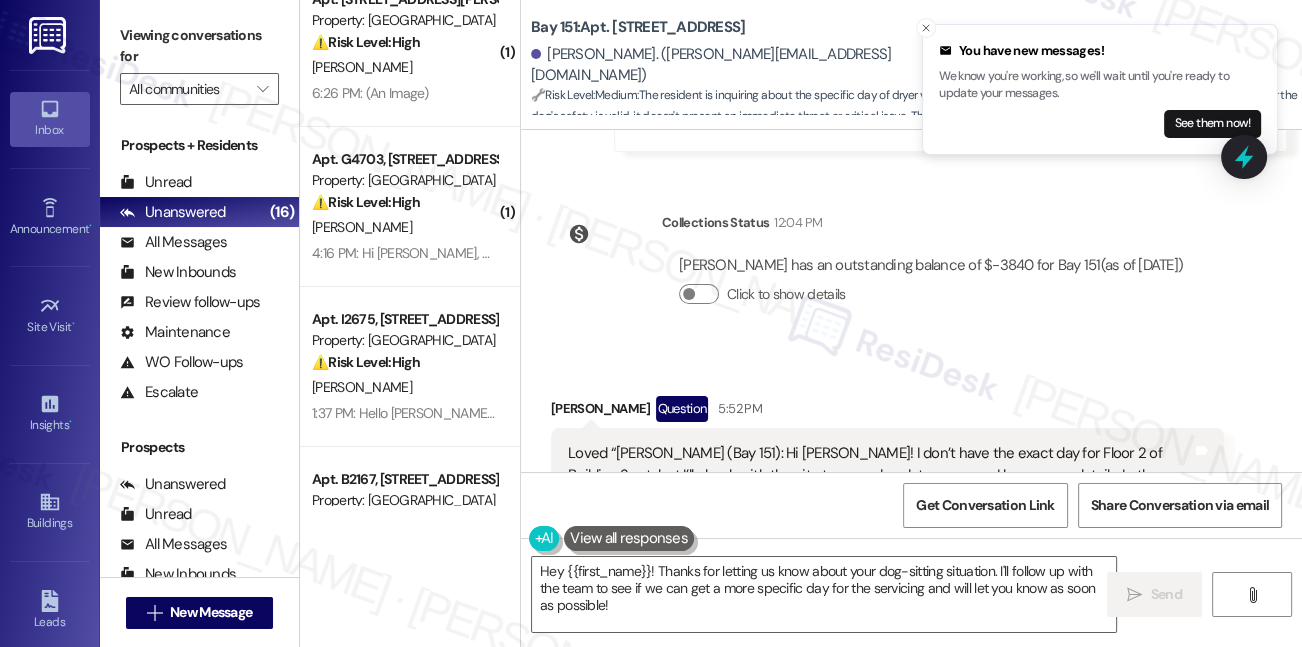 click on "Thank you for your prompt response. Main reason I was reaching out is because we are dog sitting for the week and wanted to make sure he was secured prior to them entering." at bounding box center [880, 739] 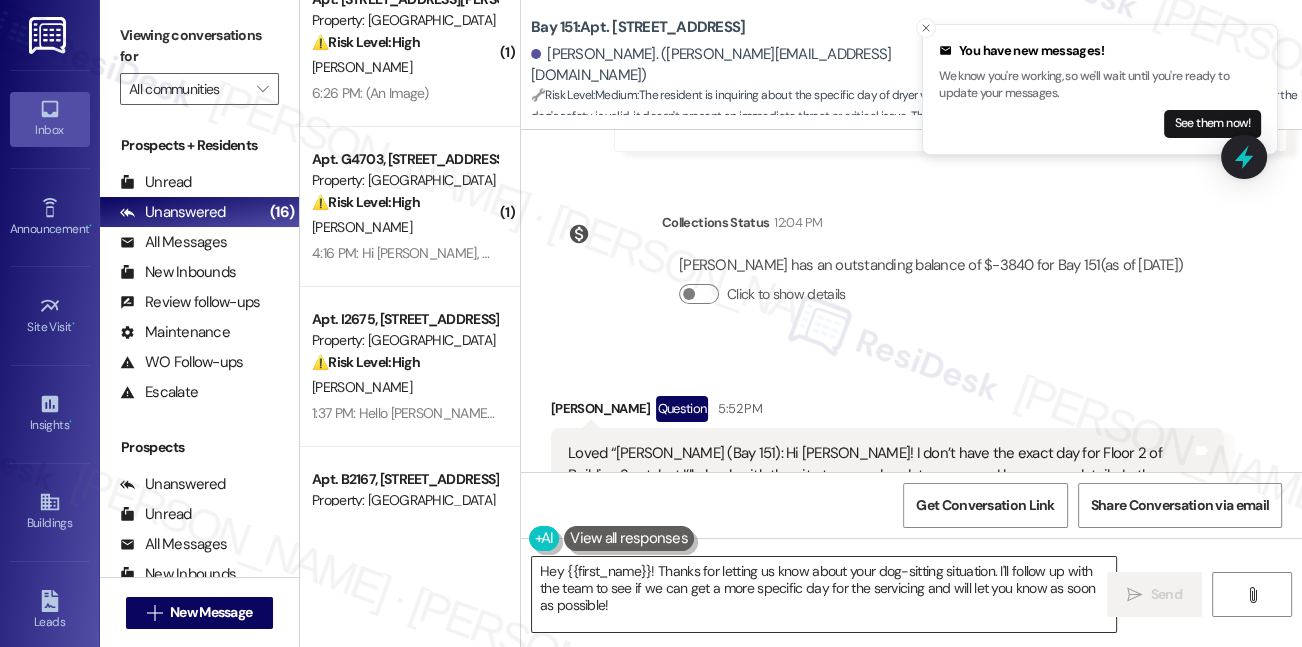 click on "Hey {{first_name}}! Thanks for letting us know about your dog-sitting situation. I'll follow up with the team to see if we can get a more specific day for the servicing and will let you know as soon as possible!" at bounding box center [824, 594] 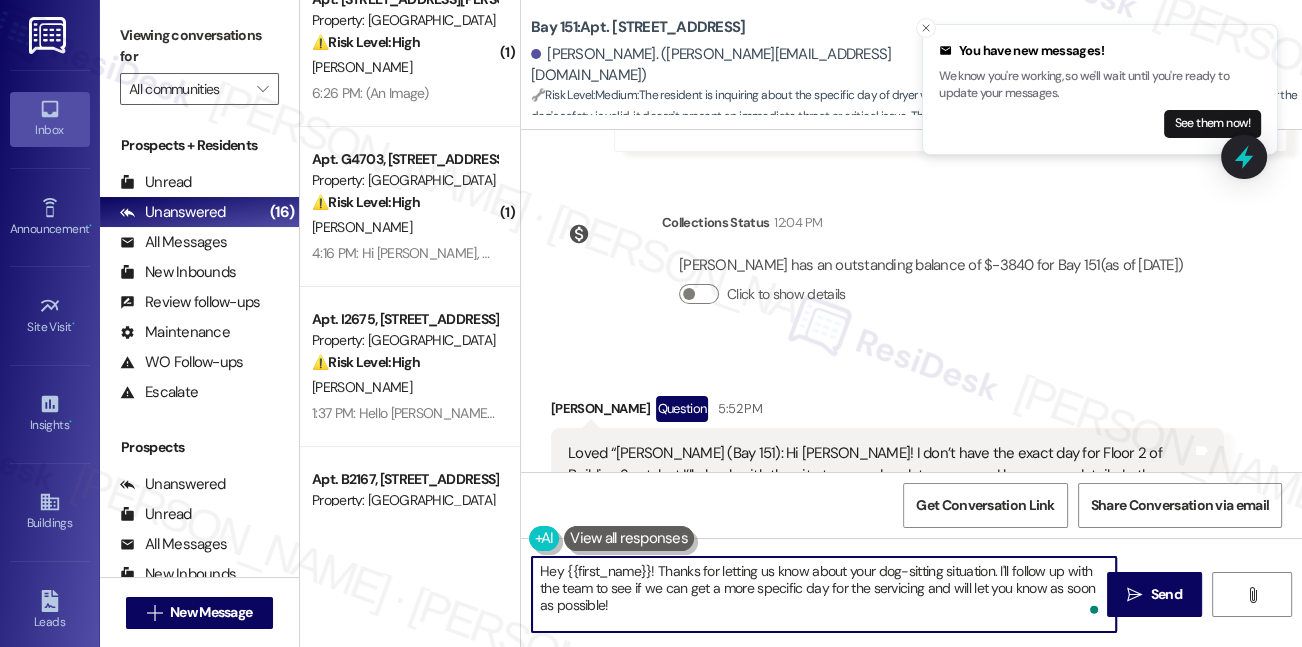 click on "Hey {{first_name}}! Thanks for letting us know about your dog-sitting situation. I'll follow up with the team to see if we can get a more specific day for the servicing and will let you know as soon as possible!" at bounding box center (824, 594) 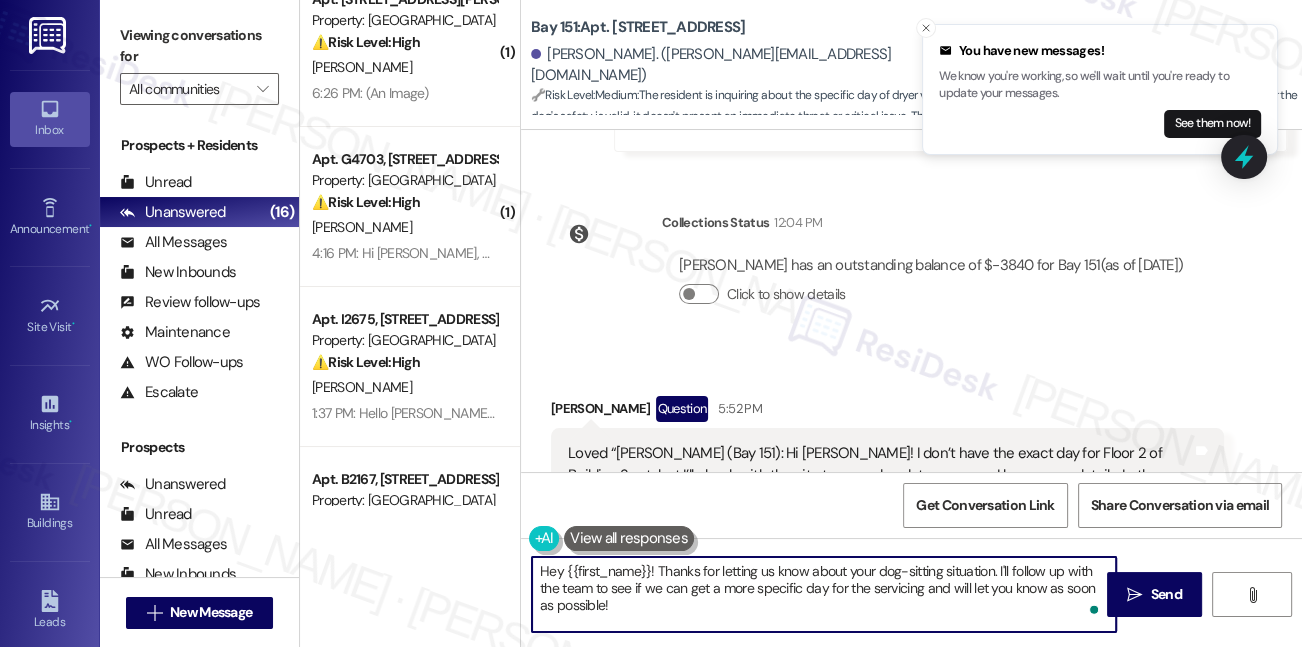 click on "Hey {{first_name}}! Thanks for letting us know about your dog-sitting situation. I'll follow up with the team to see if we can get a more specific day for the servicing and will let you know as soon as possible!" at bounding box center [824, 594] 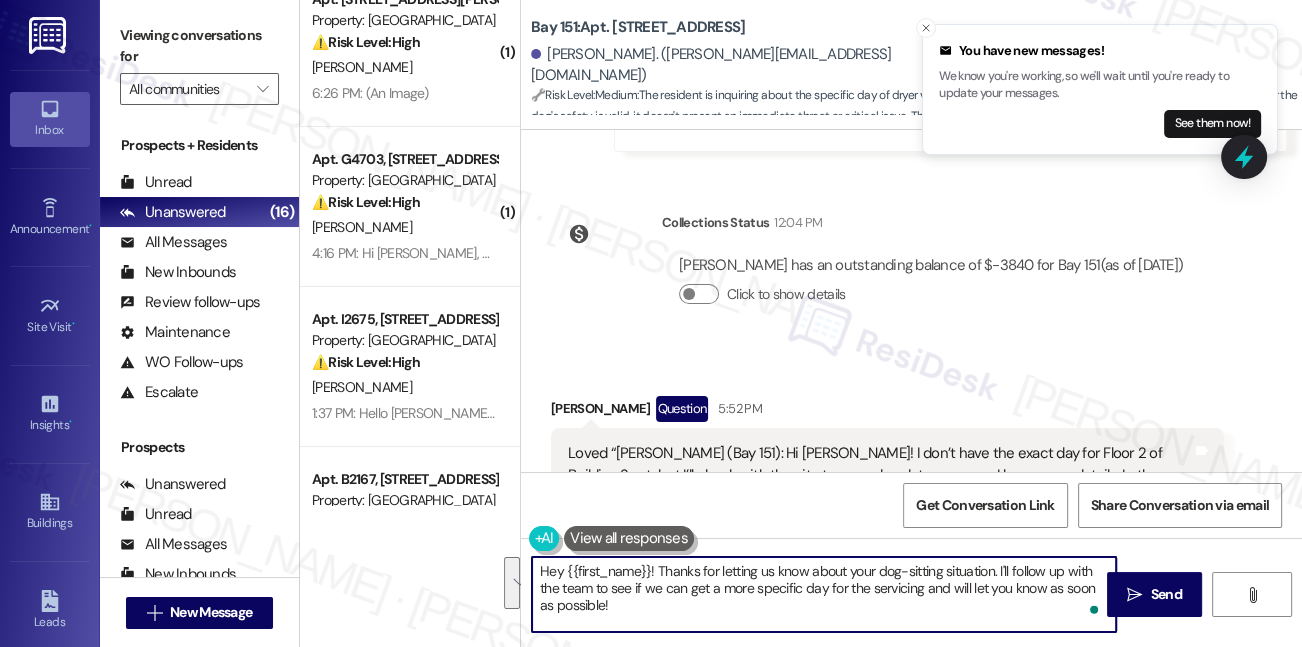 click on "Hey {{first_name}}! Thanks for letting us know about your dog-sitting situation. I'll follow up with the team to see if we can get a more specific day for the servicing and will let you know as soon as possible!" at bounding box center [824, 594] 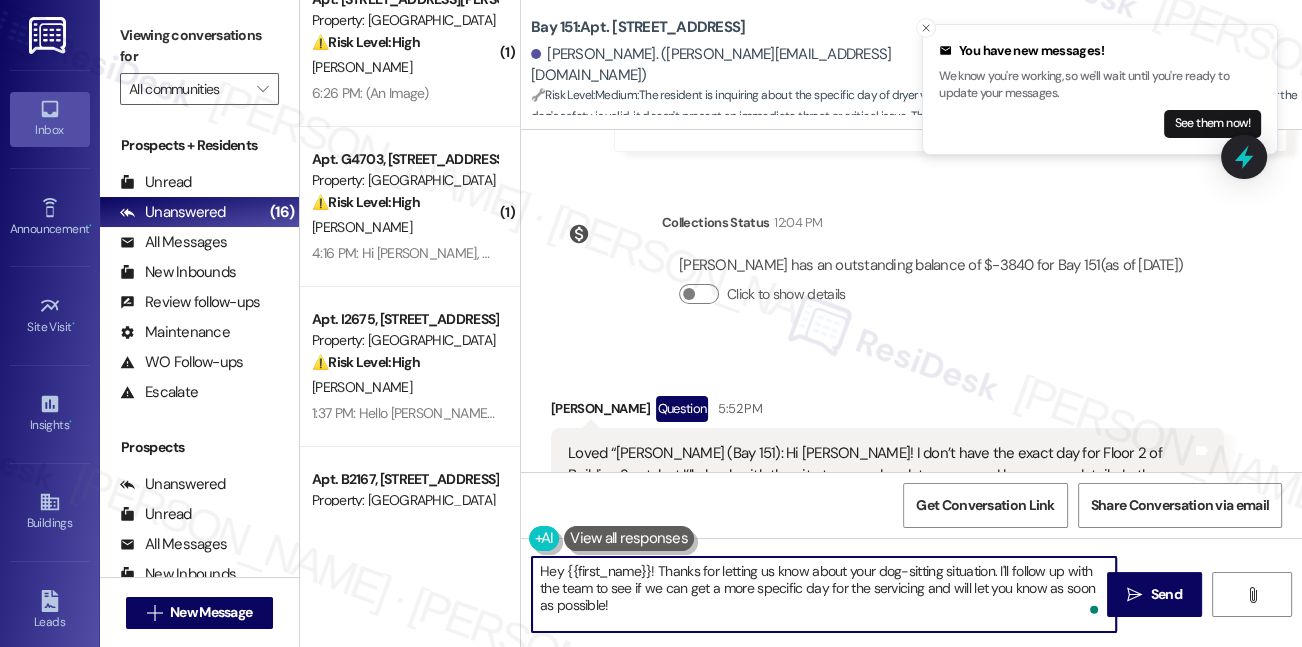 click on "Hey {{first_name}}! Thanks for letting us know about your dog-sitting situation. I'll follow up with the team to see if we can get a more specific day for the servicing and will let you know as soon as possible!" at bounding box center [824, 594] 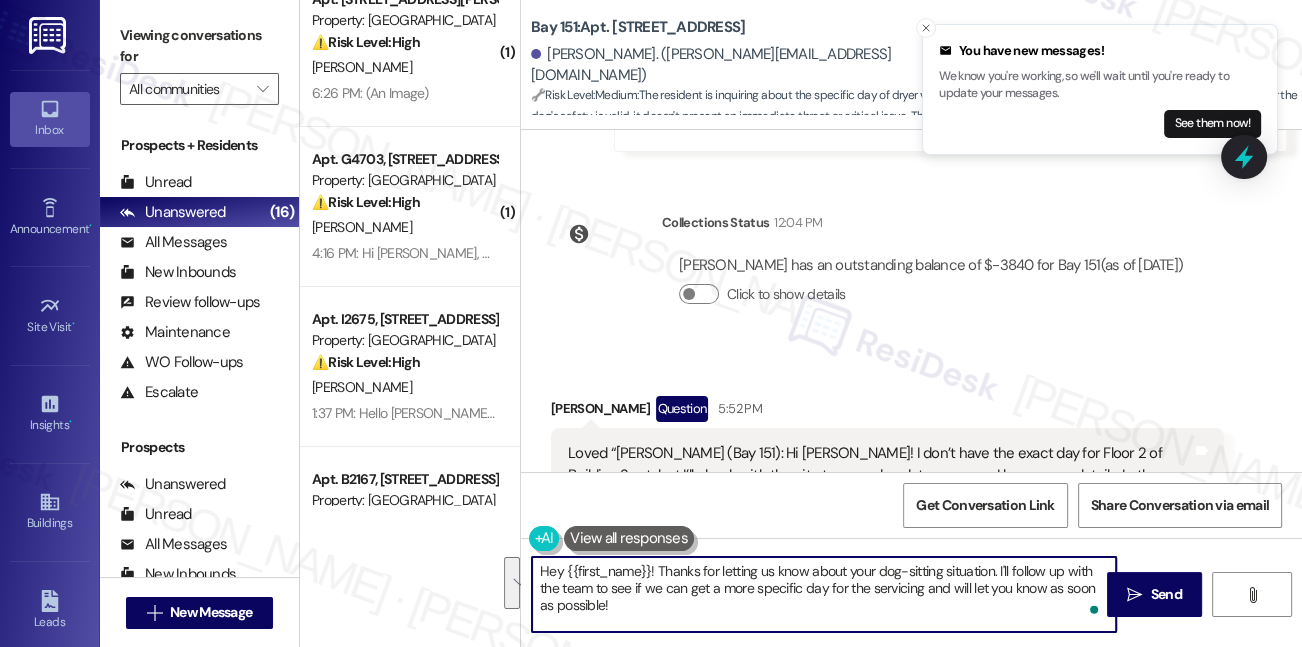 click on "Hey {{first_name}}! Thanks for letting us know about your dog-sitting situation. I'll follow up with the team to see if we can get a more specific day for the servicing and will let you know as soon as possible!" at bounding box center (824, 594) 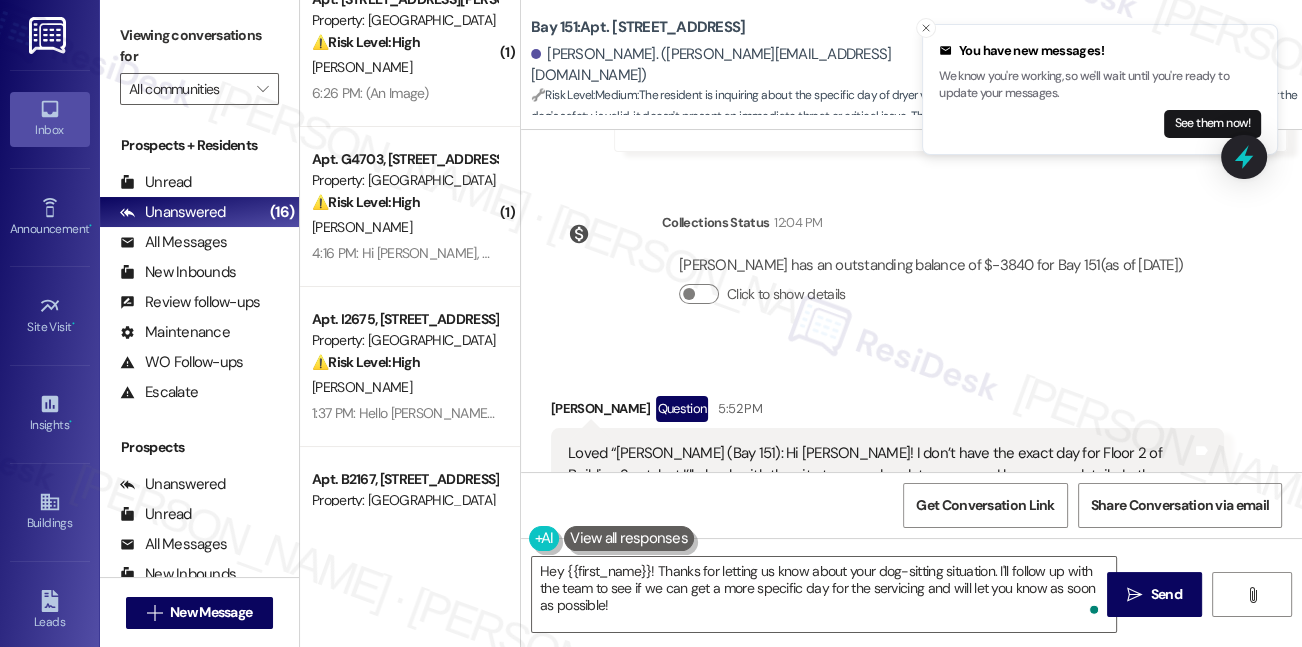 click on "Thank you for your prompt response. Main reason I was reaching out is because we are dog sitting for the week and wanted to make sure he was secured prior to them entering.  Tags and notes" at bounding box center [887, 739] 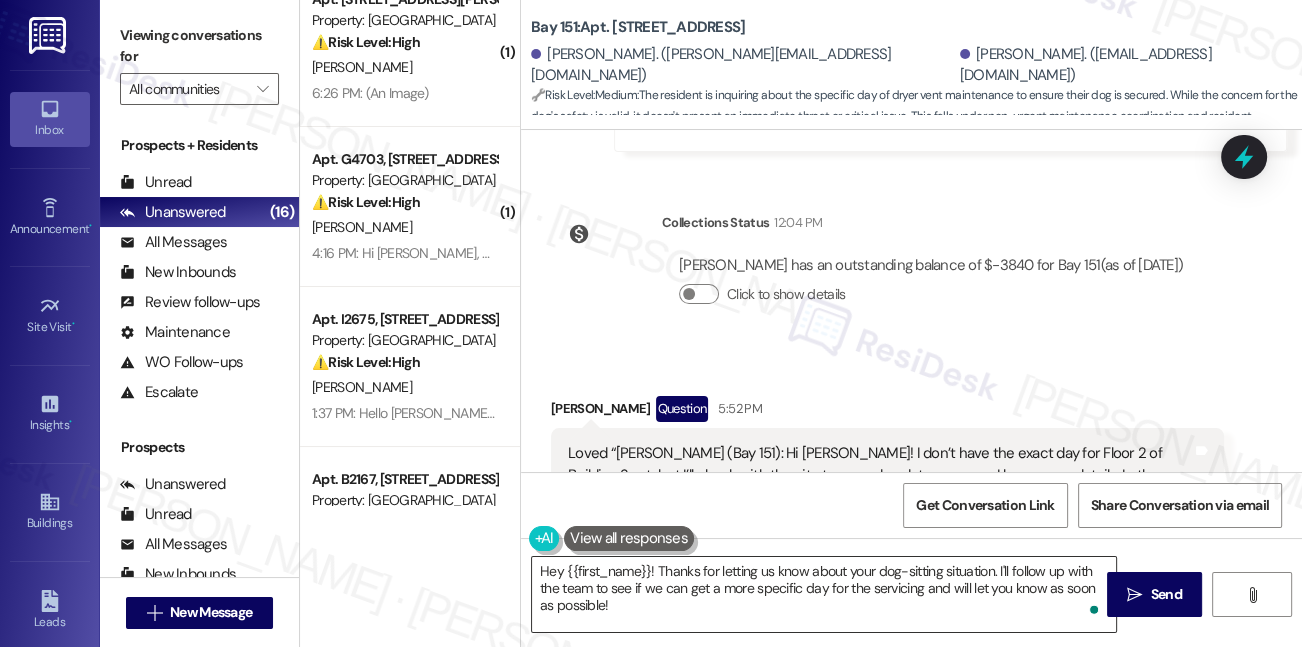 click on "Hey {{first_name}}! Thanks for letting us know about your dog-sitting situation. I'll follow up with the team to see if we can get a more specific day for the servicing and will let you know as soon as possible!" at bounding box center [824, 594] 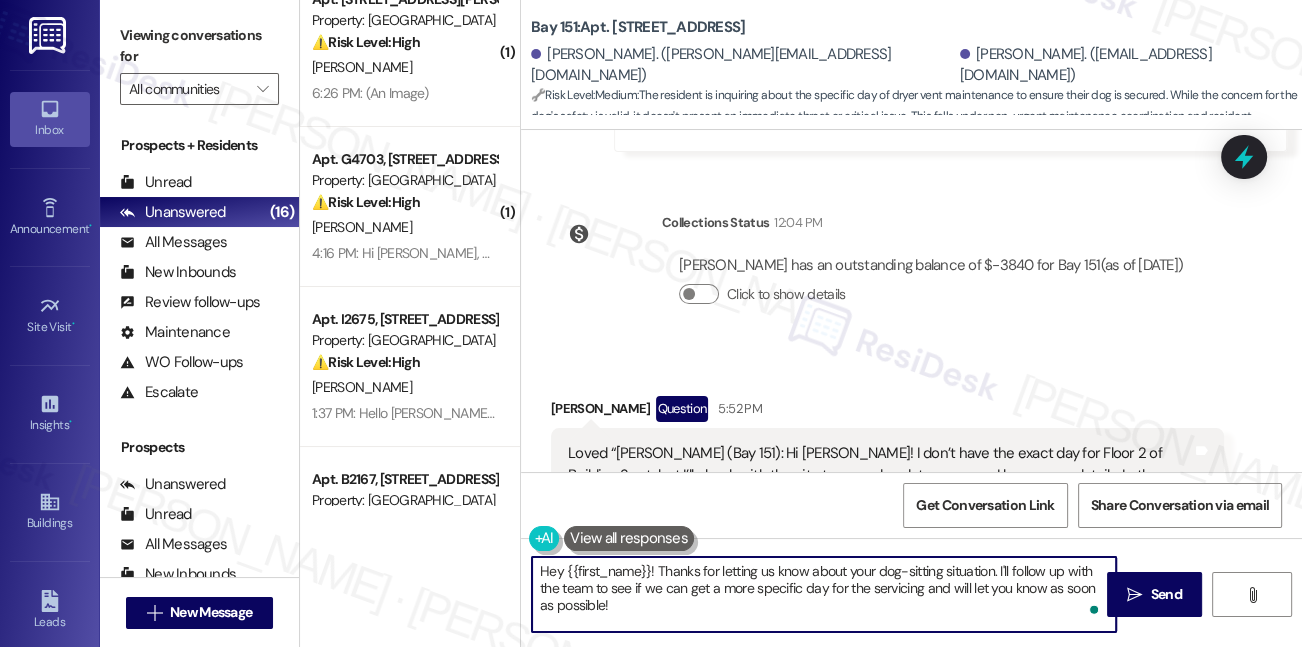 click on "Hey {{first_name}}! Thanks for letting us know about your dog-sitting situation. I'll follow up with the team to see if we can get a more specific day for the servicing and will let you know as soon as possible!" at bounding box center [824, 594] 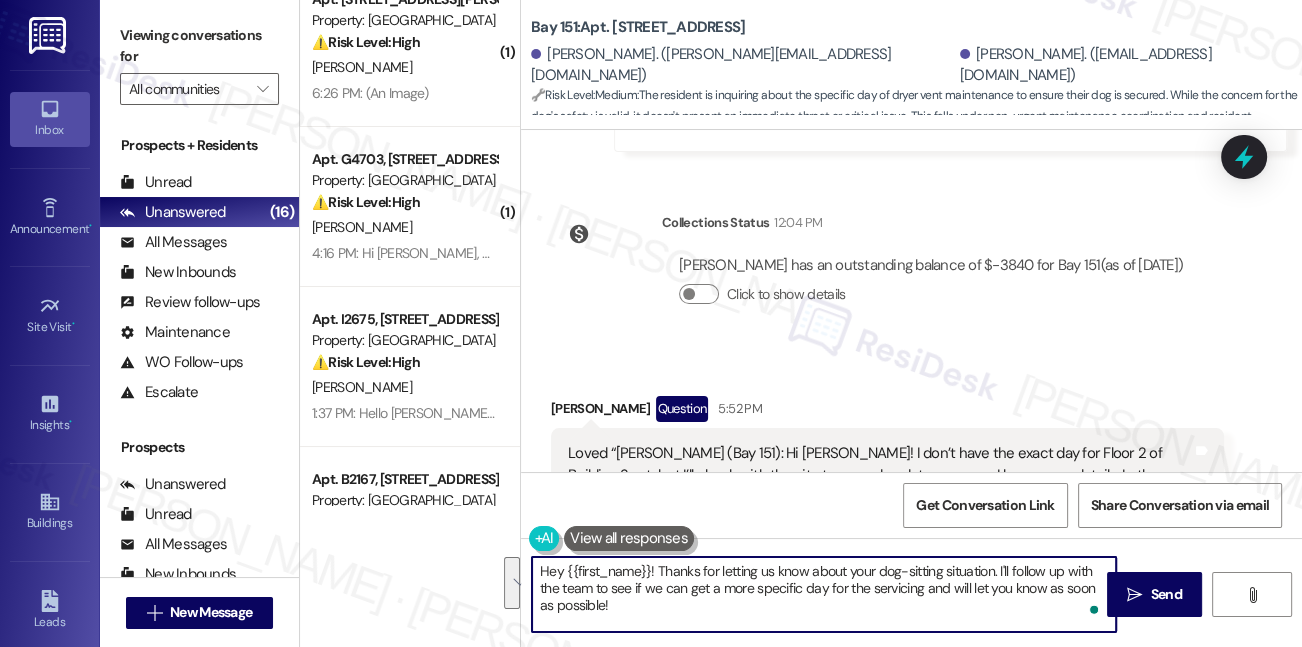 paste on "Thanks for letting me know, {{first_name}}! Totally understand wanting to make sure the pup is safe before anyone enters. 🐶 I’ll pass this along to the team so they’re aware. If you have specific times you’ll be out or the dog will be in a certain area, feel free to share so I can note it for them." 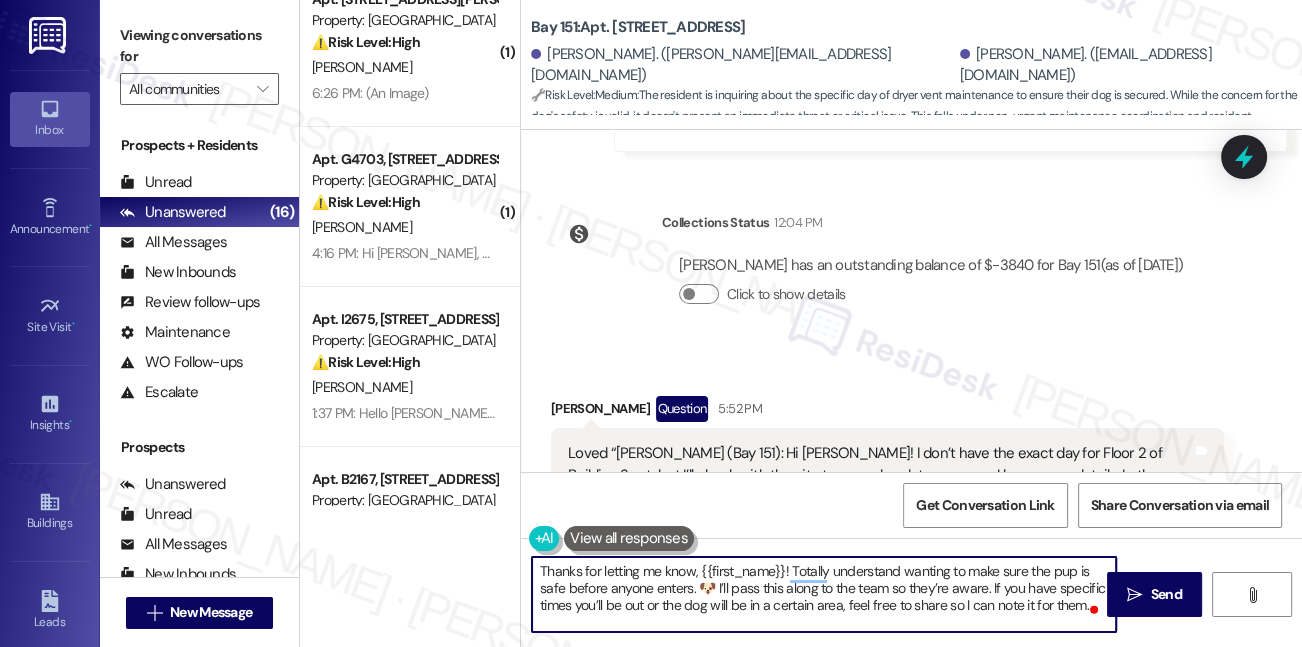 click on "[PERSON_NAME] Question 6:12 PM" at bounding box center (887, 687) 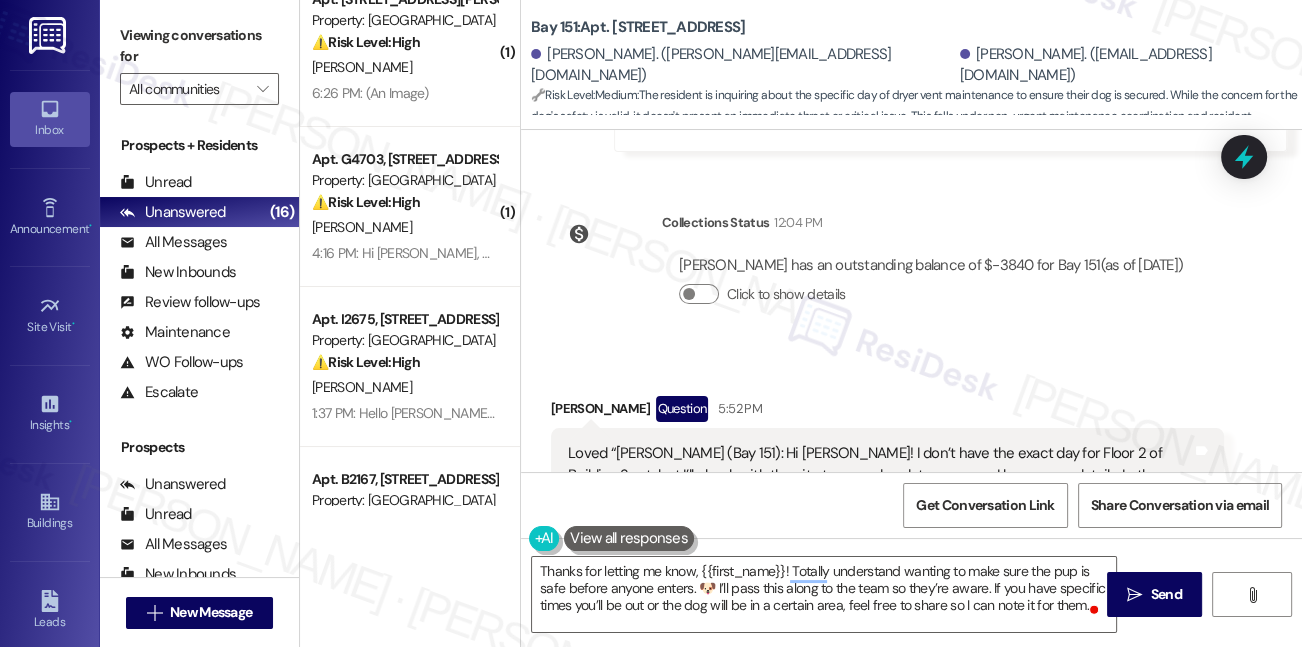 click on "[PERSON_NAME] Question 6:12 PM" at bounding box center [887, 687] 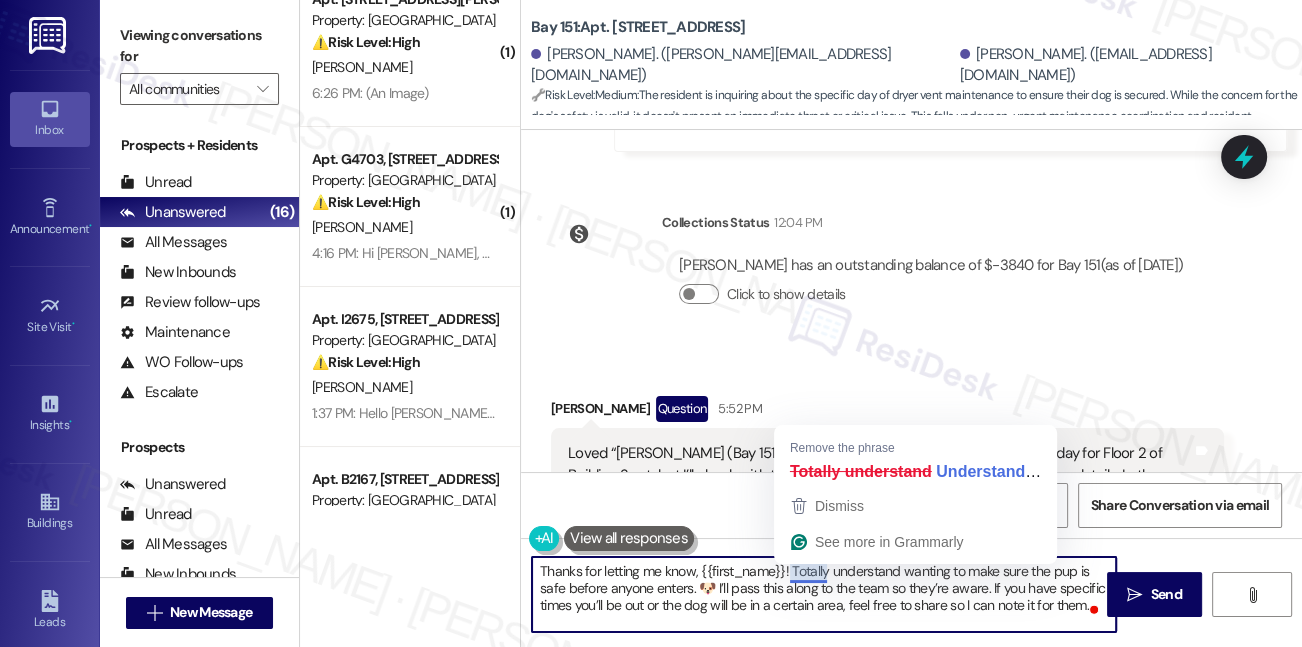 click on "Thanks for letting me know, {{first_name}}! Totally understand wanting to make sure the pup is safe before anyone enters. 🐶 I’ll pass this along to the team so they’re aware. If you have specific times you’ll be out or the dog will be in a certain area, feel free to share so I can note it for them." at bounding box center (824, 594) 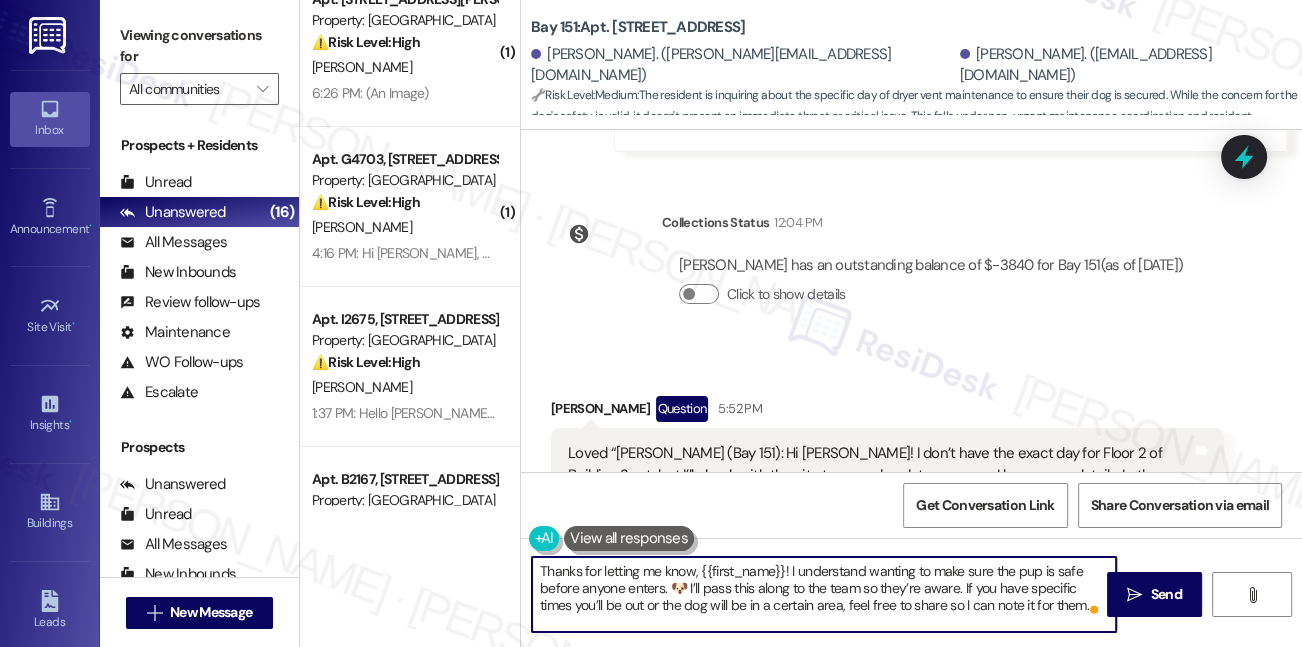 drag, startPoint x: 690, startPoint y: 584, endPoint x: 673, endPoint y: 584, distance: 17 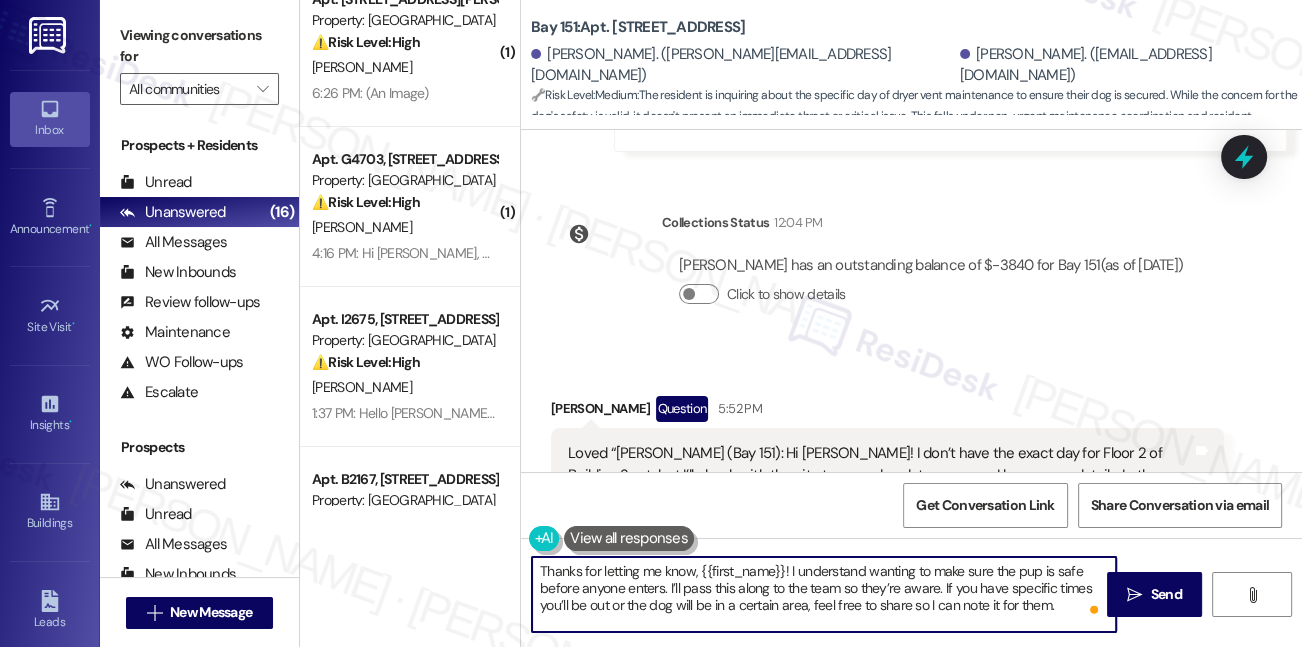 click on "Thanks for letting me know, {{first_name}}! I understand wanting to make sure the pup is safe before anyone enters. I’ll pass this along to the team so they’re aware. If you have specific times you’ll be out or the dog will be in a certain area, feel free to share so I can note it for them." at bounding box center (824, 594) 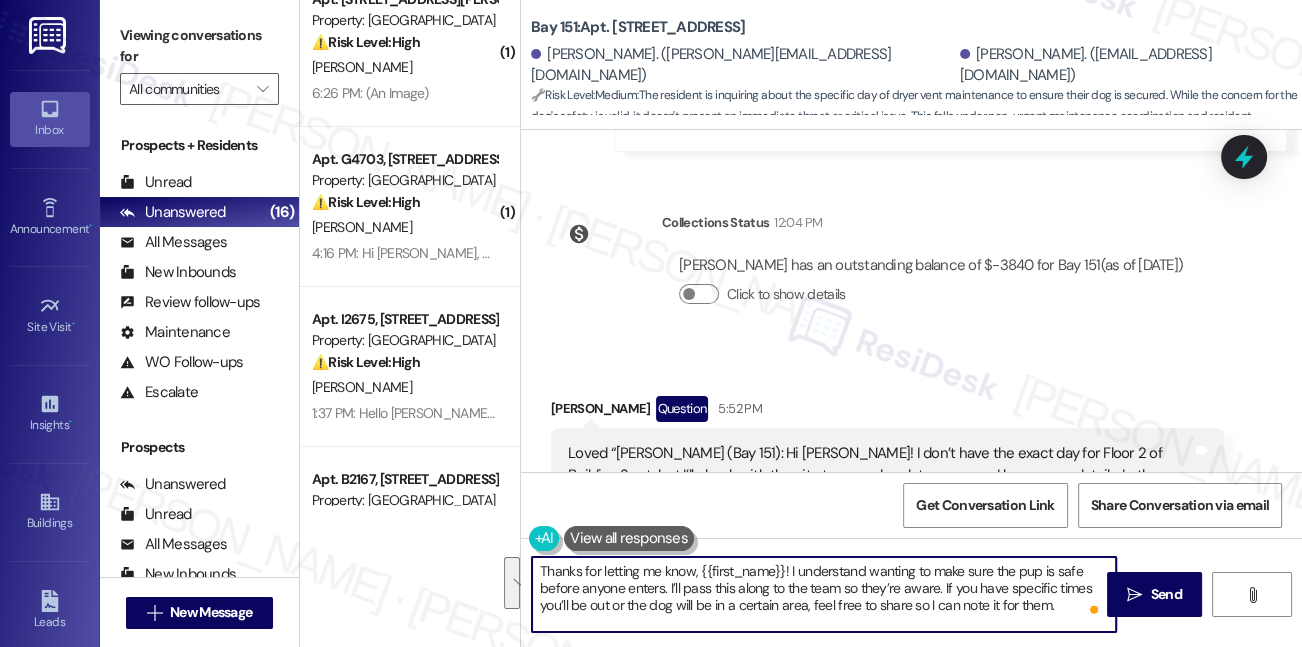 click on "Thanks for letting me know, {{first_name}}! I understand wanting to make sure the pup is safe before anyone enters. I’ll pass this along to the team so they’re aware. If you have specific times you’ll be out or the dog will be in a certain area, feel free to share so I can note it for them." at bounding box center [824, 594] 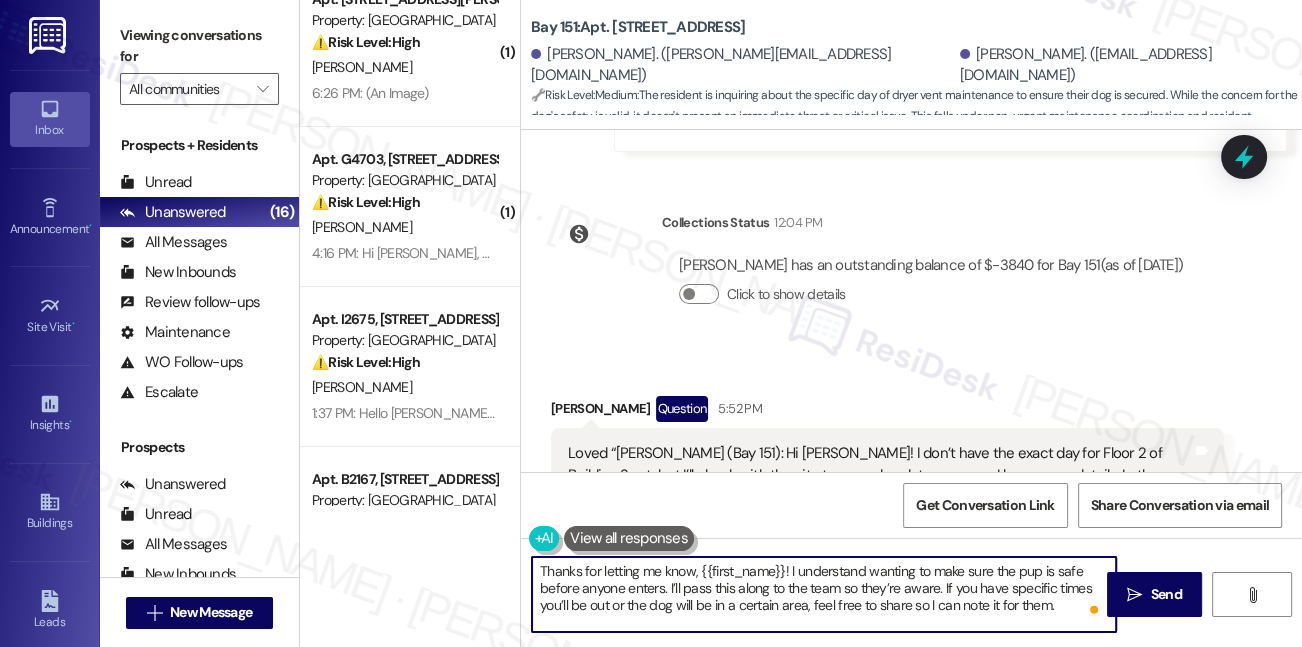 click on "Thanks for letting me know, {{first_name}}! I understand wanting to make sure the pup is safe before anyone enters. I’ll pass this along to the team so they’re aware. If you have specific times you’ll be out or the dog will be in a certain area, feel free to share so I can note it for them." at bounding box center (824, 594) 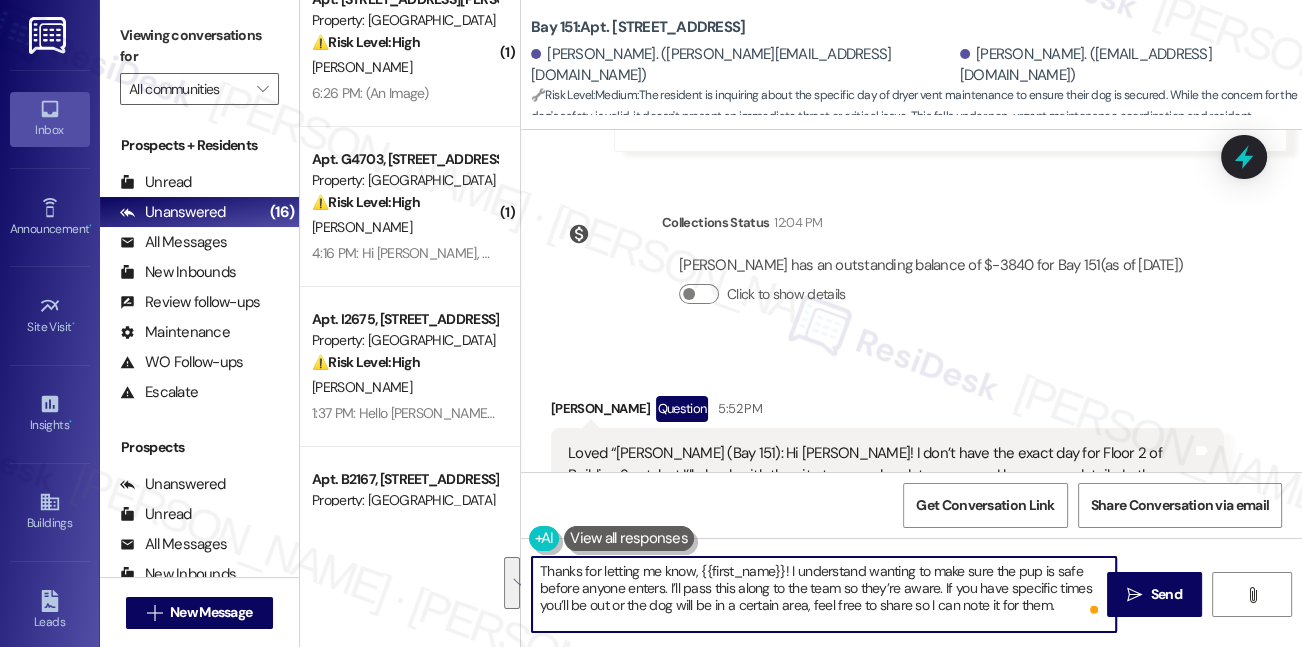 click on "Thanks for letting me know, {{first_name}}! I understand wanting to make sure the pup is safe before anyone enters. I’ll pass this along to the team so they’re aware. If you have specific times you’ll be out or the dog will be in a certain area, feel free to share so I can note it for them." at bounding box center [824, 594] 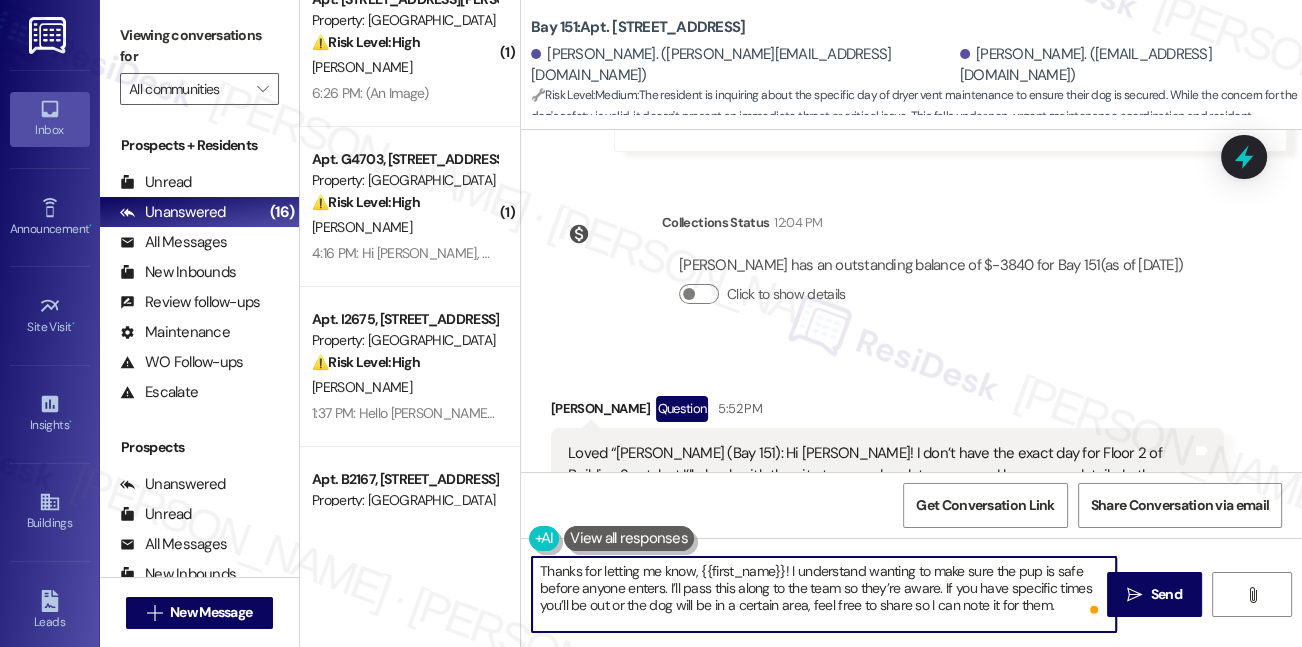 click on "Thanks for letting me know, {{first_name}}! I understand wanting to make sure the pup is safe before anyone enters. I’ll pass this along to the team so they’re aware. If you have specific times you’ll be out or the dog will be in a certain area, feel free to share so I can note it for them." at bounding box center (824, 594) 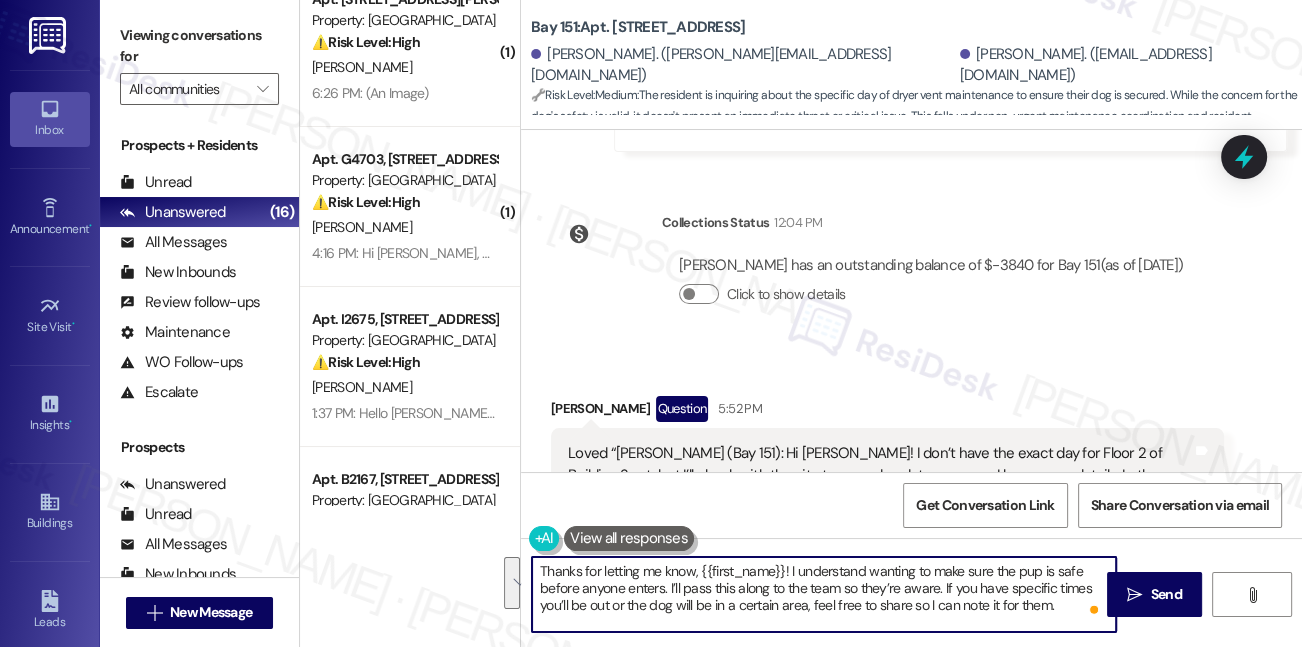 click on "Thanks for letting me know, {{first_name}}! I understand wanting to make sure the pup is safe before anyone enters. I’ll pass this along to the team so they’re aware. If you have specific times you’ll be out or the dog will be in a certain area, feel free to share so I can note it for them." at bounding box center (824, 594) 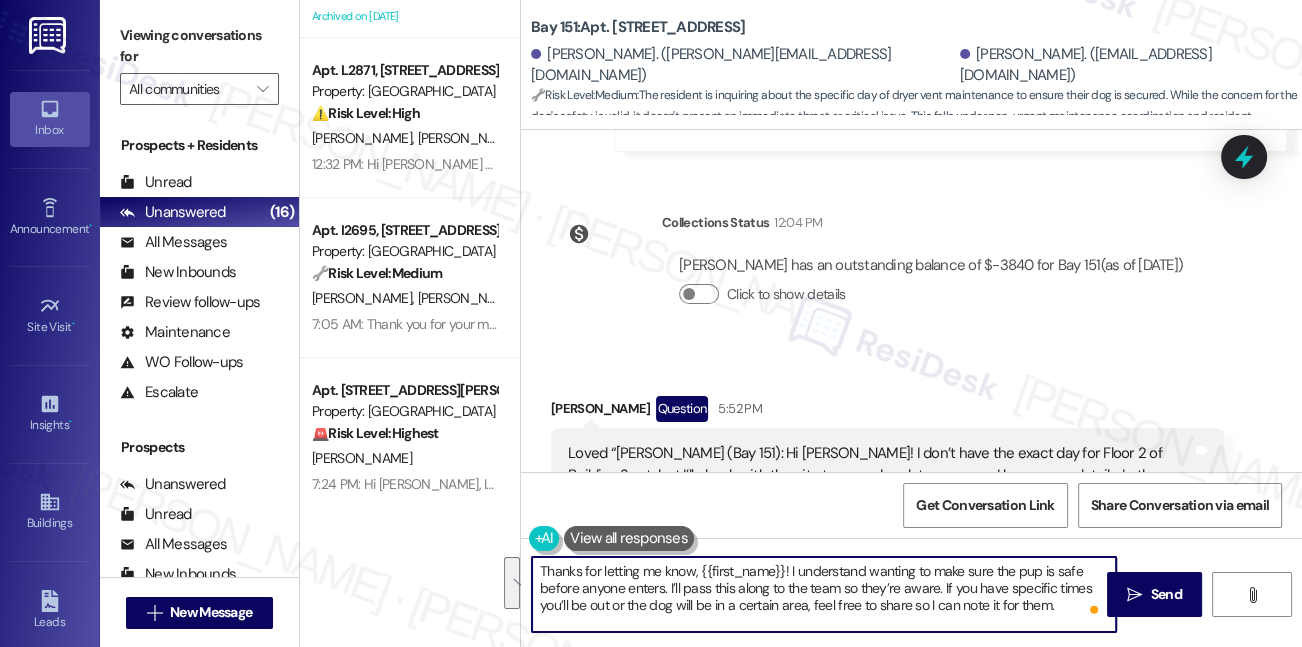 scroll, scrollTop: 2215, scrollLeft: 0, axis: vertical 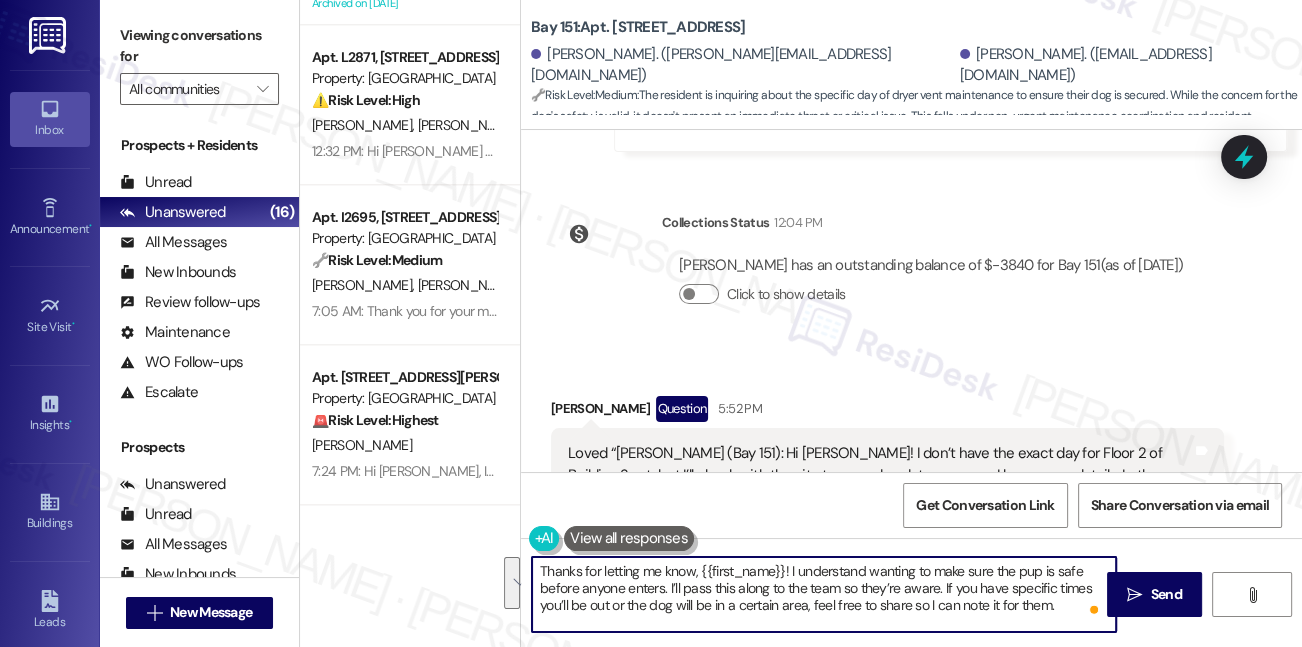 click on "Thanks for letting me know, {{first_name}}! I understand wanting to make sure the pup is safe before anyone enters. I’ll pass this along to the team so they’re aware. If you have specific times you’ll be out or the dog will be in a certain area, feel free to share so I can note it for them." at bounding box center (824, 594) 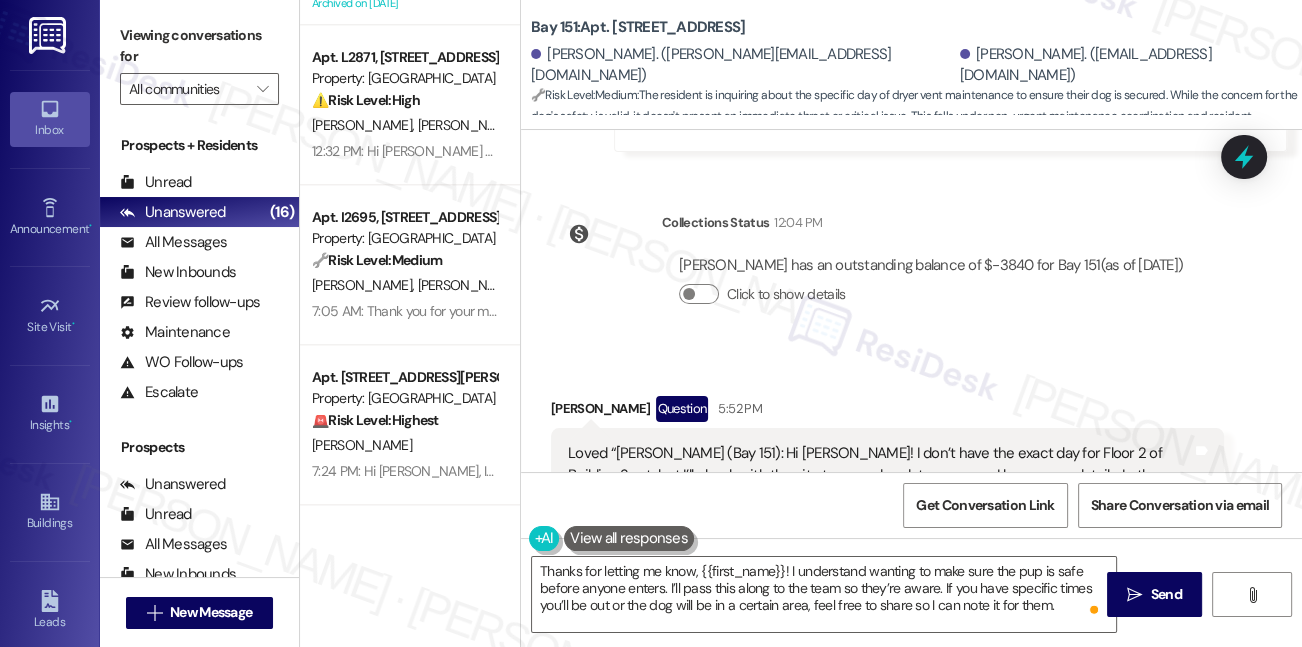 click on "[PERSON_NAME] Question 6:12 PM" at bounding box center (887, 687) 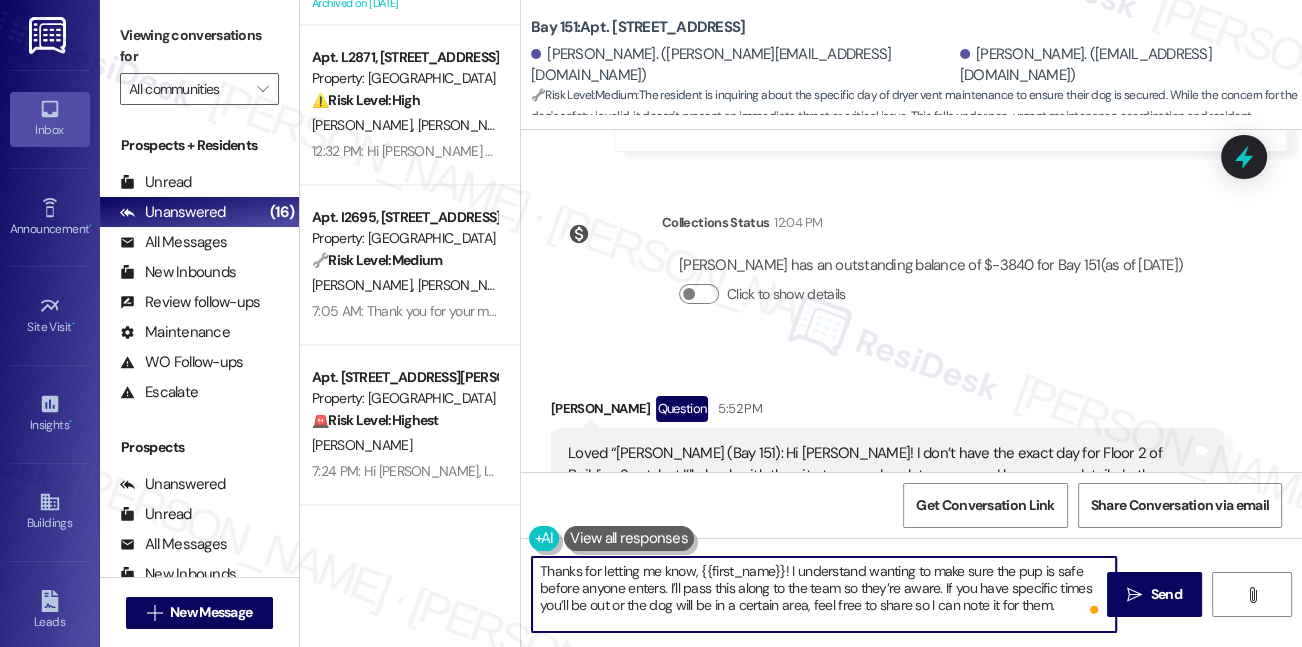 drag, startPoint x: 699, startPoint y: 571, endPoint x: 784, endPoint y: 568, distance: 85.052925 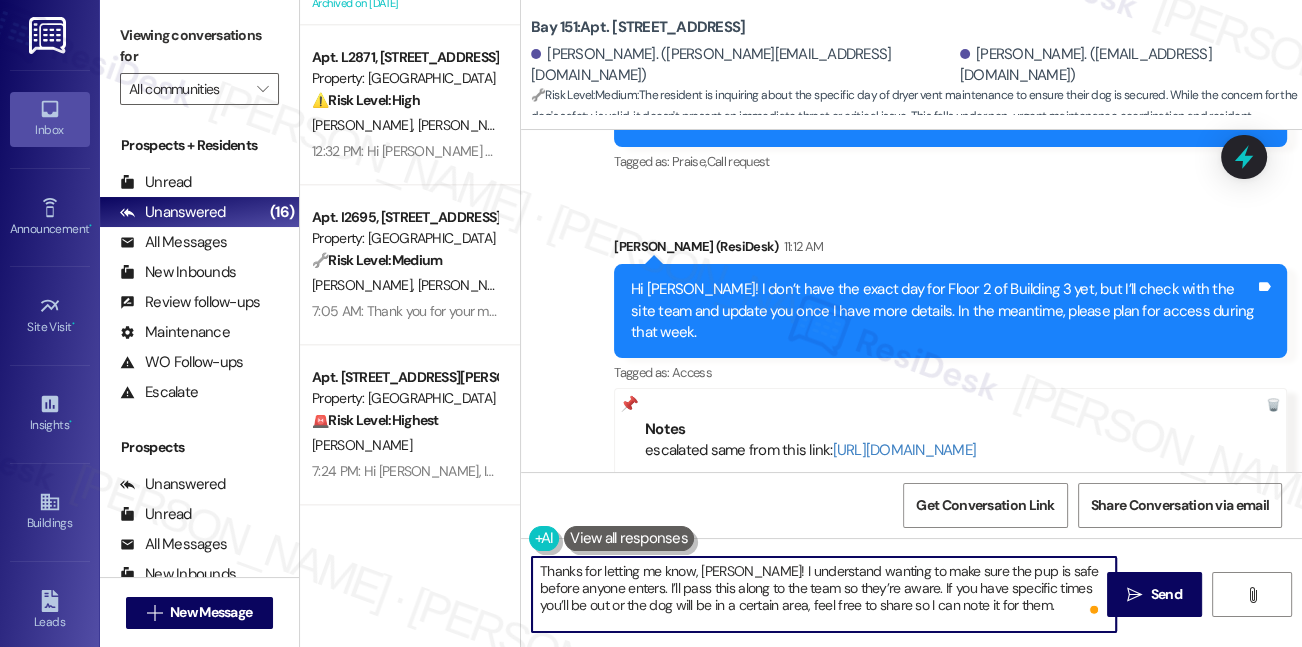 scroll, scrollTop: 26901, scrollLeft: 0, axis: vertical 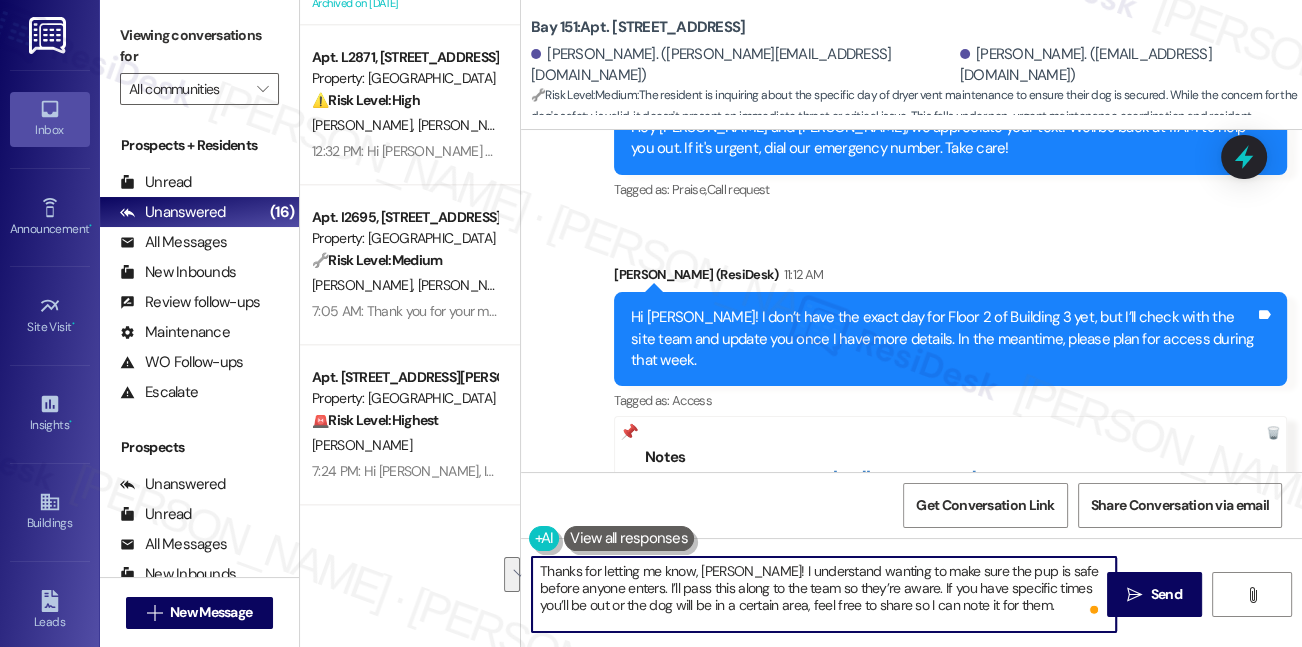 drag, startPoint x: 626, startPoint y: 592, endPoint x: 749, endPoint y: 555, distance: 128.44453 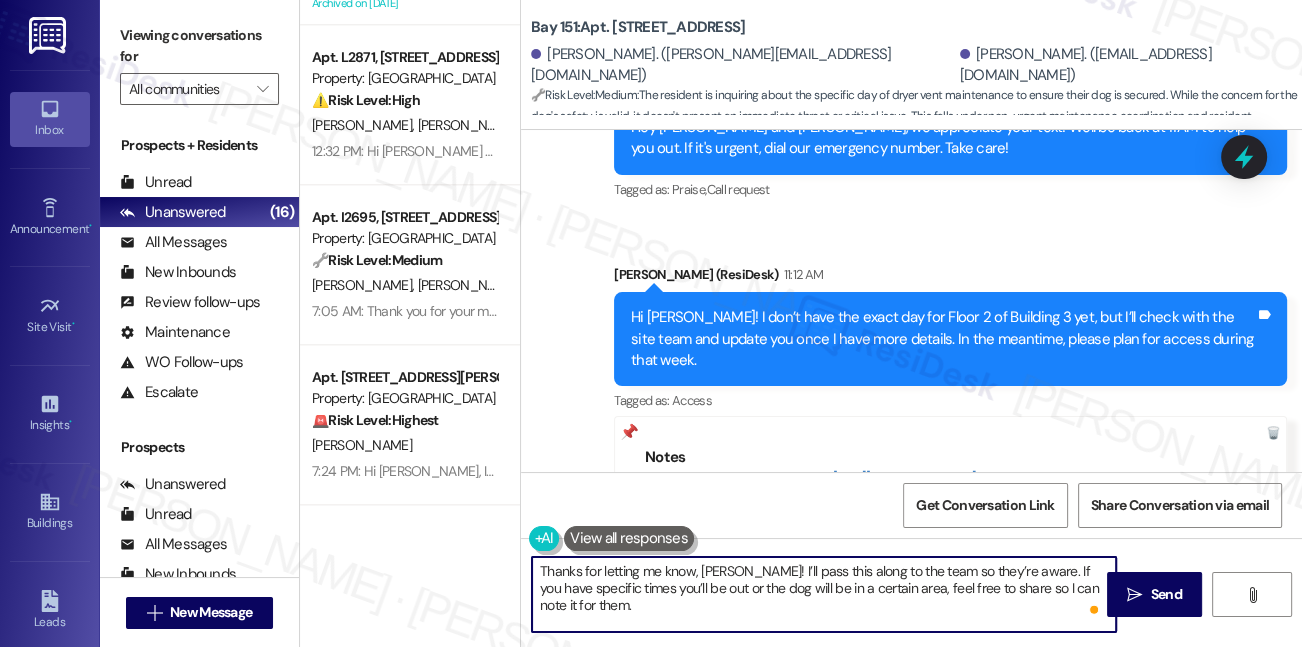 click on "Thanks for letting me know, [PERSON_NAME]! I’ll pass this along to the team so they’re aware. If you have specific times you’ll be out or the dog will be in a certain area, feel free to share so I can note it for them." at bounding box center (824, 594) 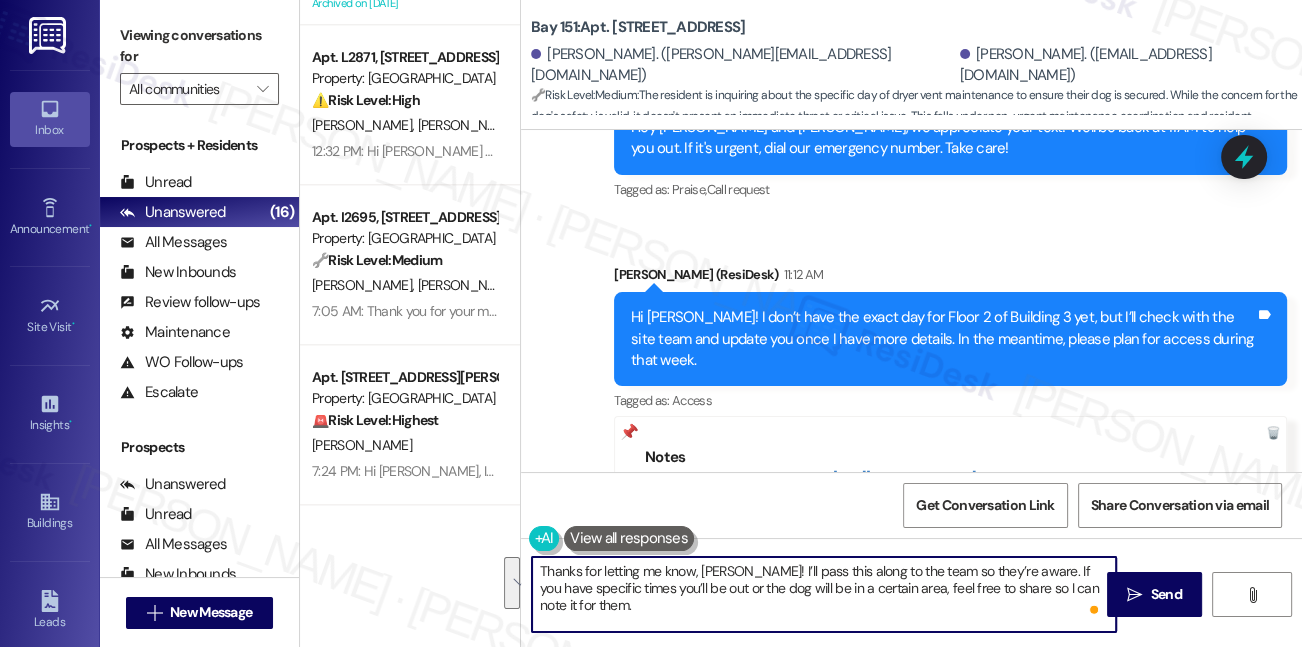 click on "Thanks for letting me know, [PERSON_NAME]! I’ll pass this along to the team so they’re aware. If you have specific times you’ll be out or the dog will be in a certain area, feel free to share so I can note it for them." at bounding box center (824, 594) 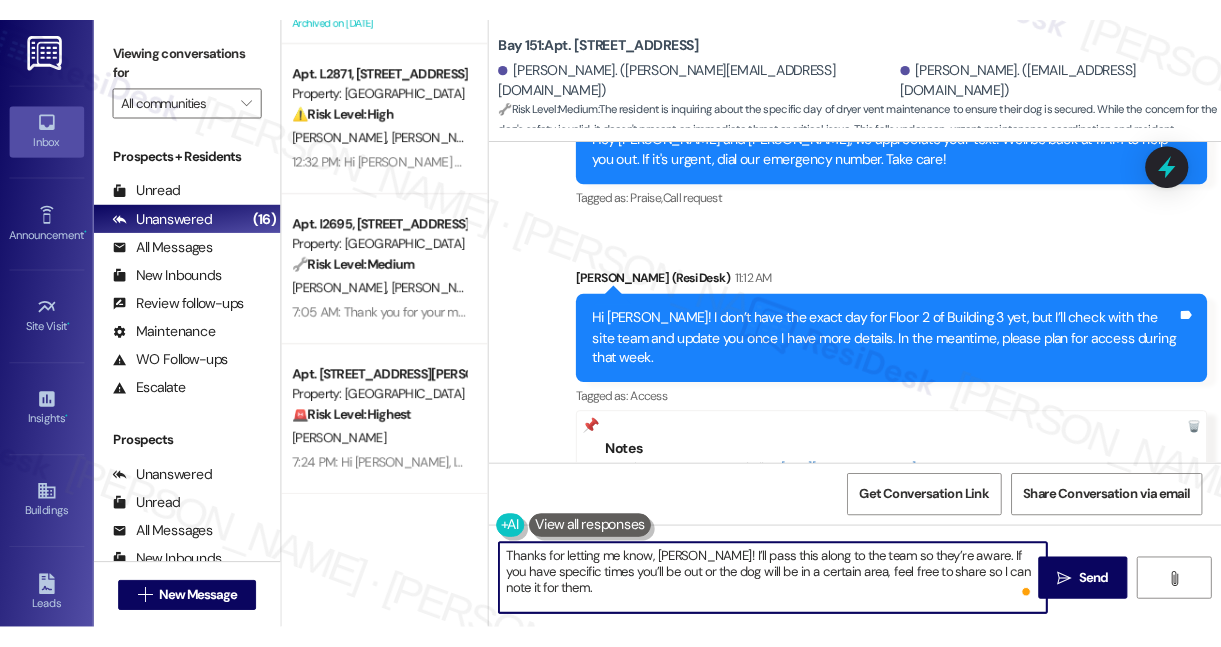 scroll, scrollTop: 27355, scrollLeft: 0, axis: vertical 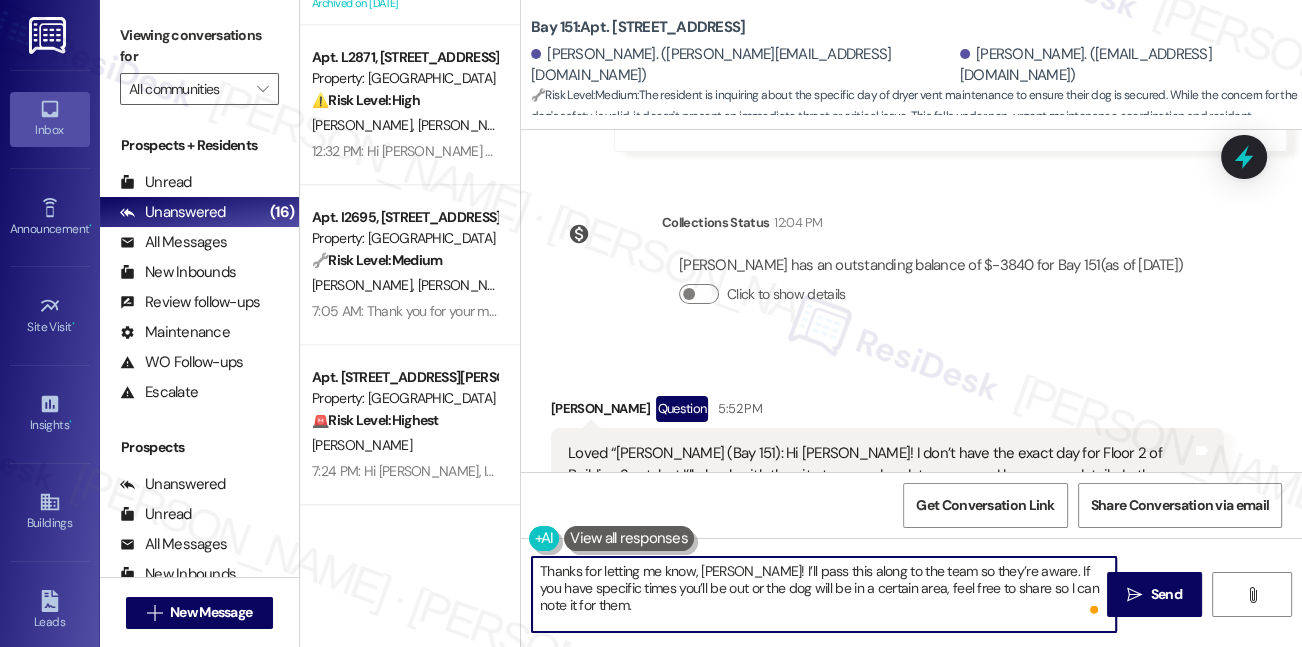 type on "Thanks for letting me know, [PERSON_NAME]! I’ll pass this along to the team so they’re aware. If you have specific times you’ll be out or the dog will be in a certain area, feel free to share so I can note it for them." 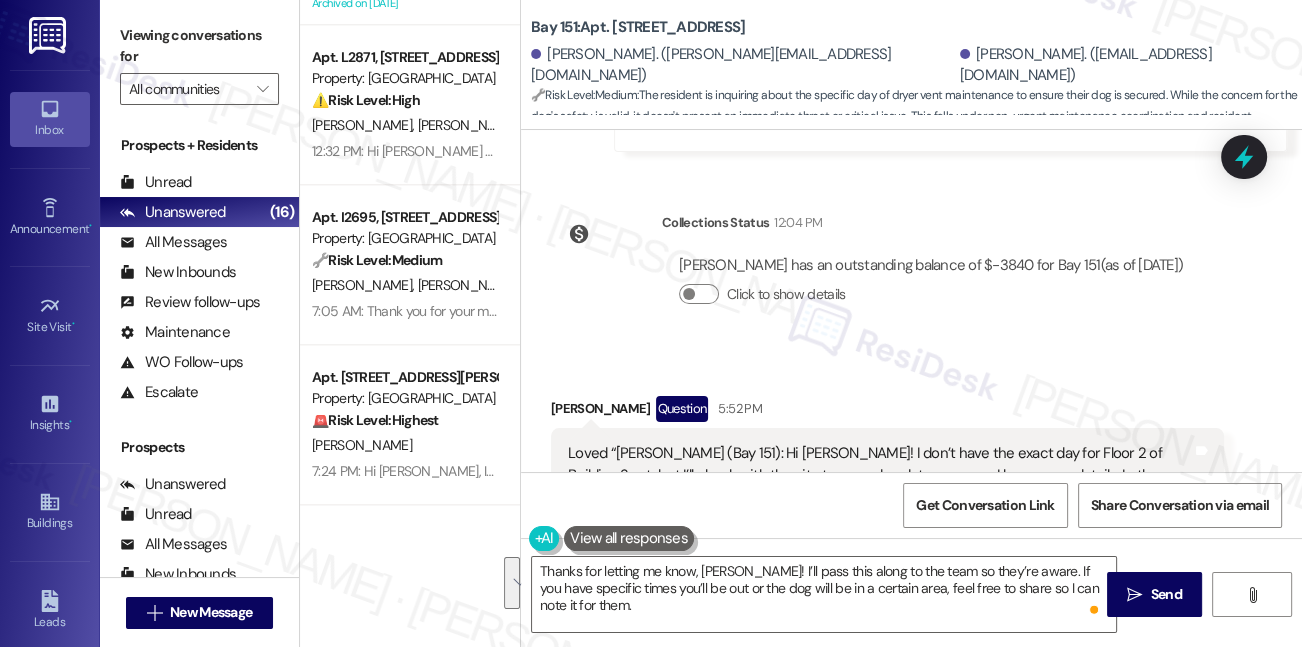 click on "Thank you for your prompt response. Main reason I was reaching out is because we are dog sitting for the week and wanted to make sure he was secured prior to them entering." at bounding box center [880, 739] 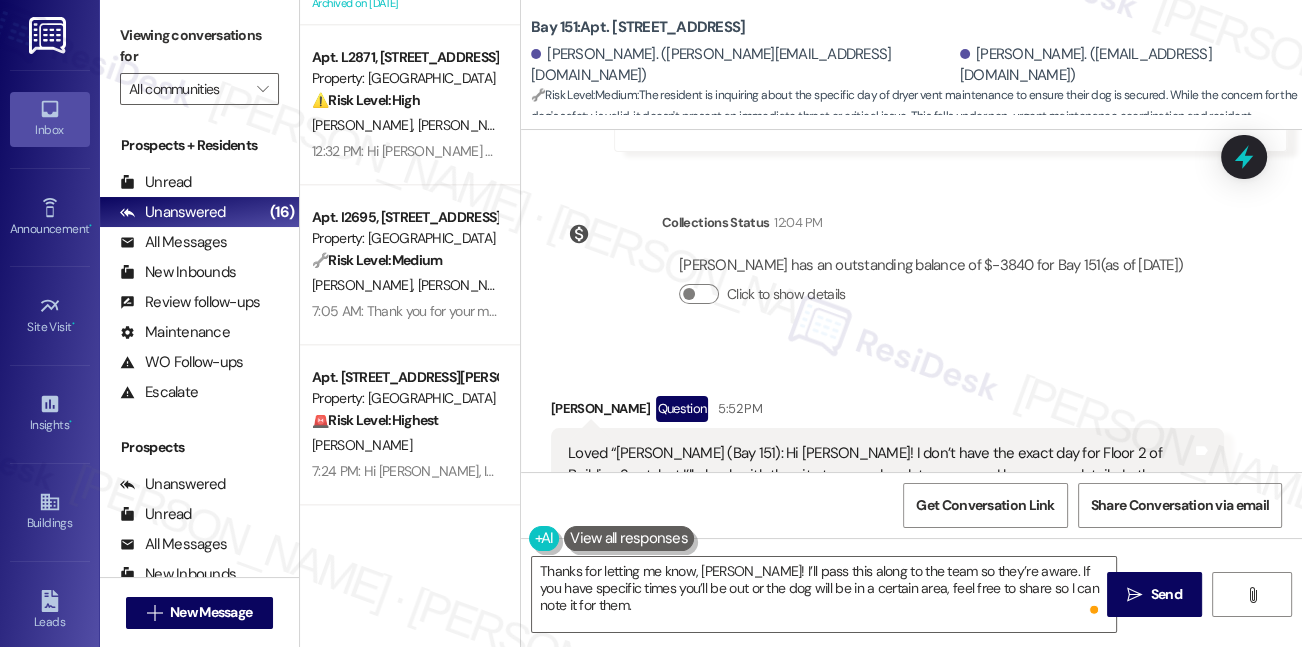 click on "Thank you for your prompt response. Main reason I was reaching out is because we are dog sitting for the week and wanted to make sure he was secured prior to them entering." at bounding box center [880, 739] 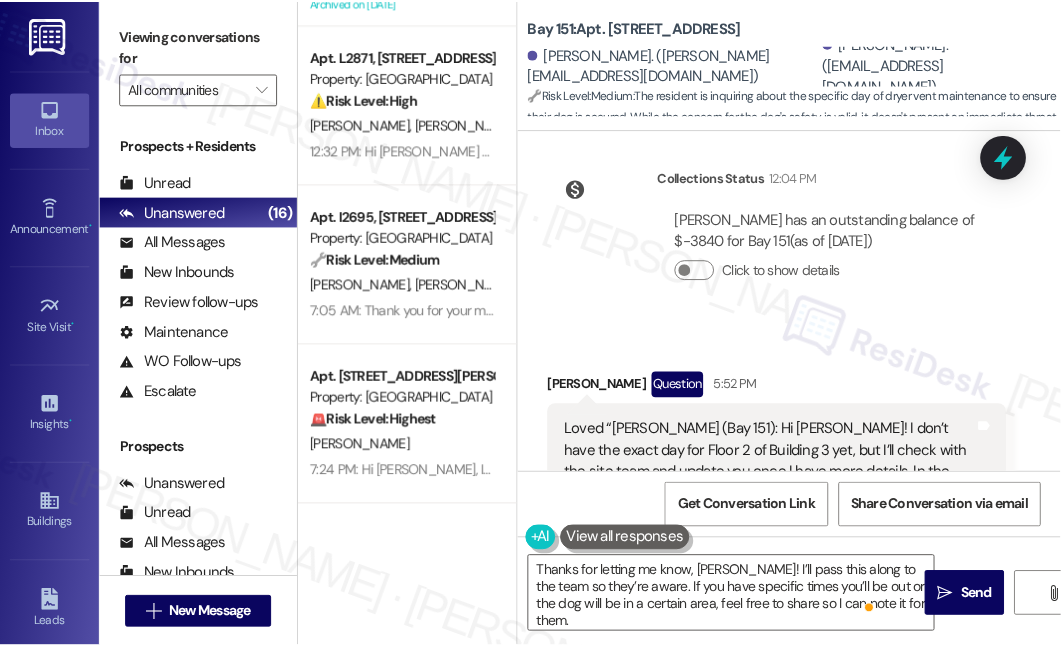 scroll, scrollTop: 31728, scrollLeft: 0, axis: vertical 